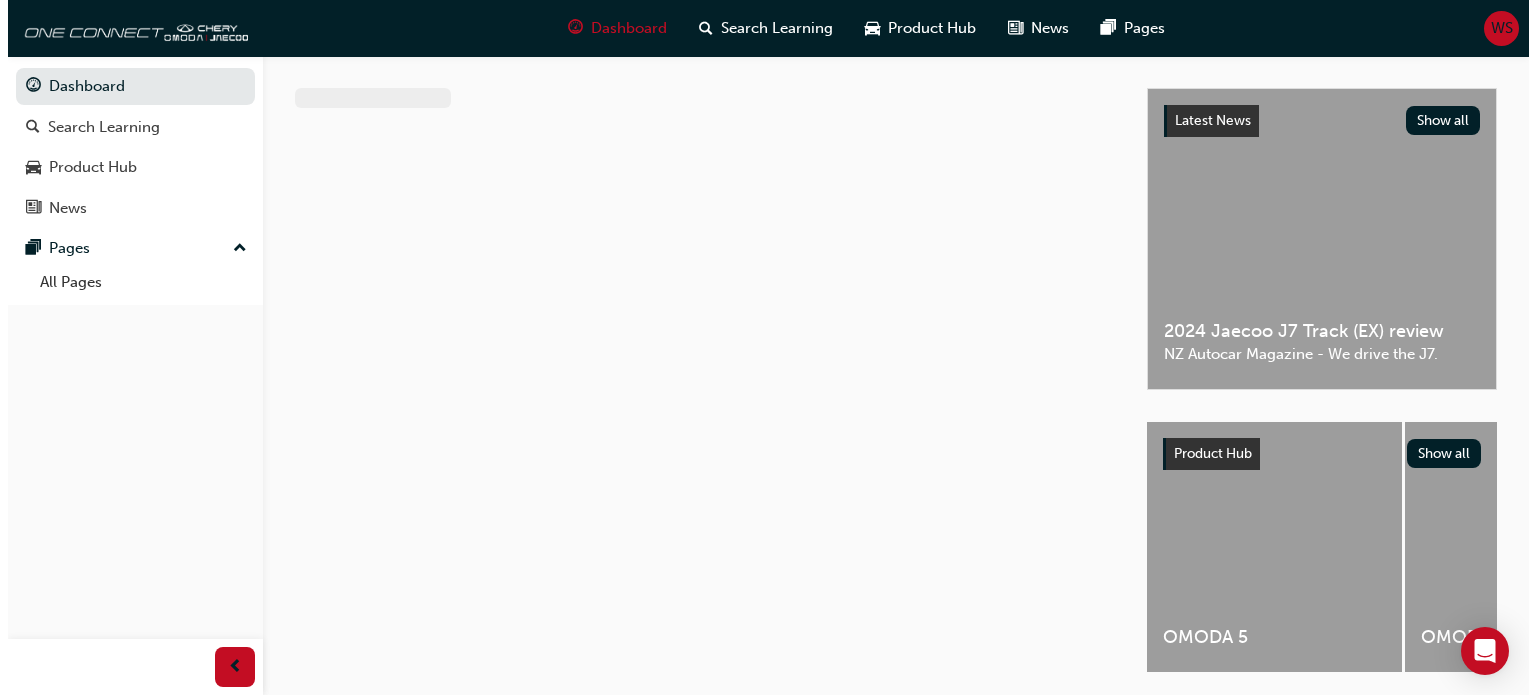 scroll, scrollTop: 0, scrollLeft: 0, axis: both 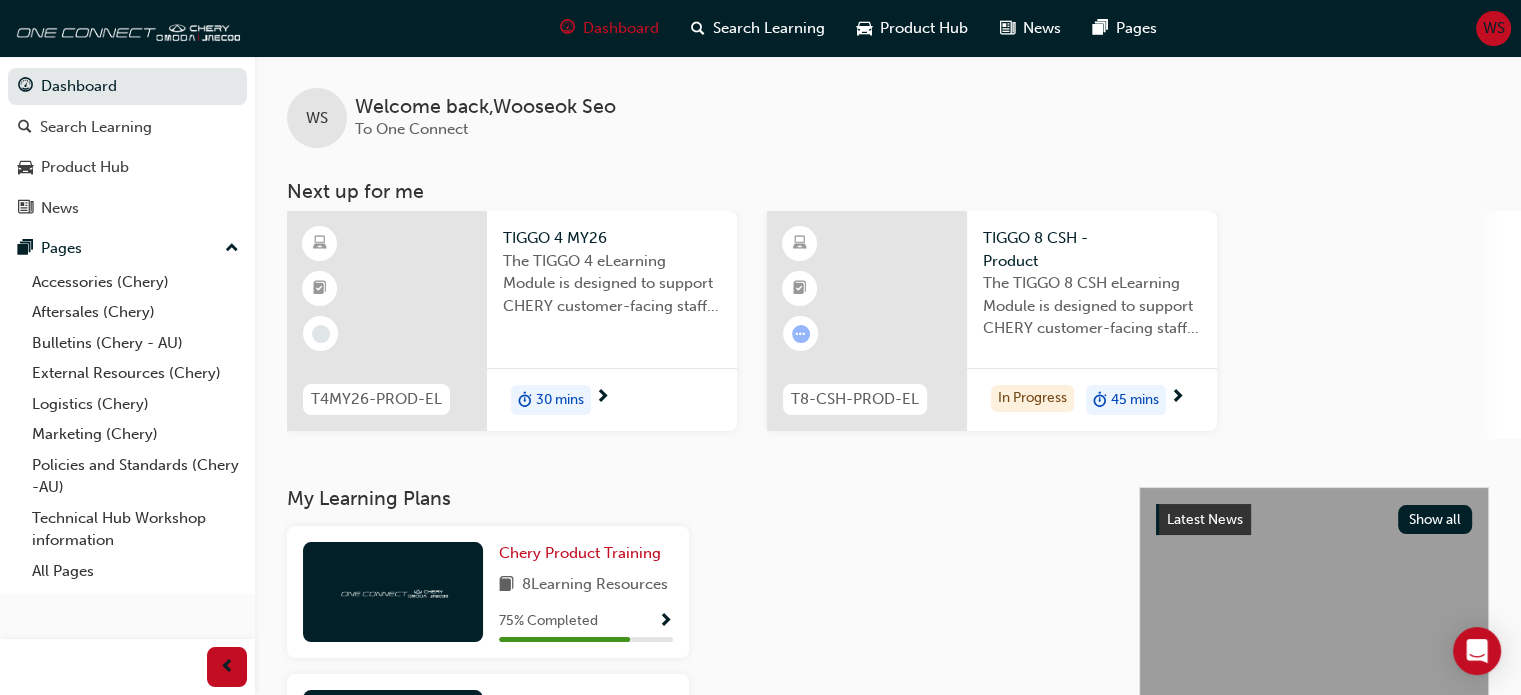 click on "TIGGO 8 CSH - Product" at bounding box center [1092, 249] 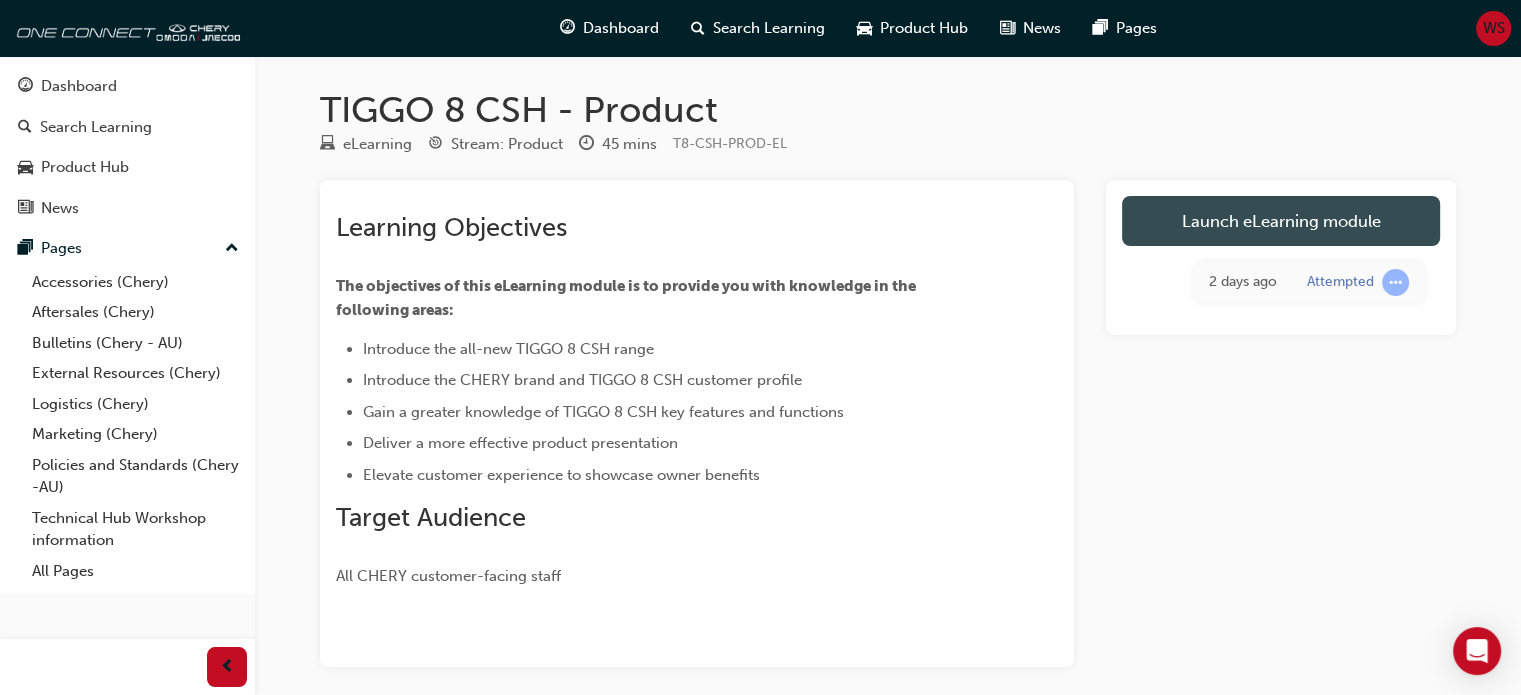click on "Launch eLearning module" at bounding box center (1281, 221) 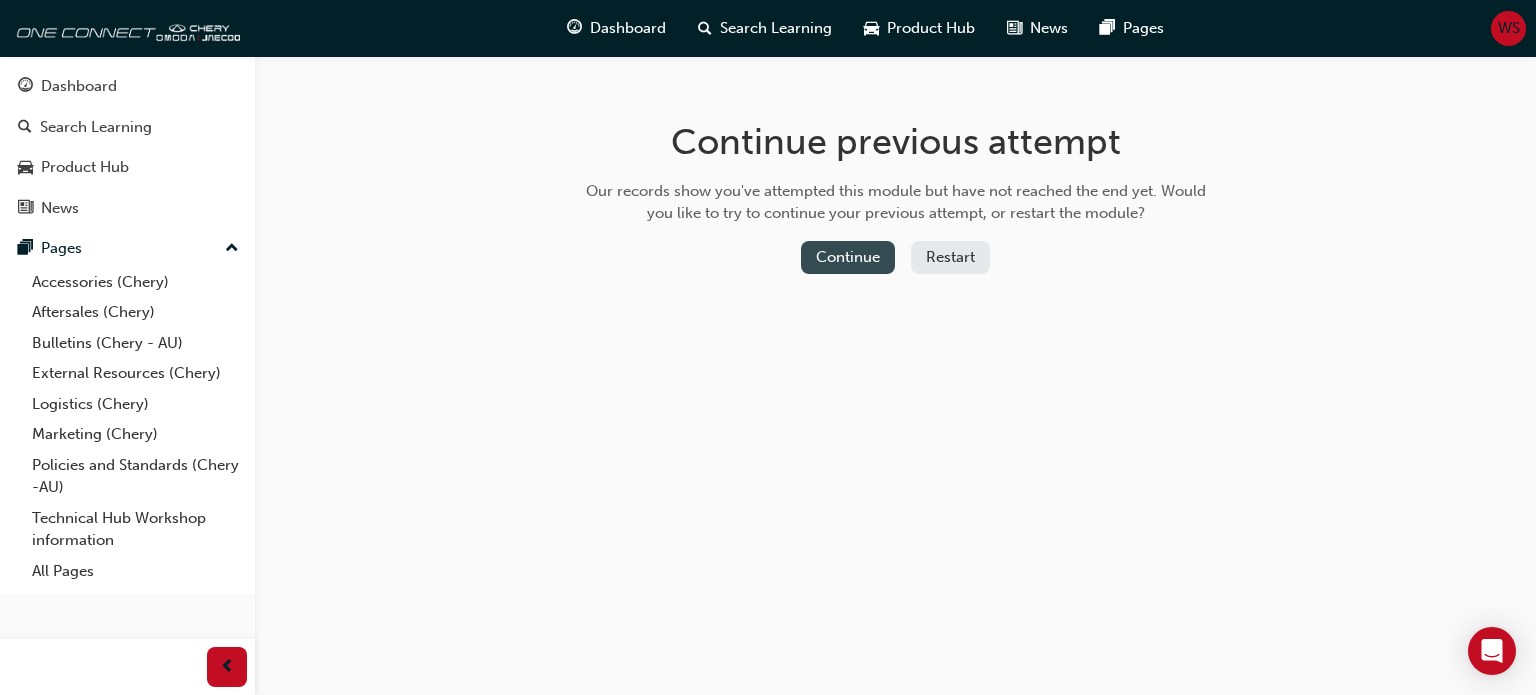 click on "Continue" at bounding box center (848, 257) 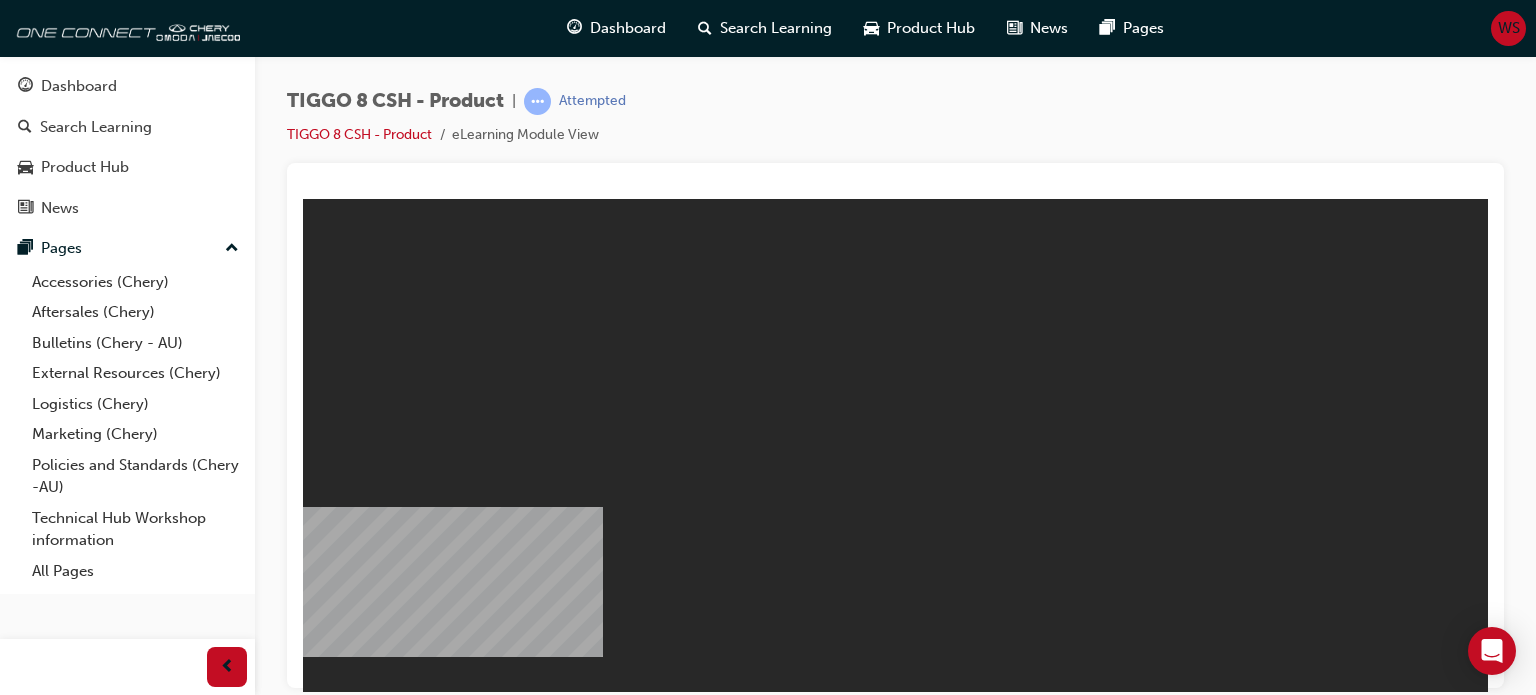 scroll, scrollTop: 0, scrollLeft: 0, axis: both 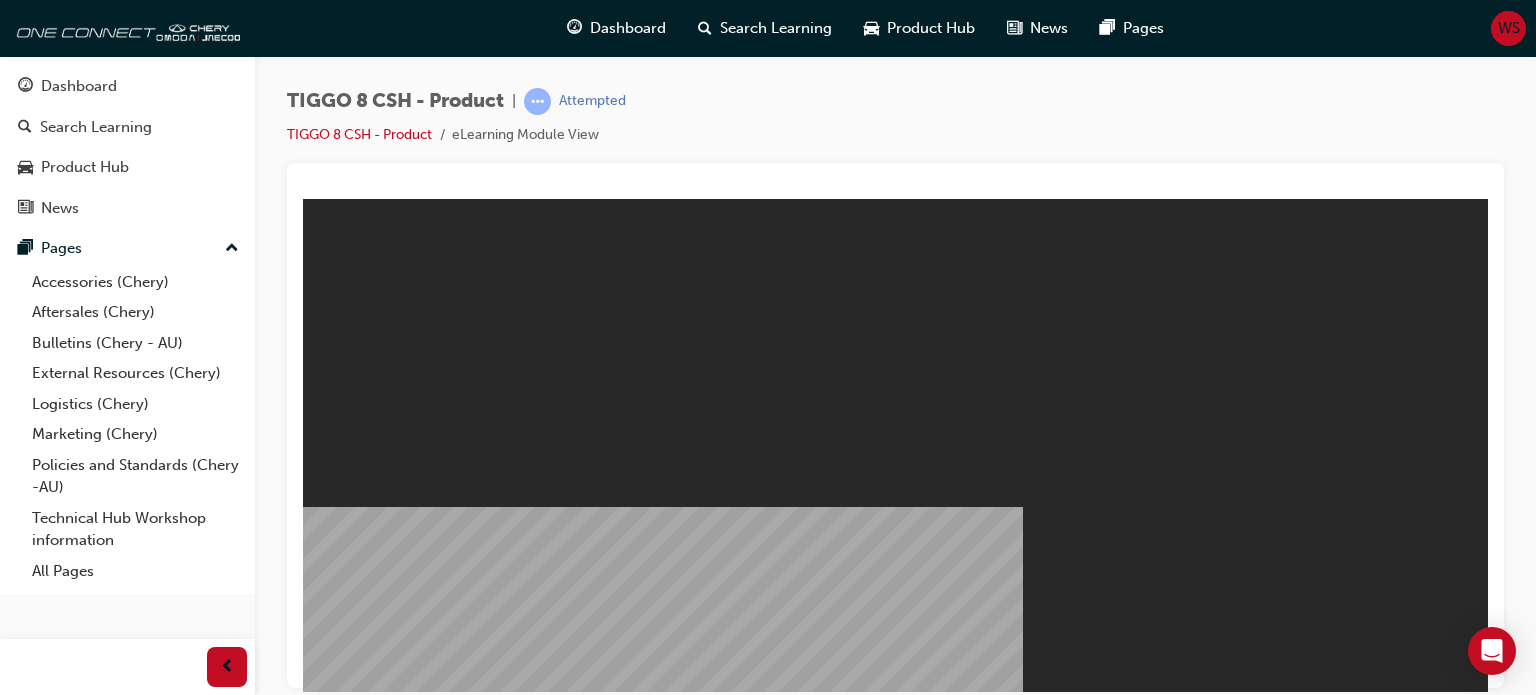 click on "Resume" at bounding box center [341, 1148] 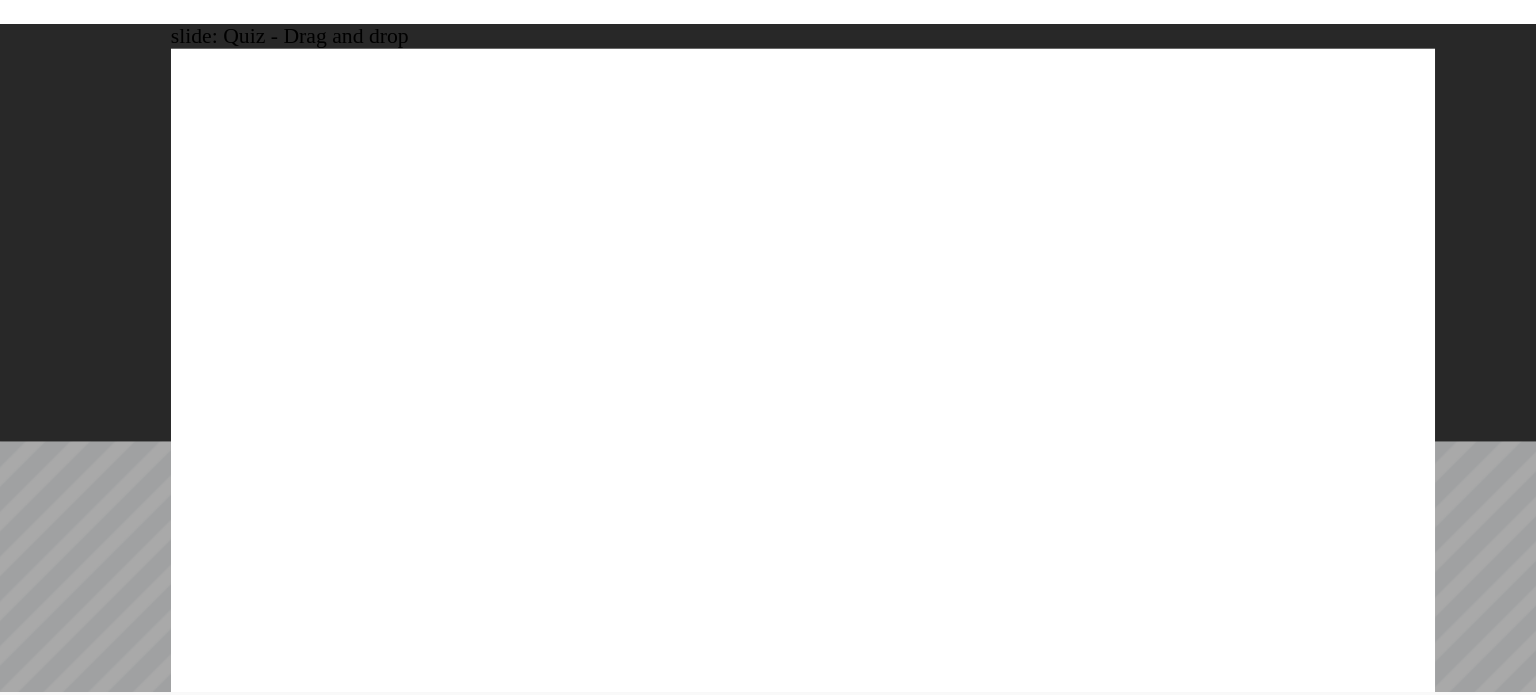 drag, startPoint x: 547, startPoint y: 96, endPoint x: 742, endPoint y: 301, distance: 282.9311 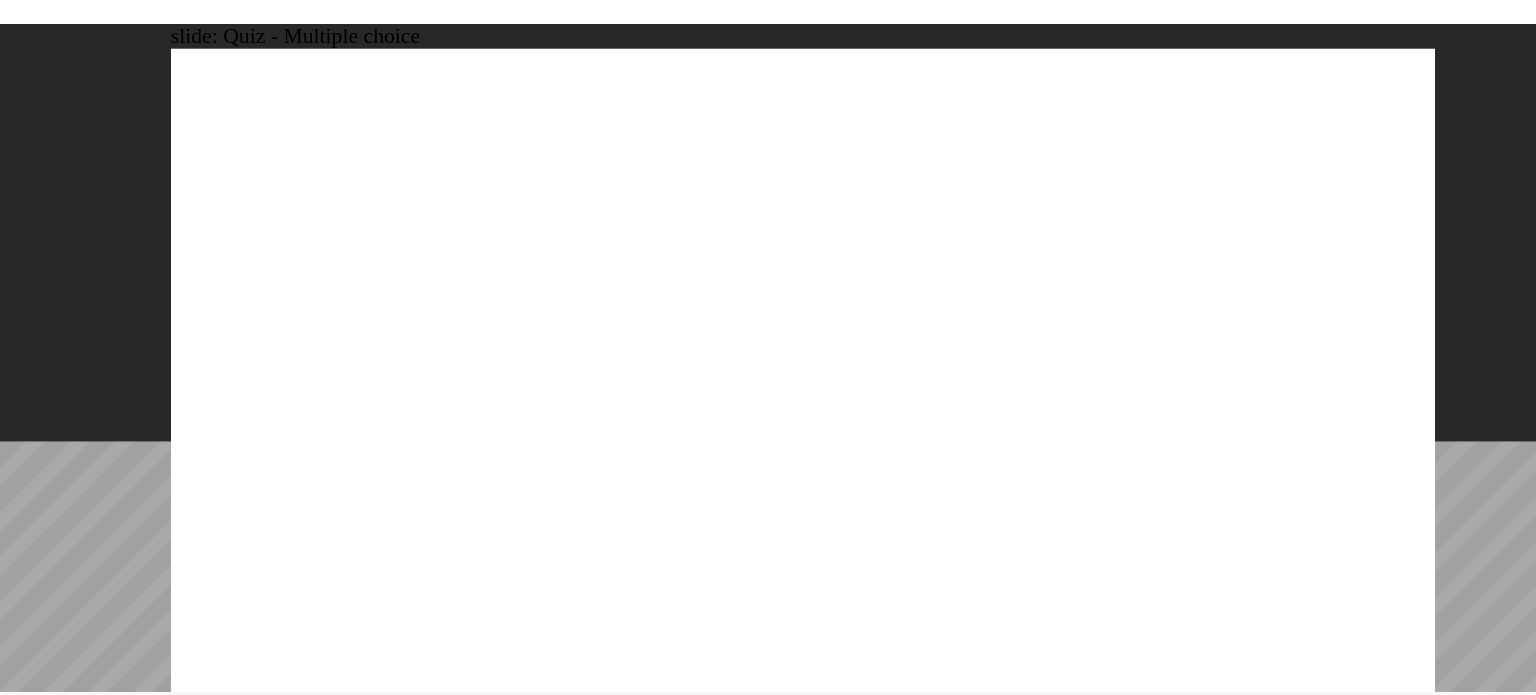 click 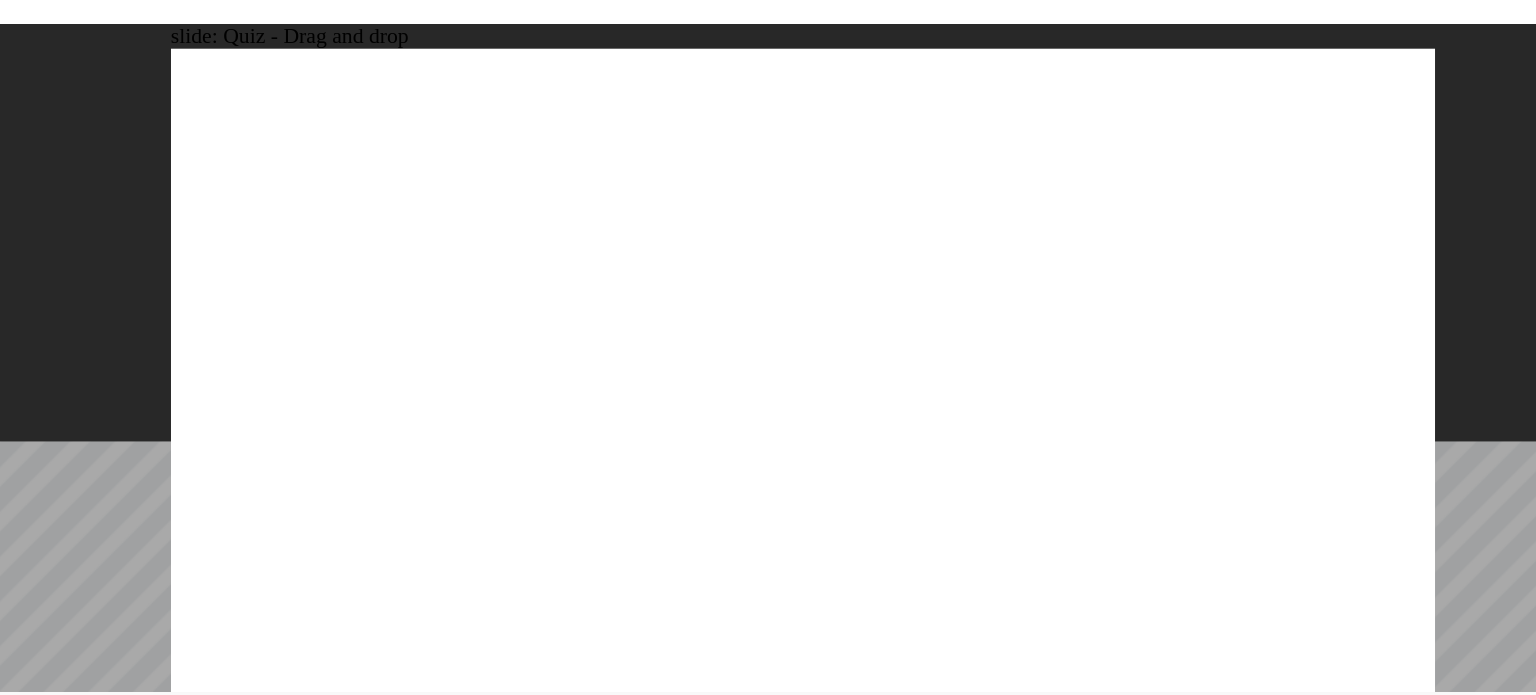 drag, startPoint x: 616, startPoint y: 78, endPoint x: 362, endPoint y: 386, distance: 399.22424 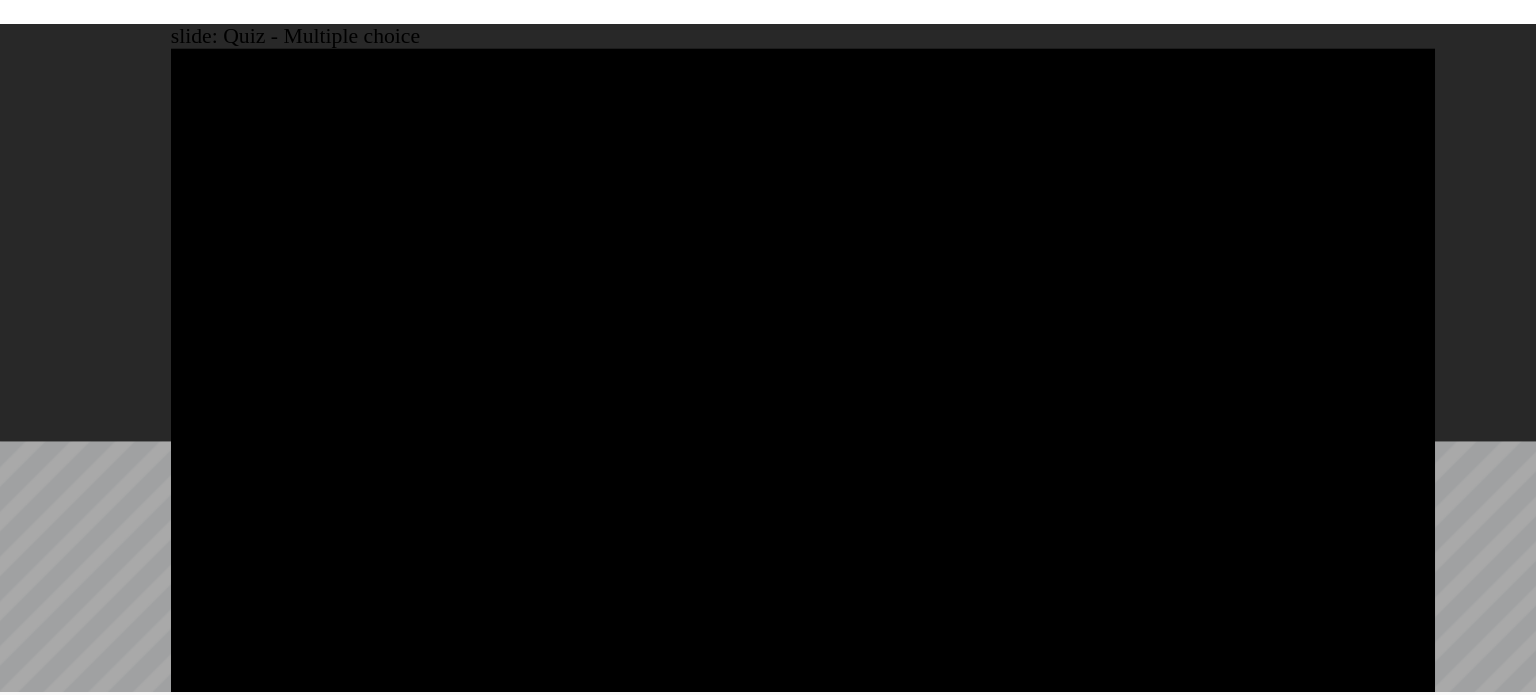 click 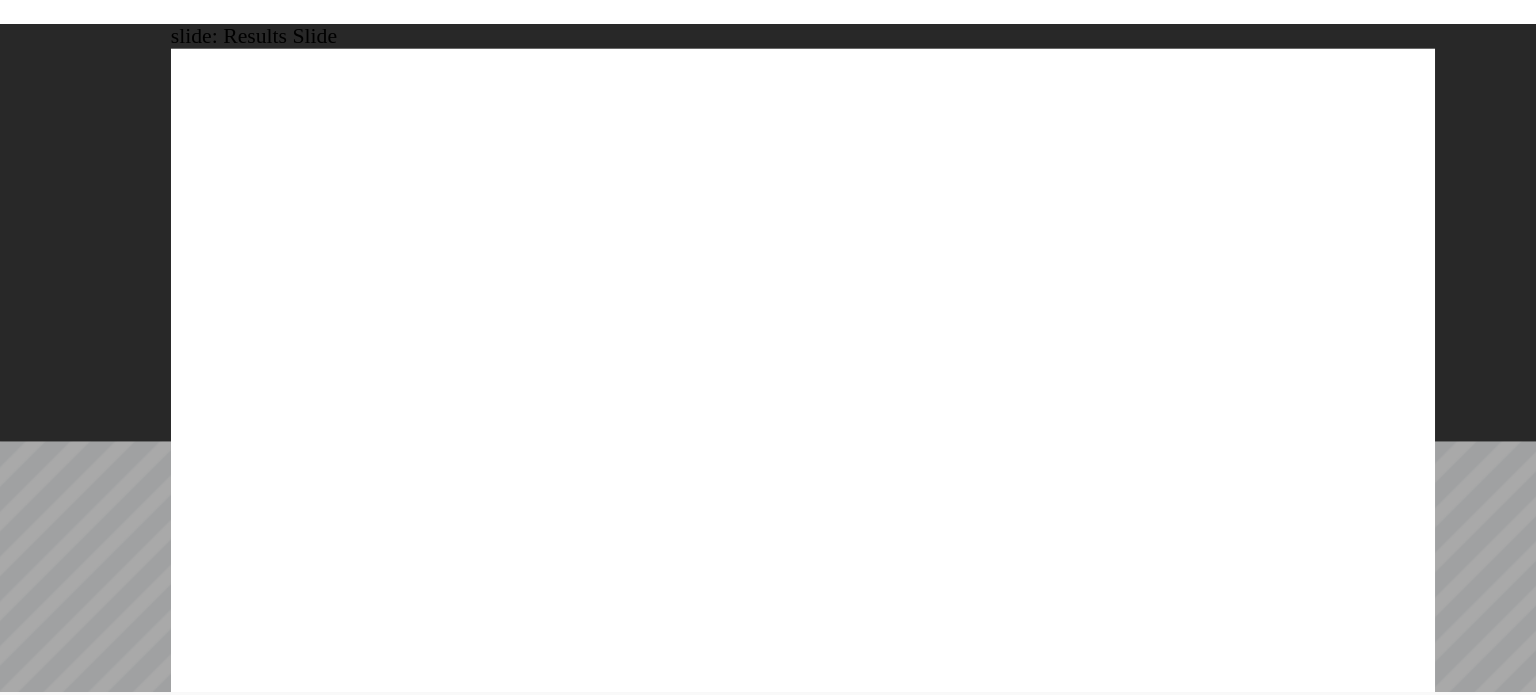 click 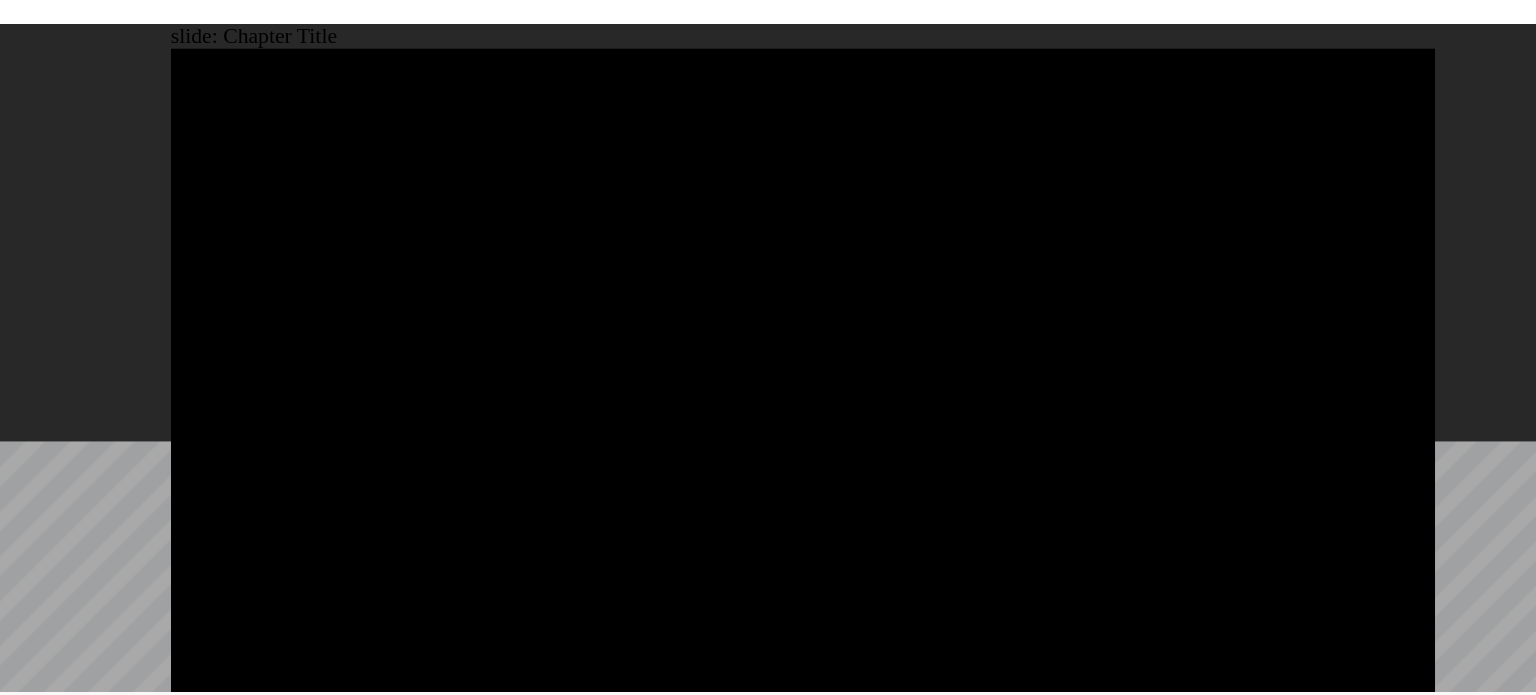 click 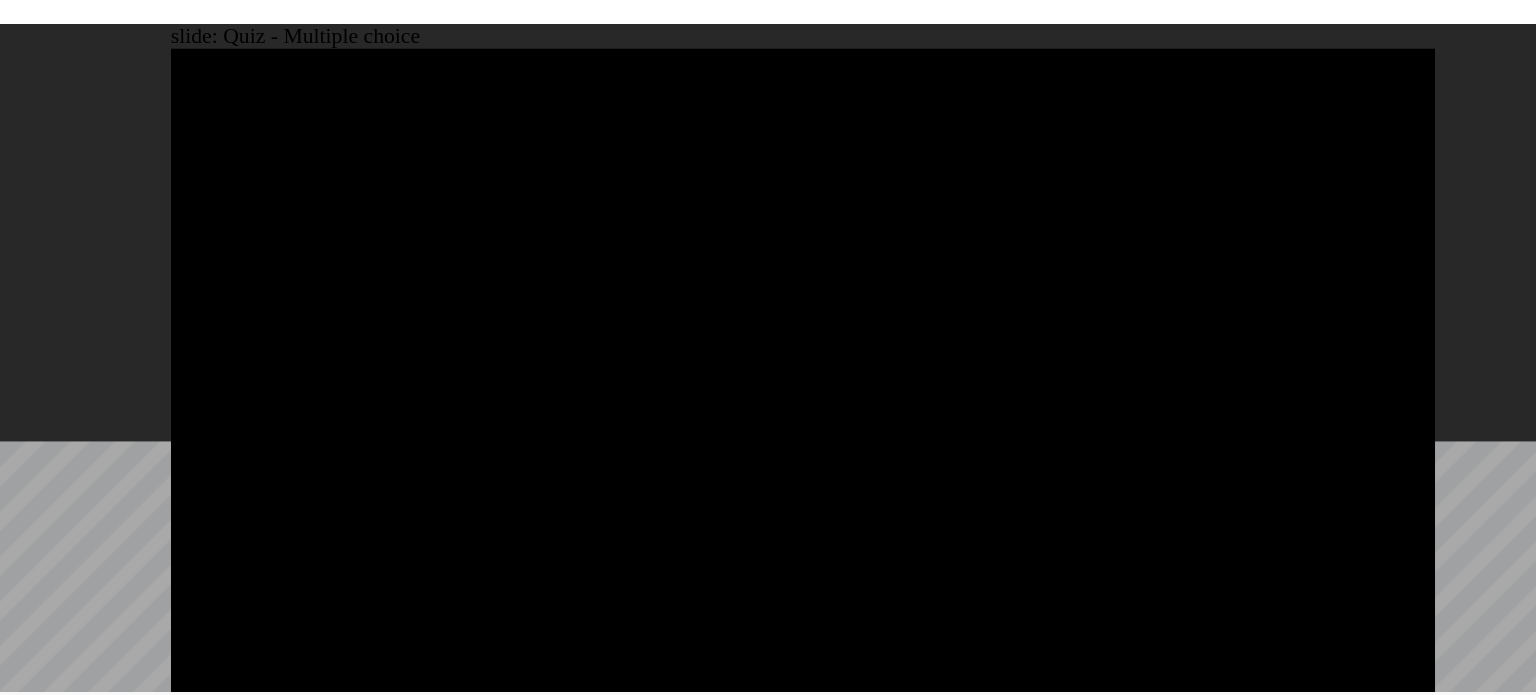 click 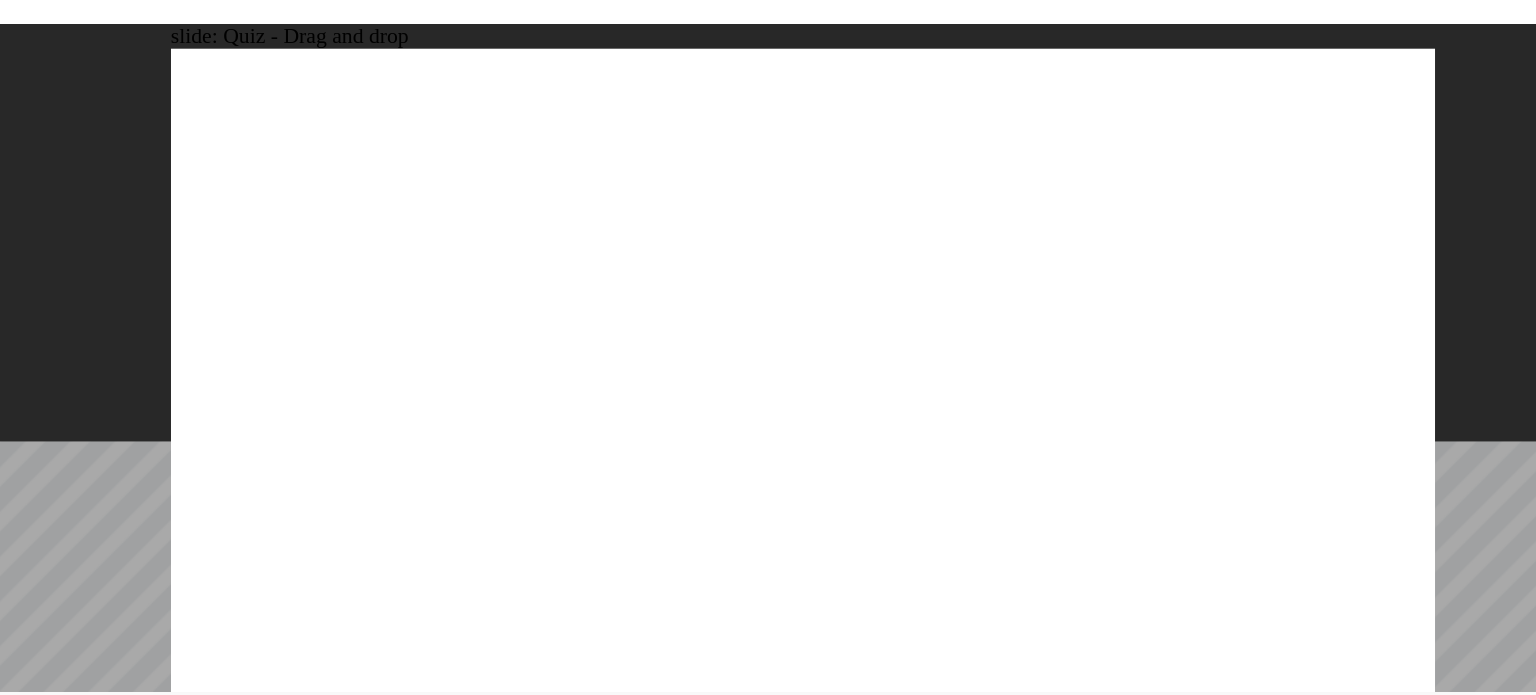 drag, startPoint x: 579, startPoint y: 94, endPoint x: 769, endPoint y: 331, distance: 303.75812 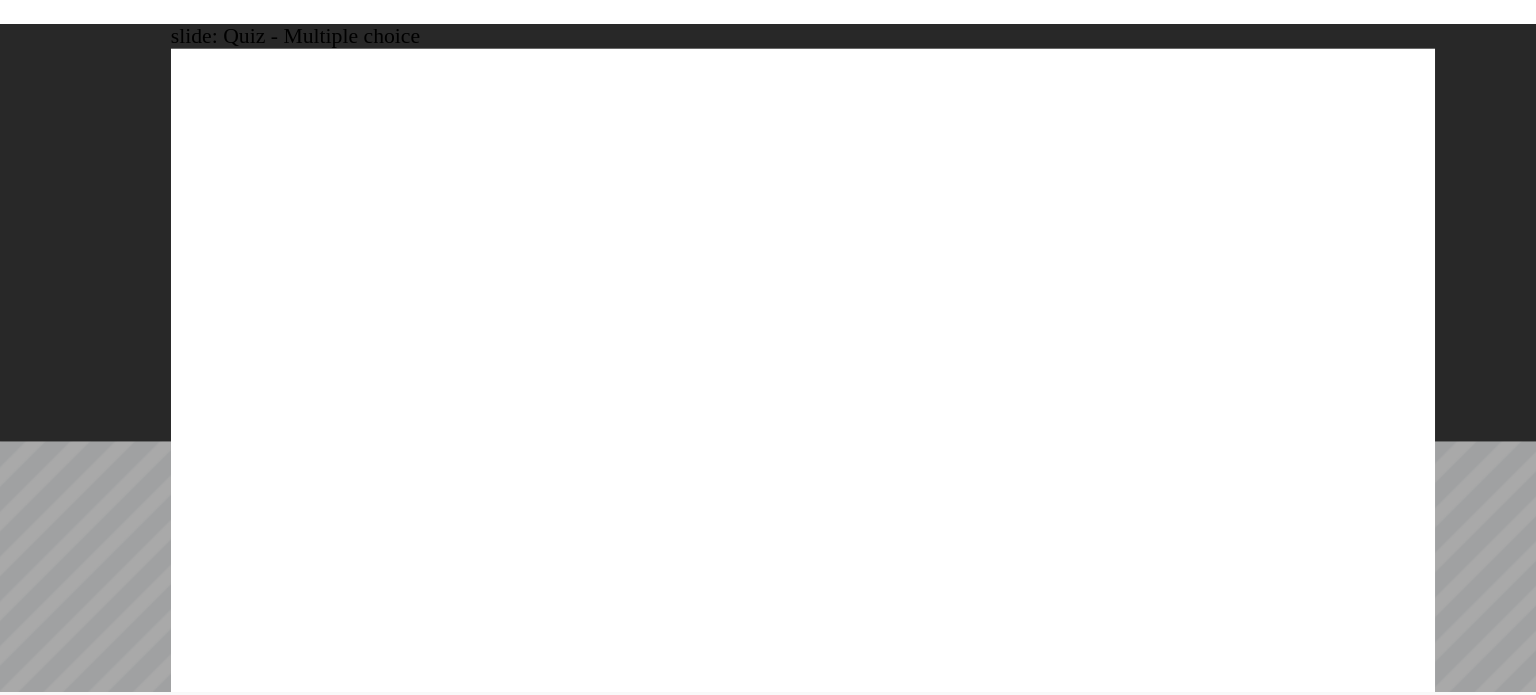 click 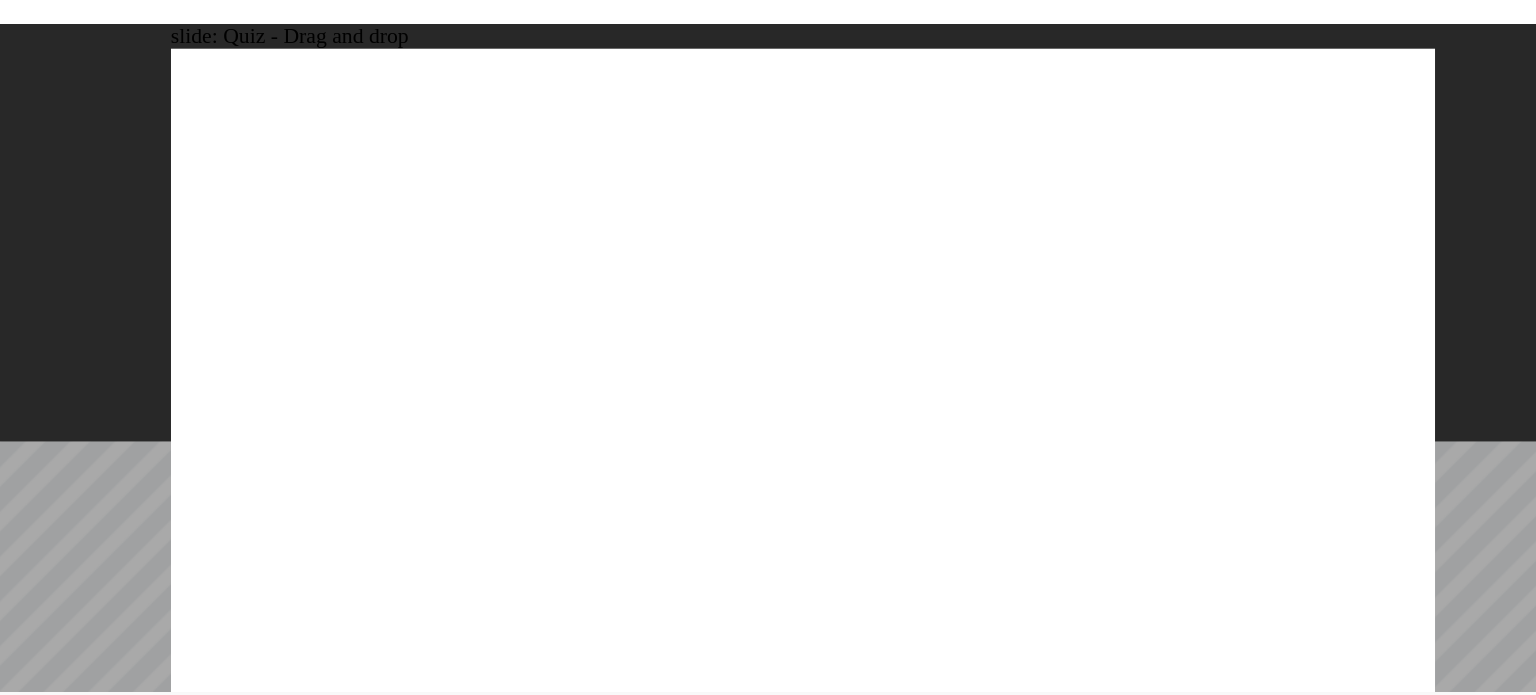 drag, startPoint x: 637, startPoint y: 93, endPoint x: 678, endPoint y: 341, distance: 251.36627 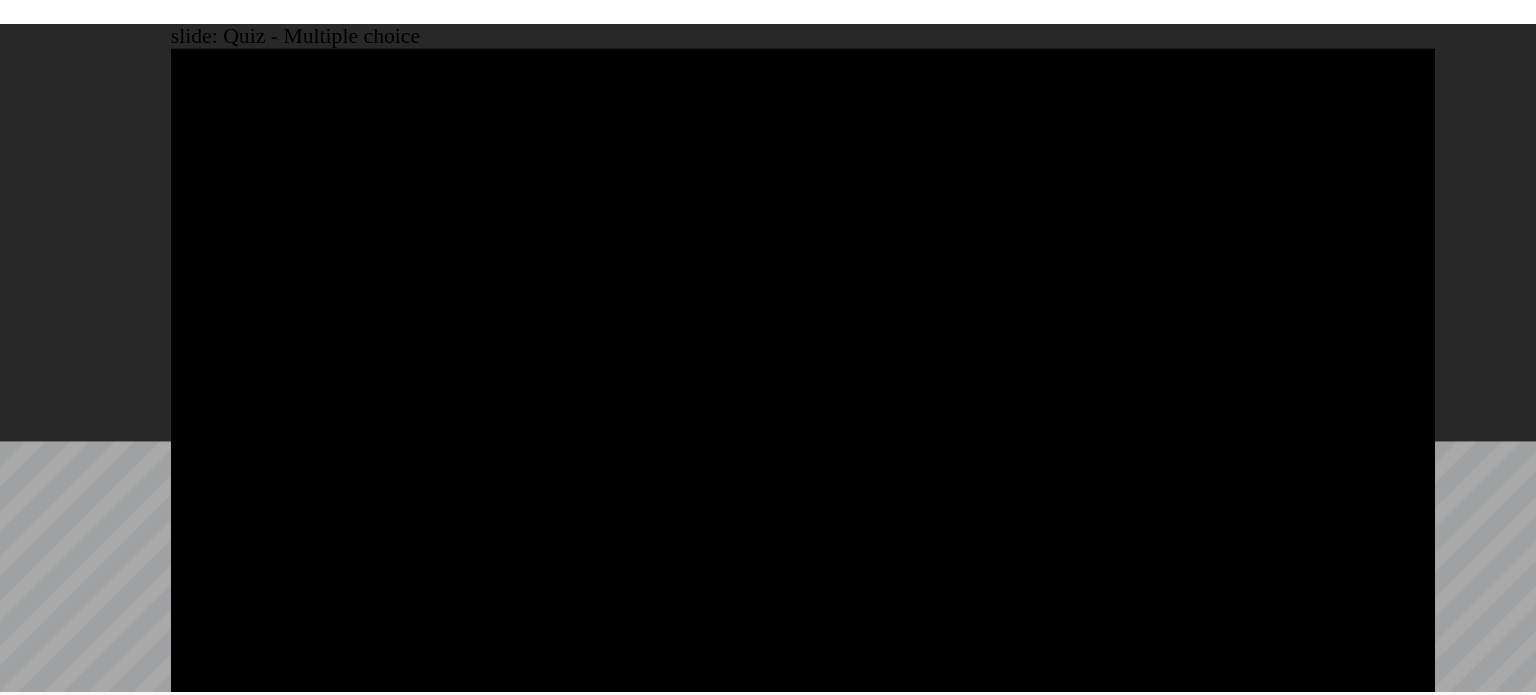 click 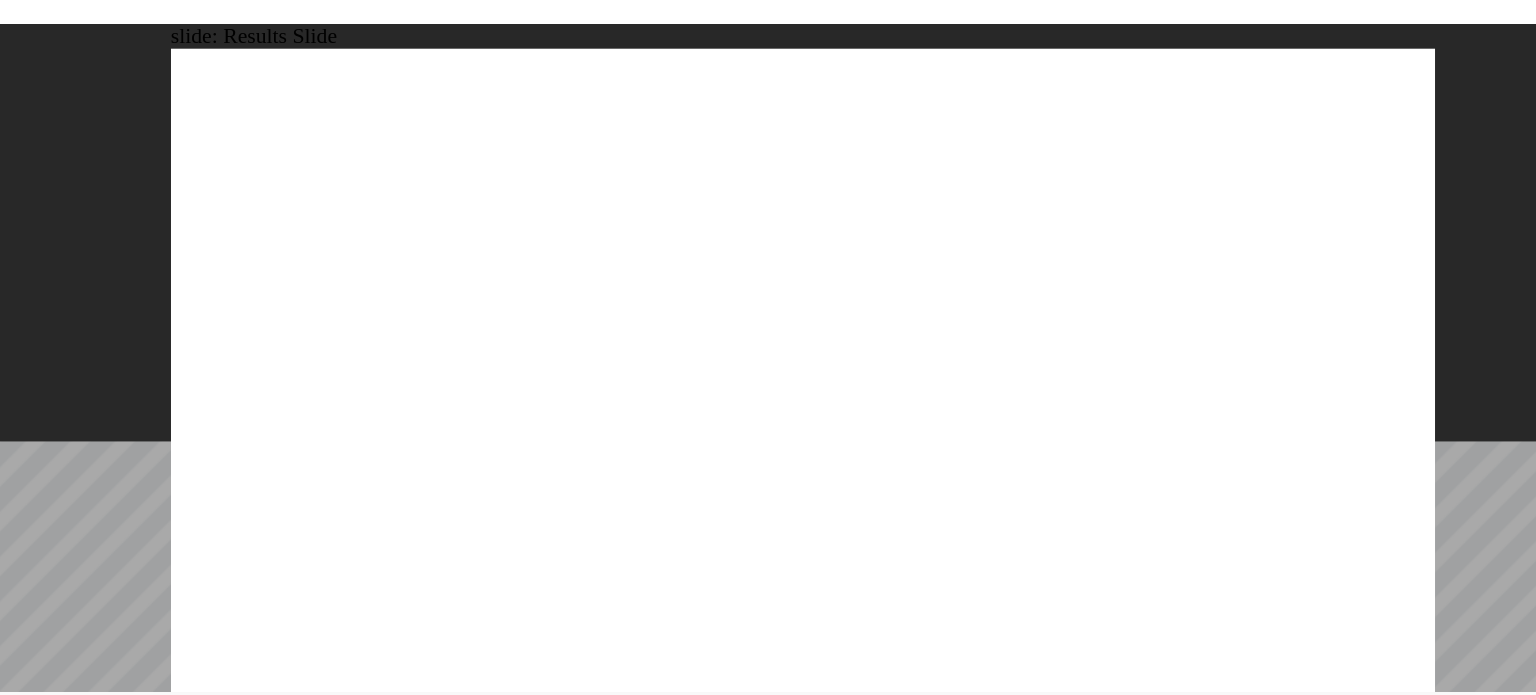 click 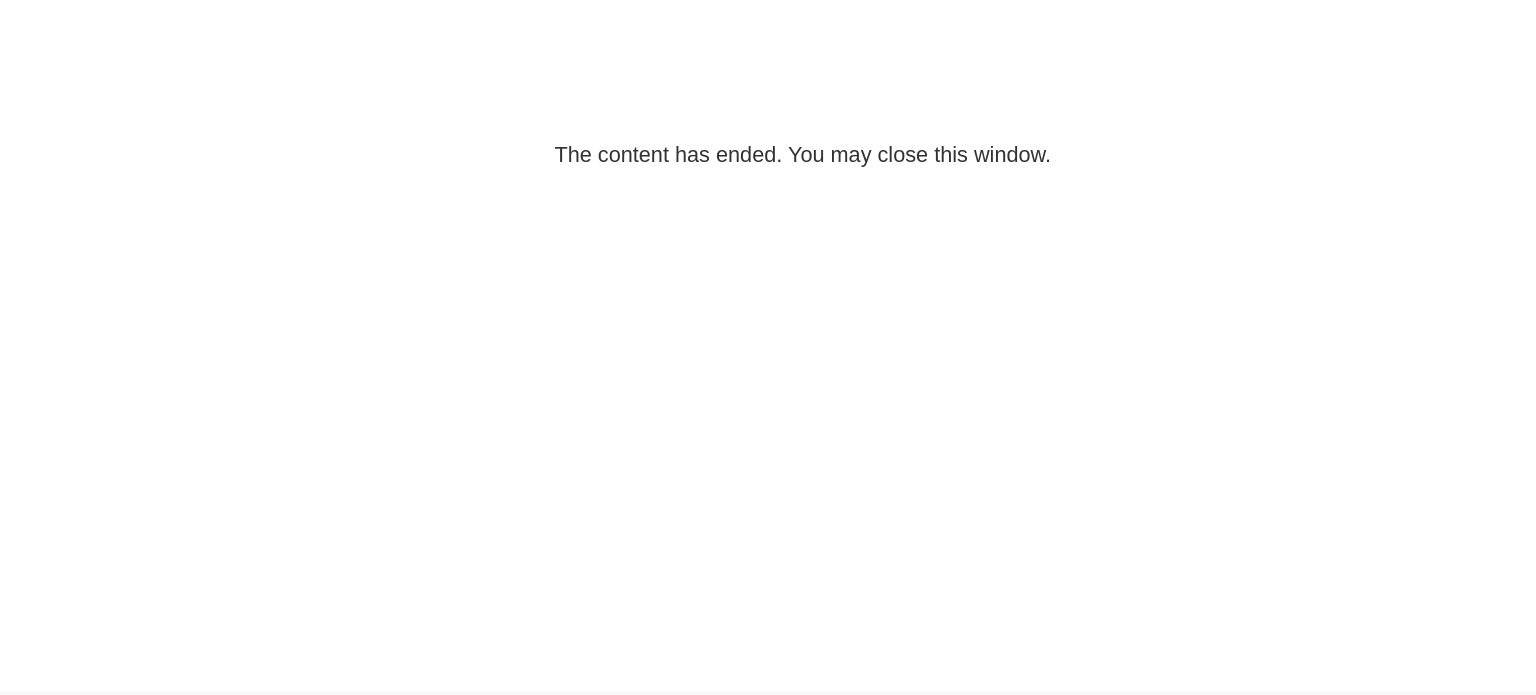 scroll, scrollTop: 0, scrollLeft: 0, axis: both 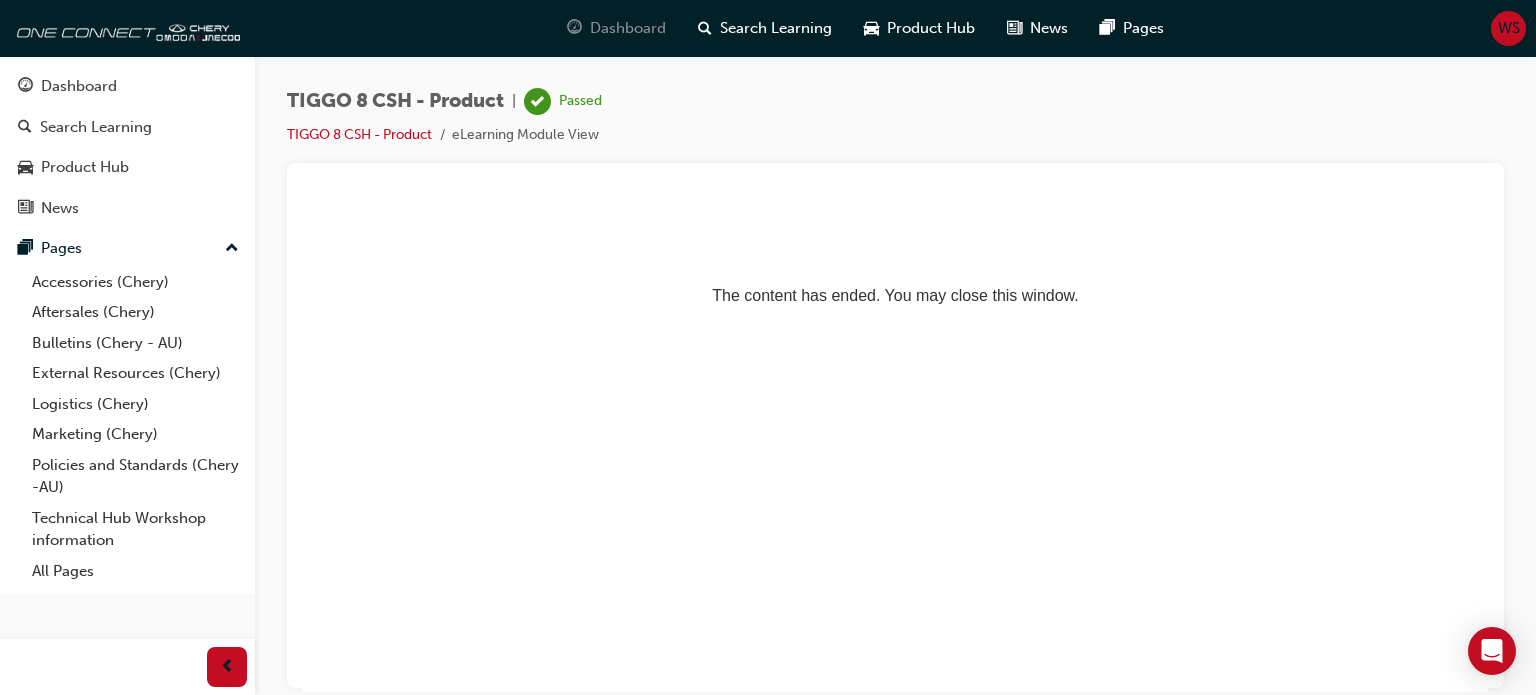 click on "Dashboard" at bounding box center [616, 28] 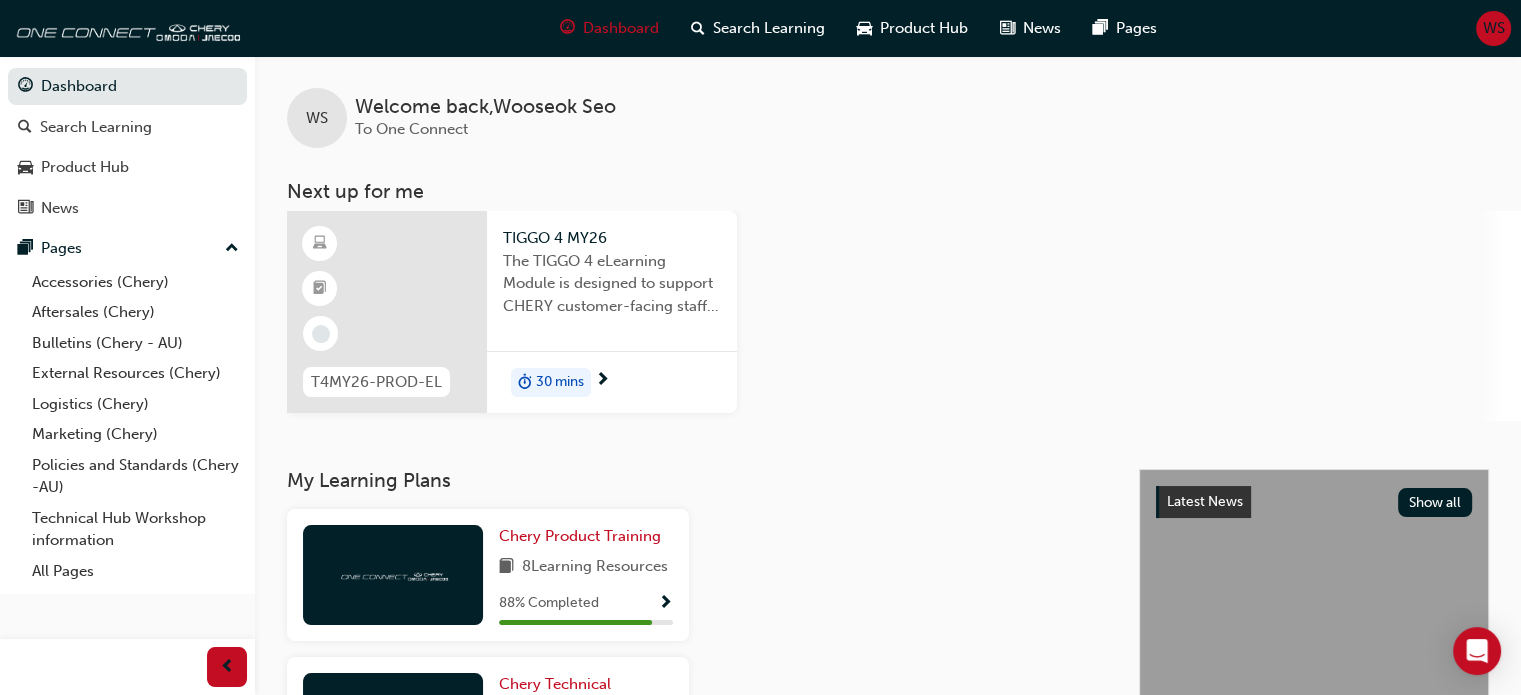 click on "The TIGGO 4 eLearning Module is designed to support CHERY customer-facing staff with the product and sales information for the introduction and demonstration of its unique features and benefits." at bounding box center [612, 284] 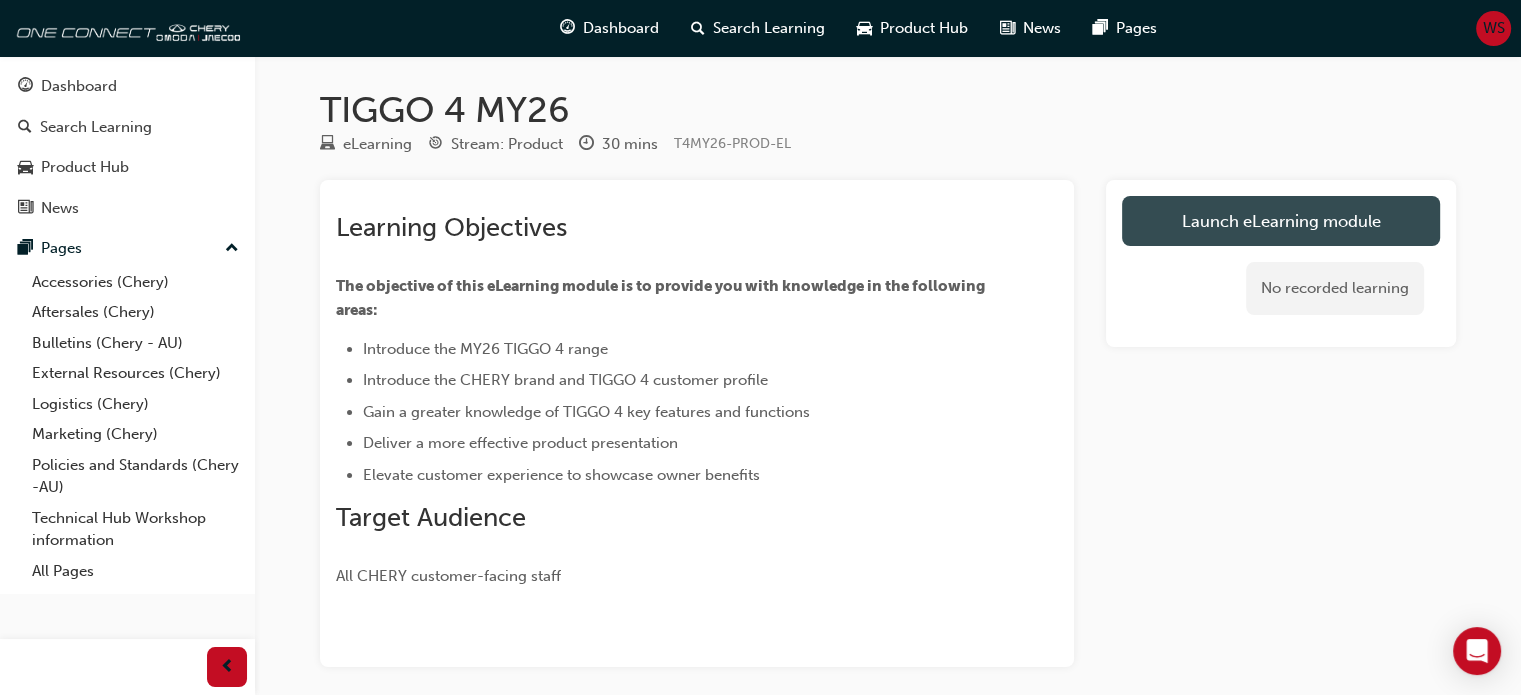 click on "Launch eLearning module" at bounding box center [1281, 221] 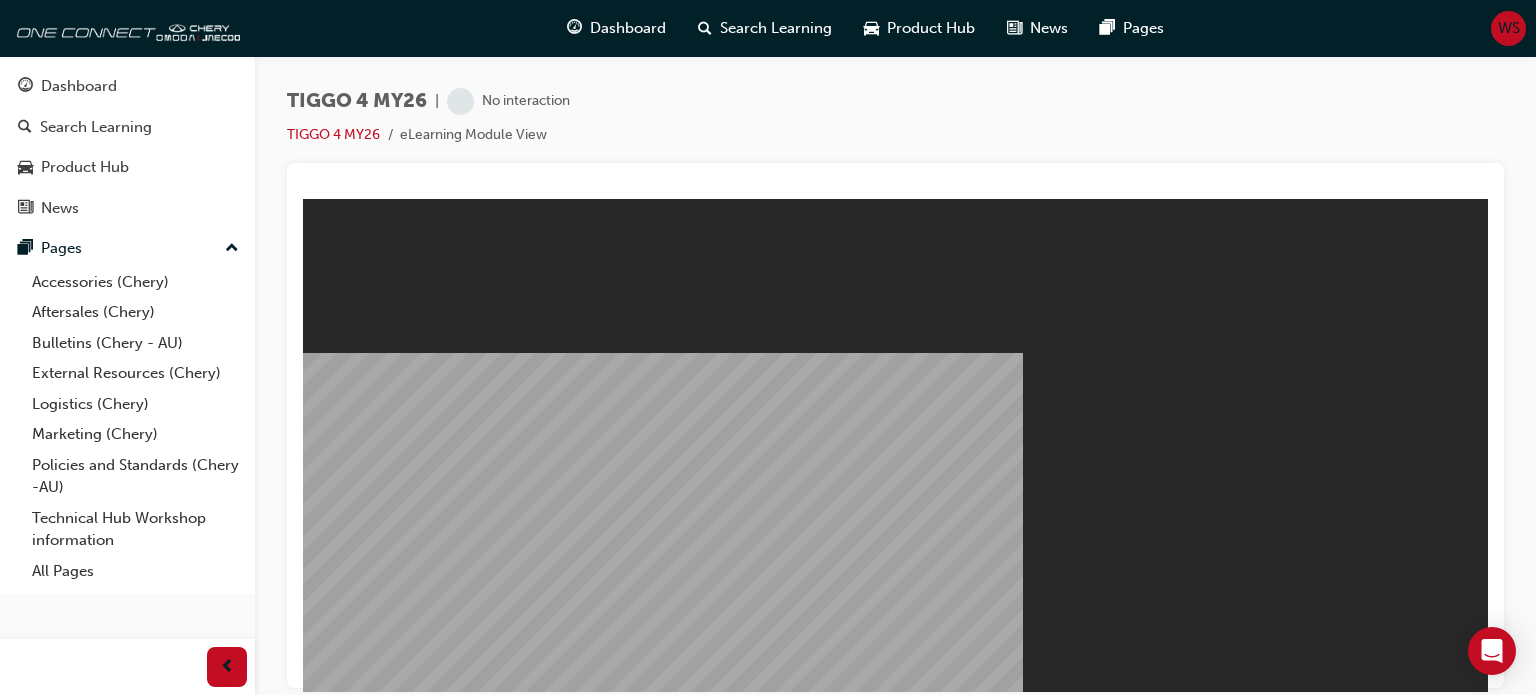 scroll, scrollTop: 0, scrollLeft: 0, axis: both 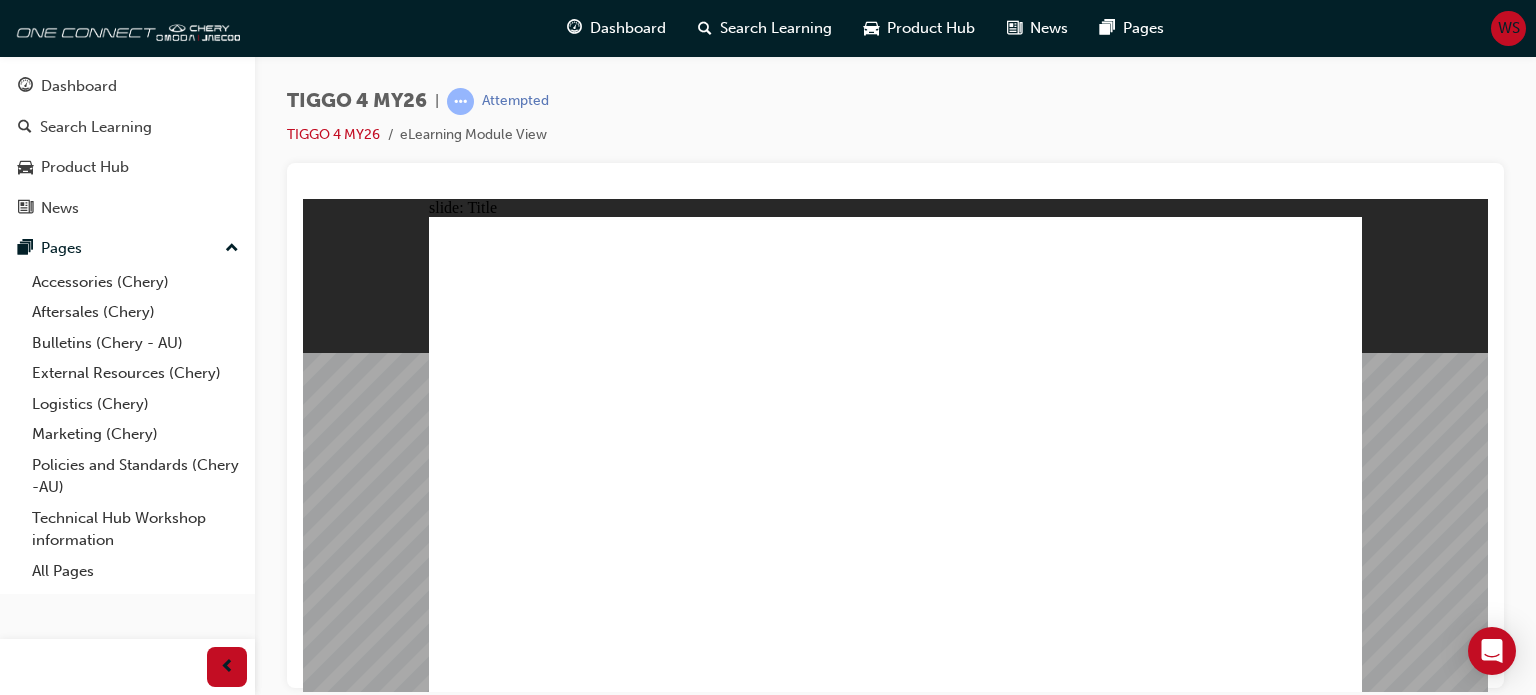 click 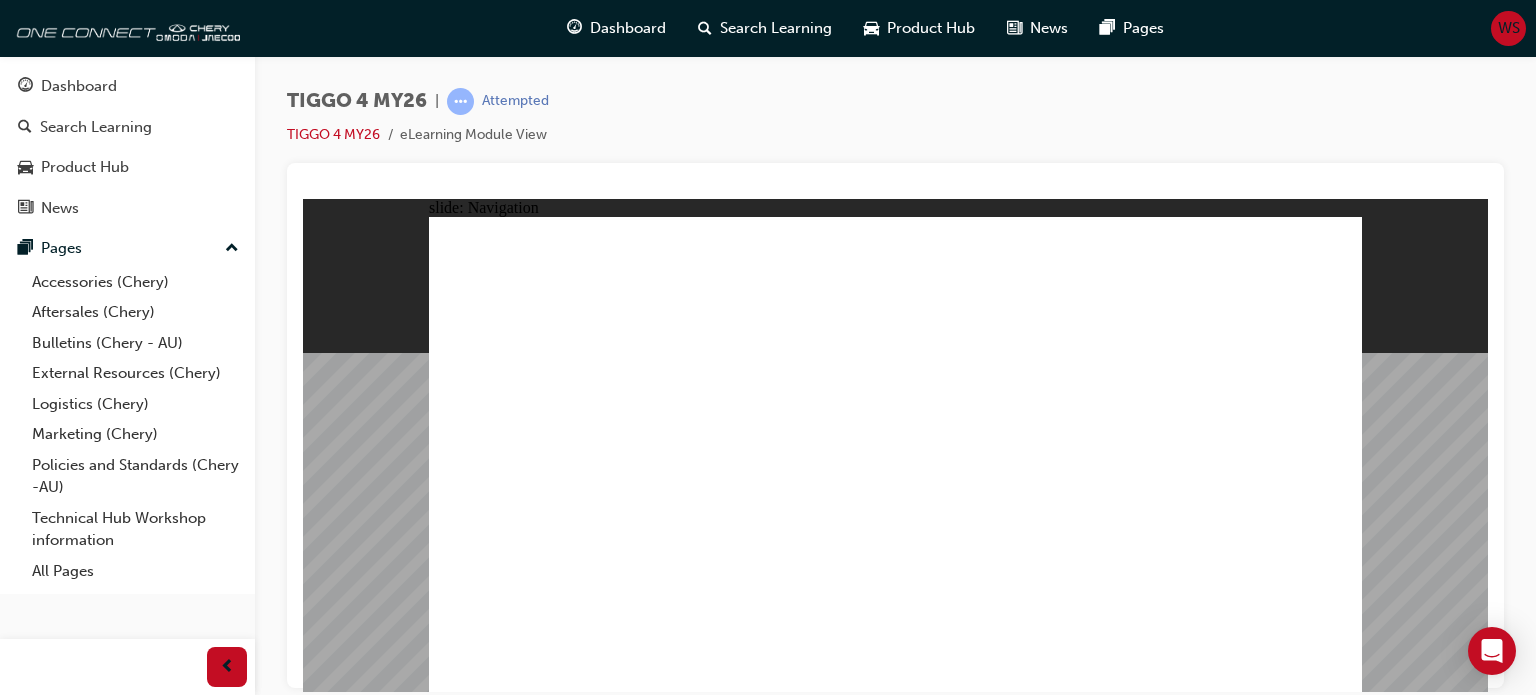 click 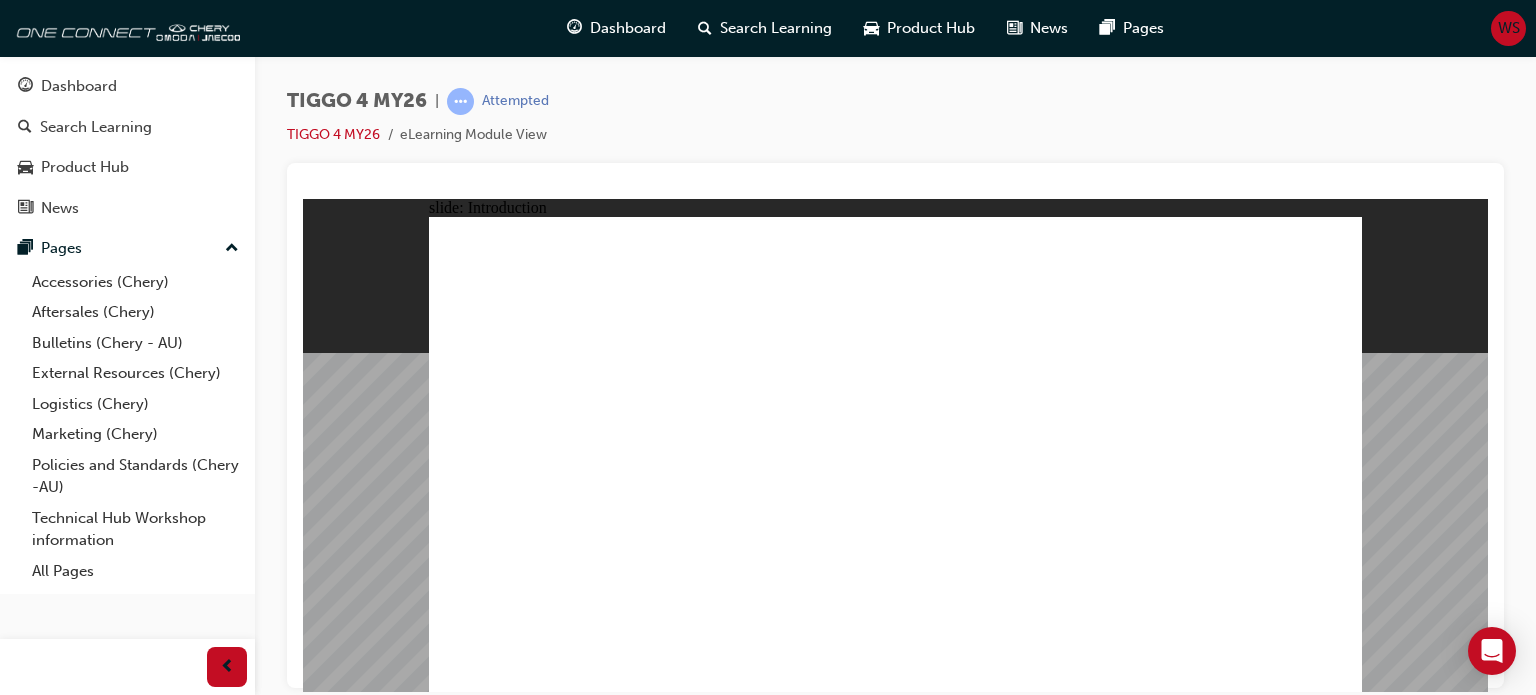 click on "MENU RESOURCES Chery Motor introduces TIGGO 4, MY 26. Added style with an all new hybrid drive line option. Since launch, Tiggo 4 has impressed the toughest  critics as being the premium small SUV packed with  technology and value for money. 06/2025 - Illustrations may contain overseas and pre-production models. Specifications are  subject to change. Whilst Chery Motor endeavours to ensure accuracy of information at the  time of publication, for confirmation, always refer to the latest features and specification  sheets available from the Chery Motor Australia website. cherymotor.com.au" at bounding box center [895, 2377] 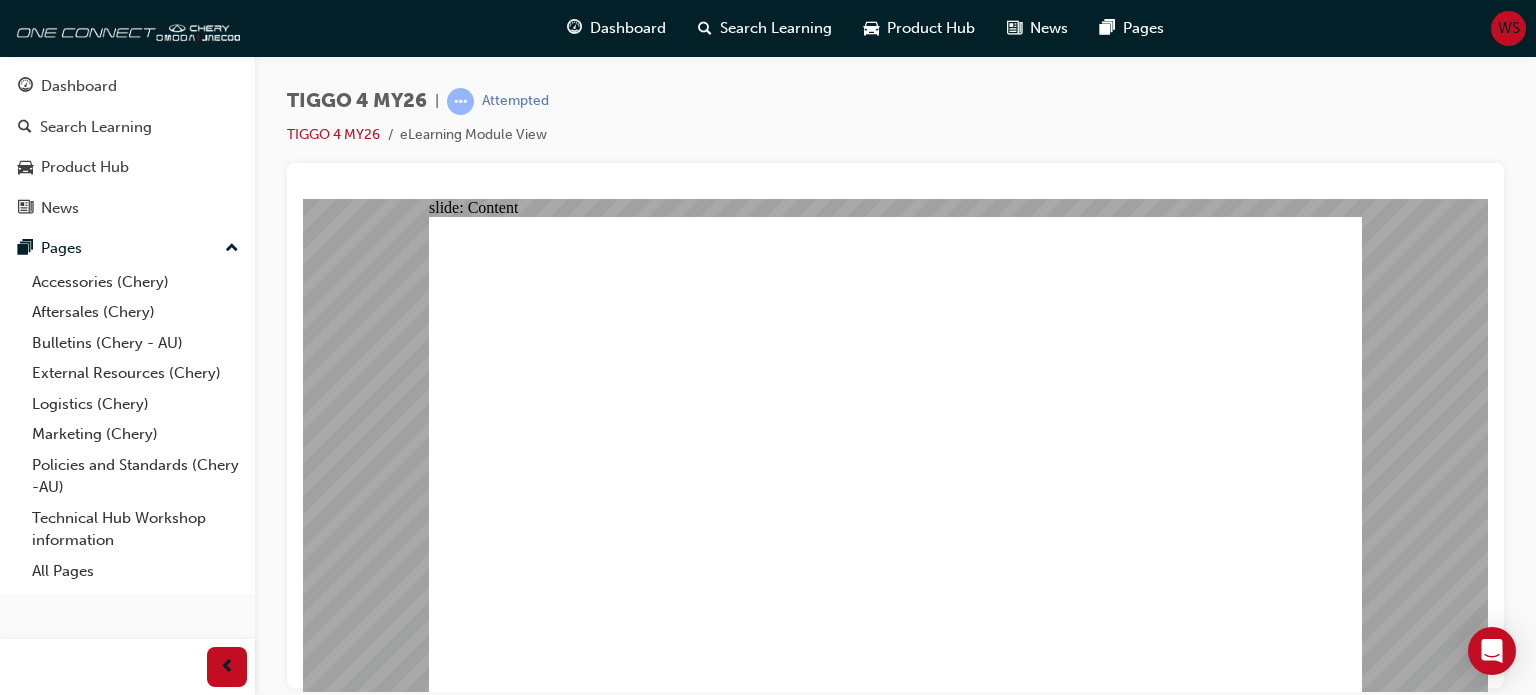 click at bounding box center [710, 3150] 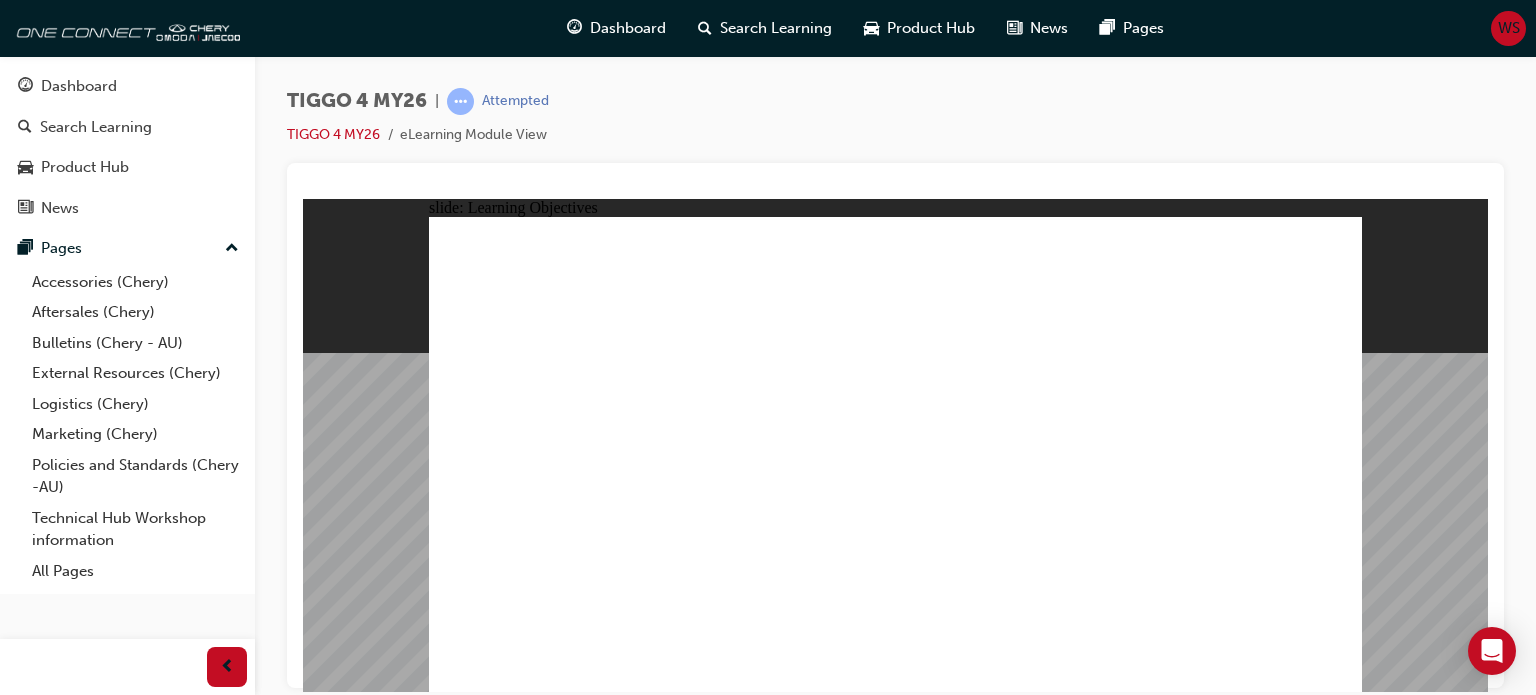click 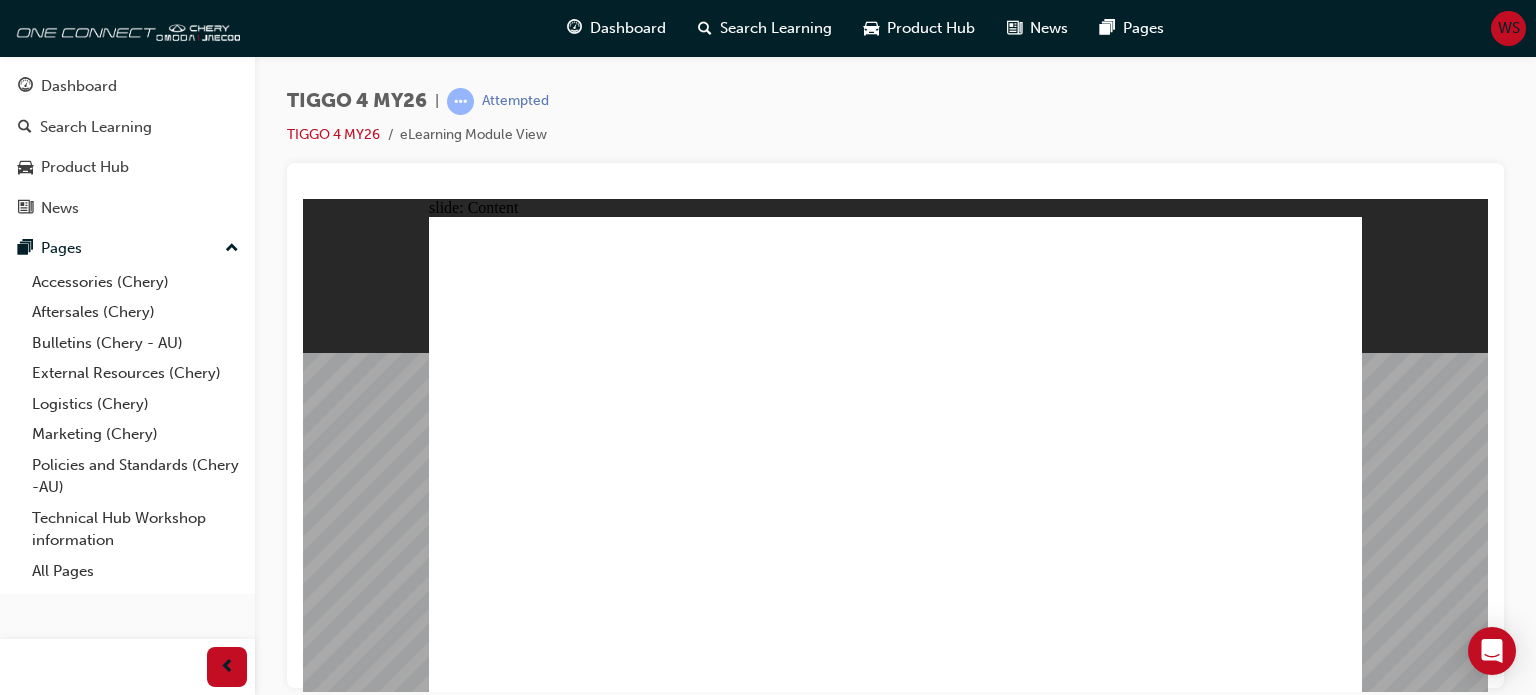 click 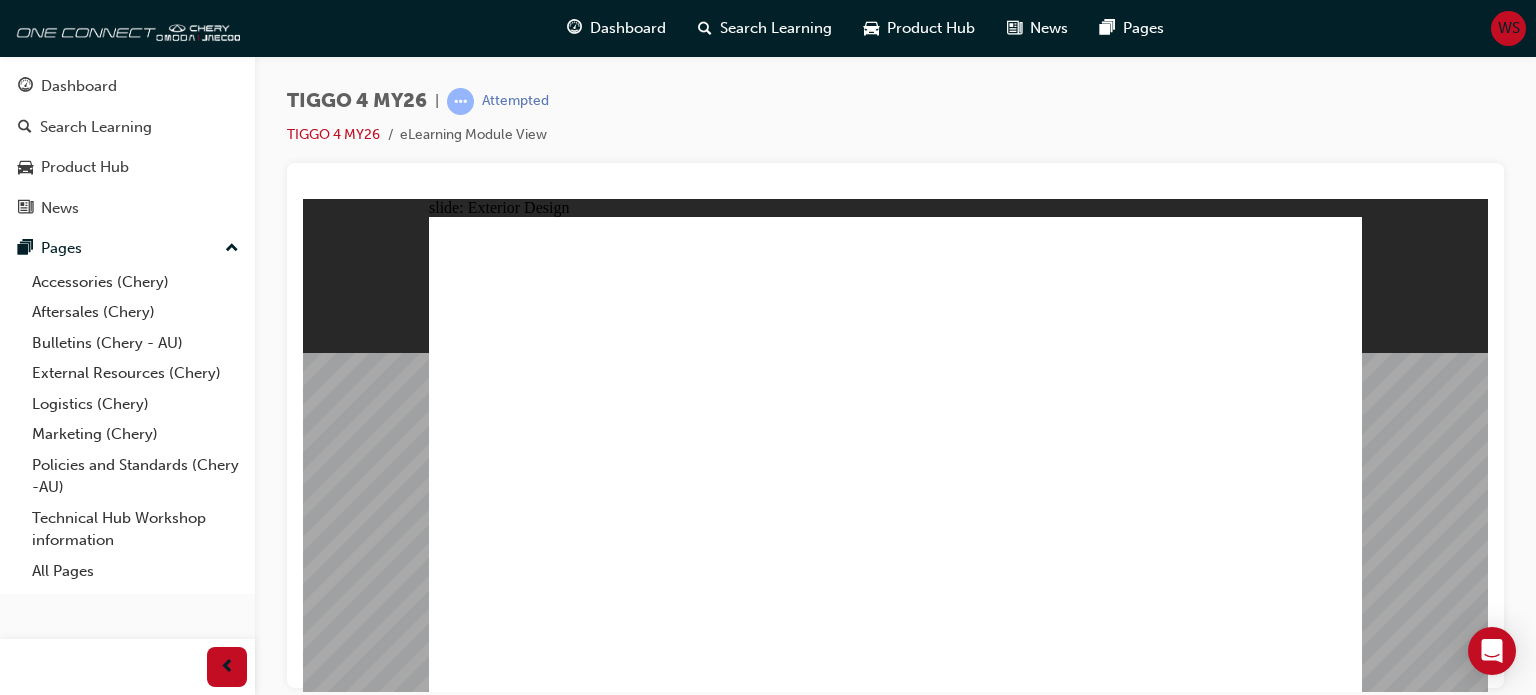click 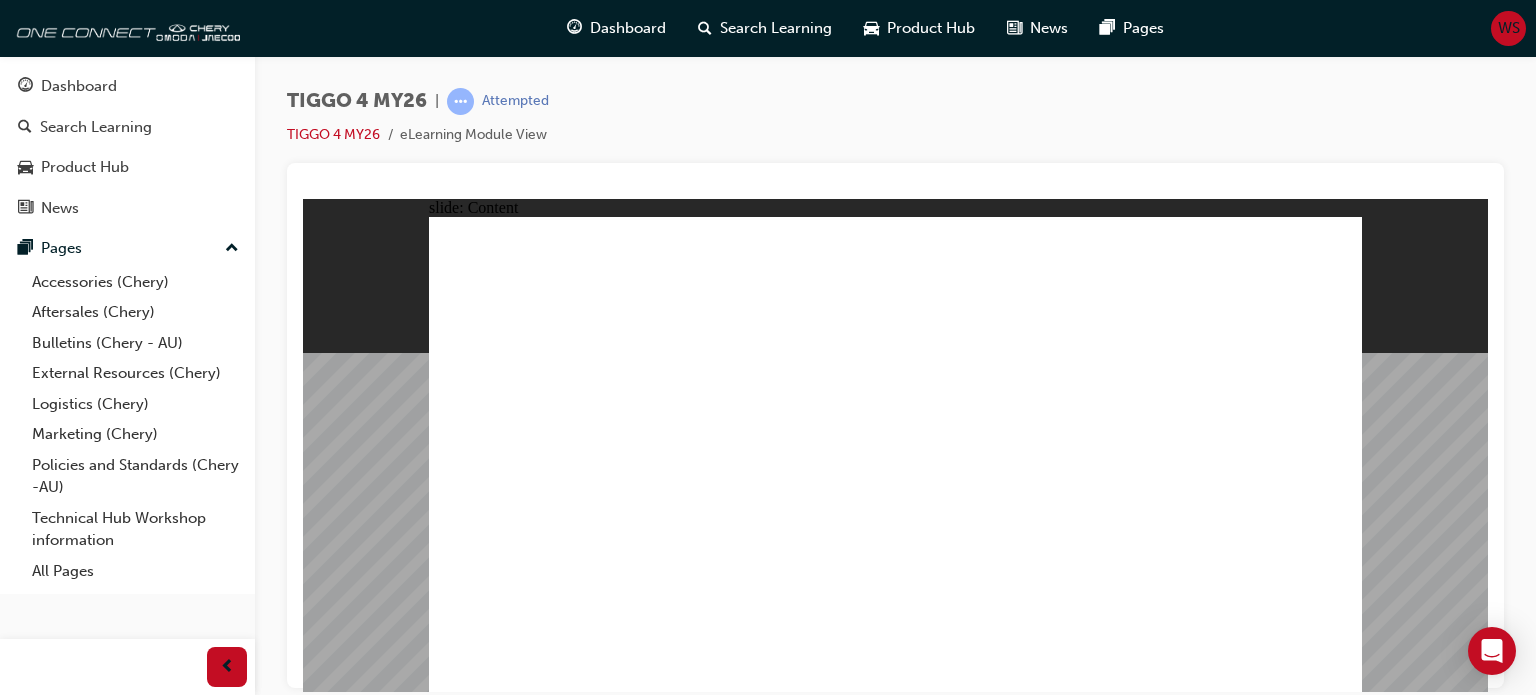 click 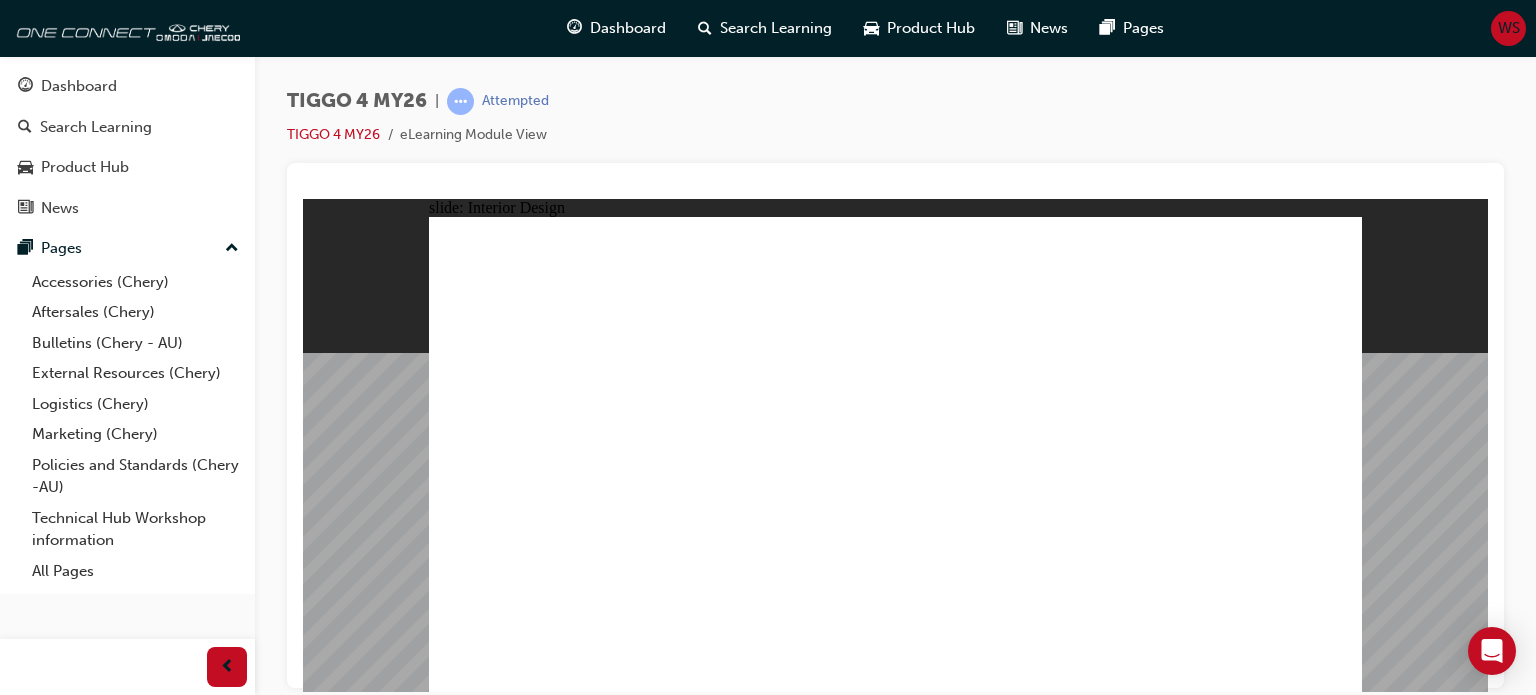 click 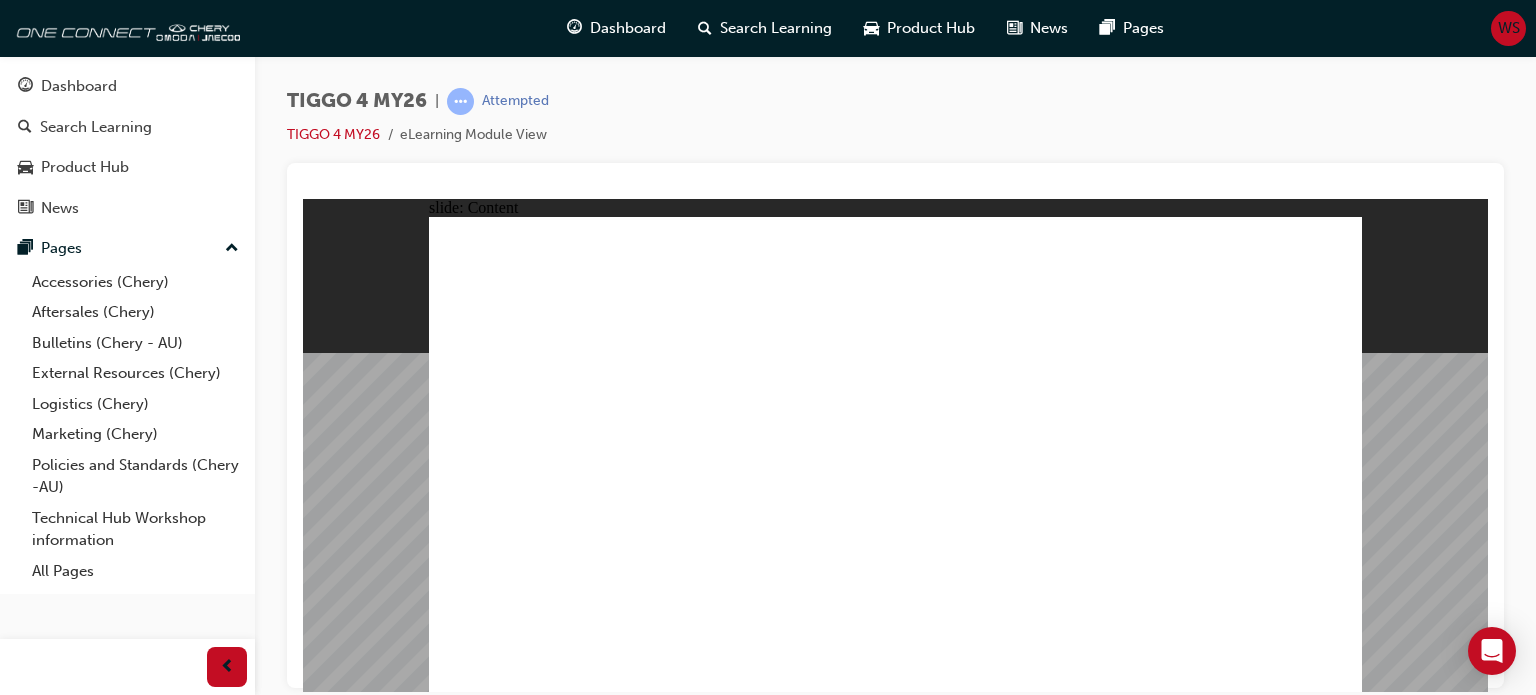 click 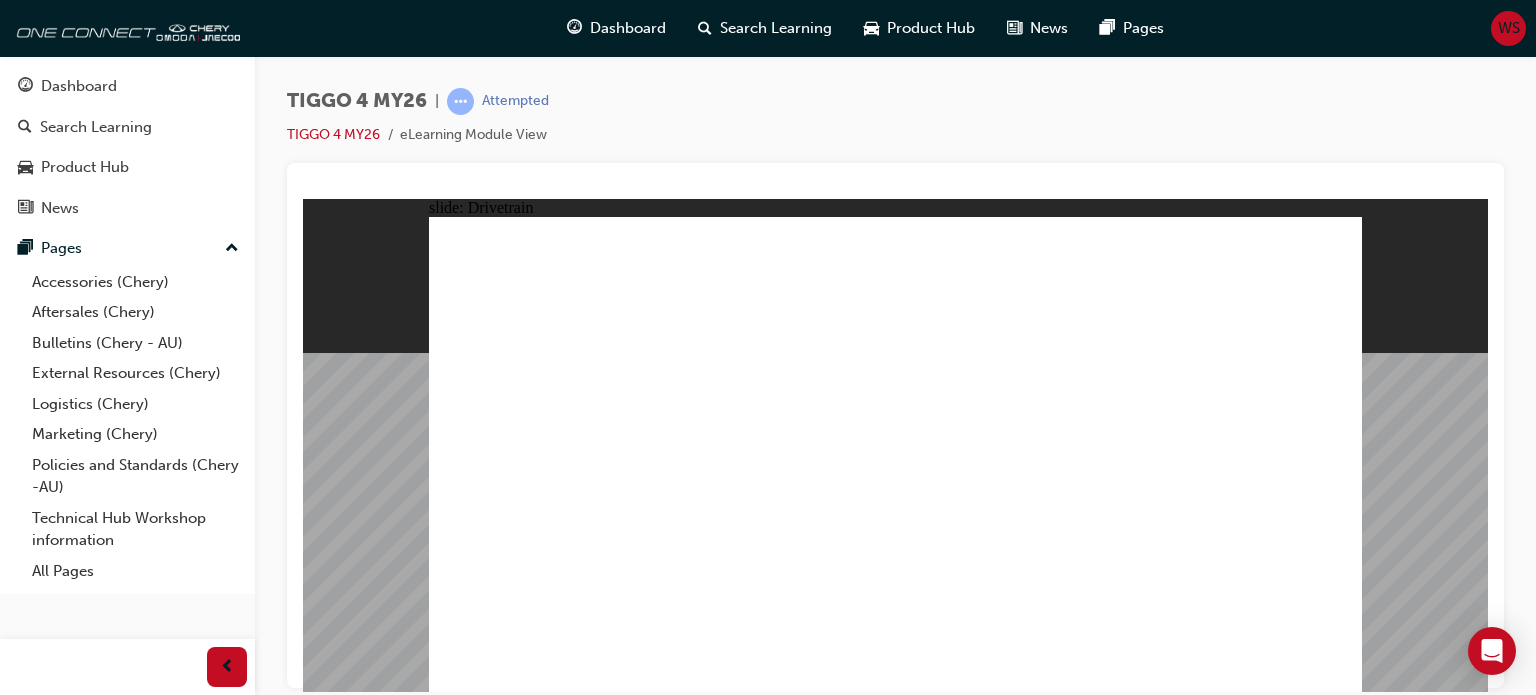 click 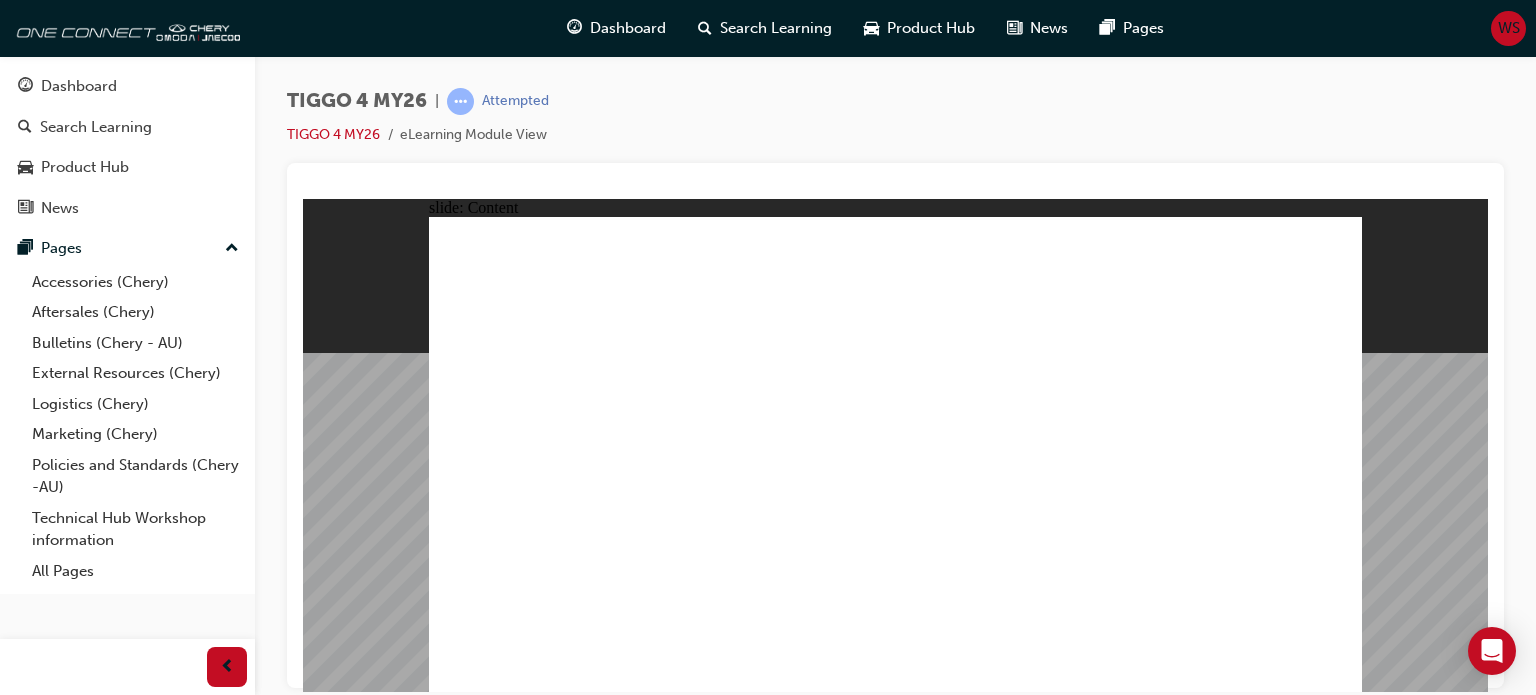 click 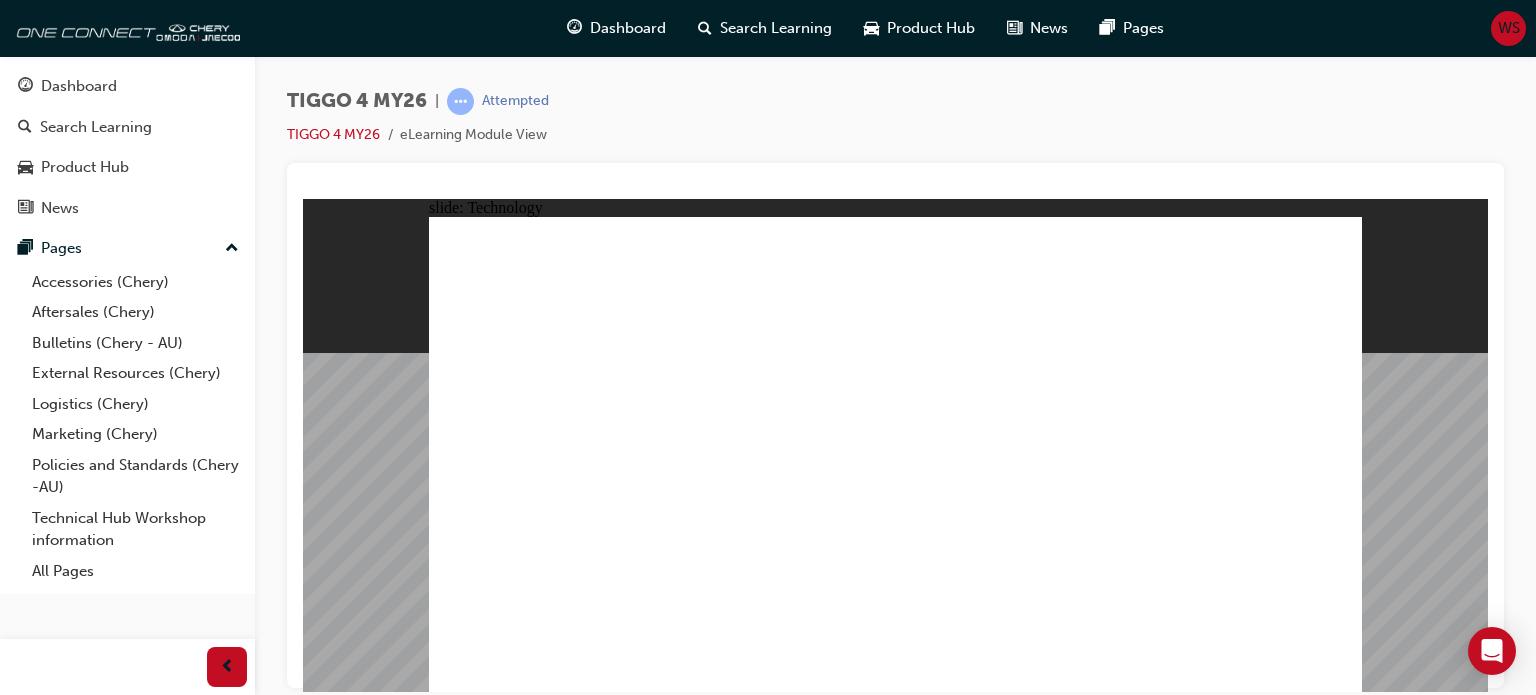 click 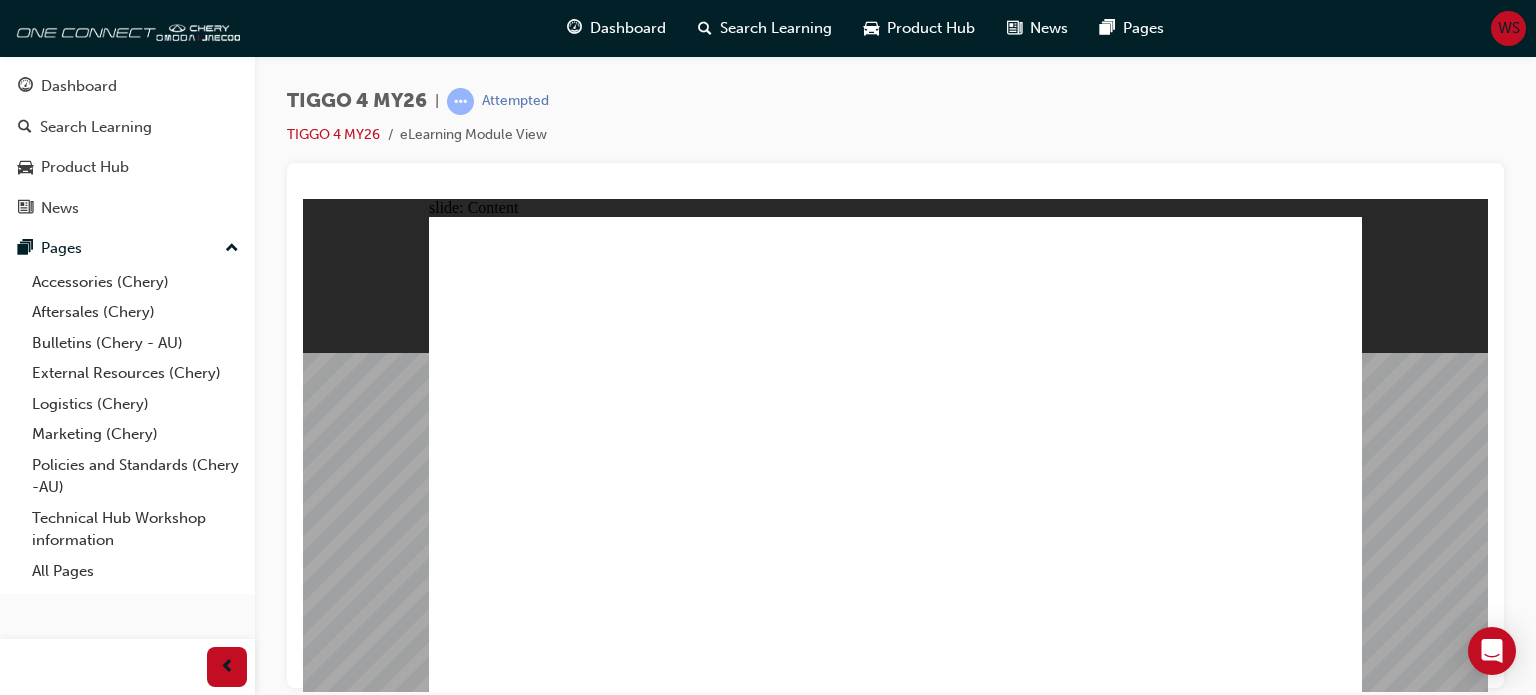 click 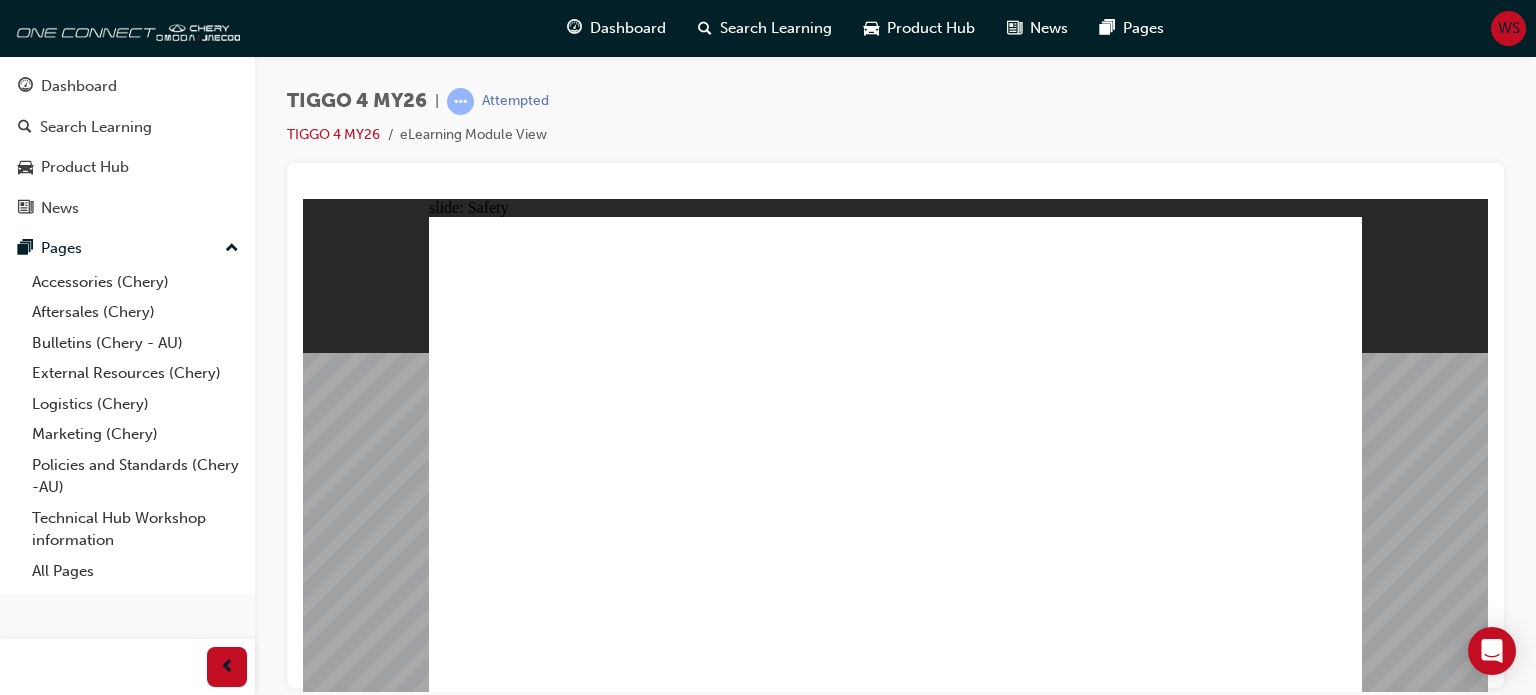 click 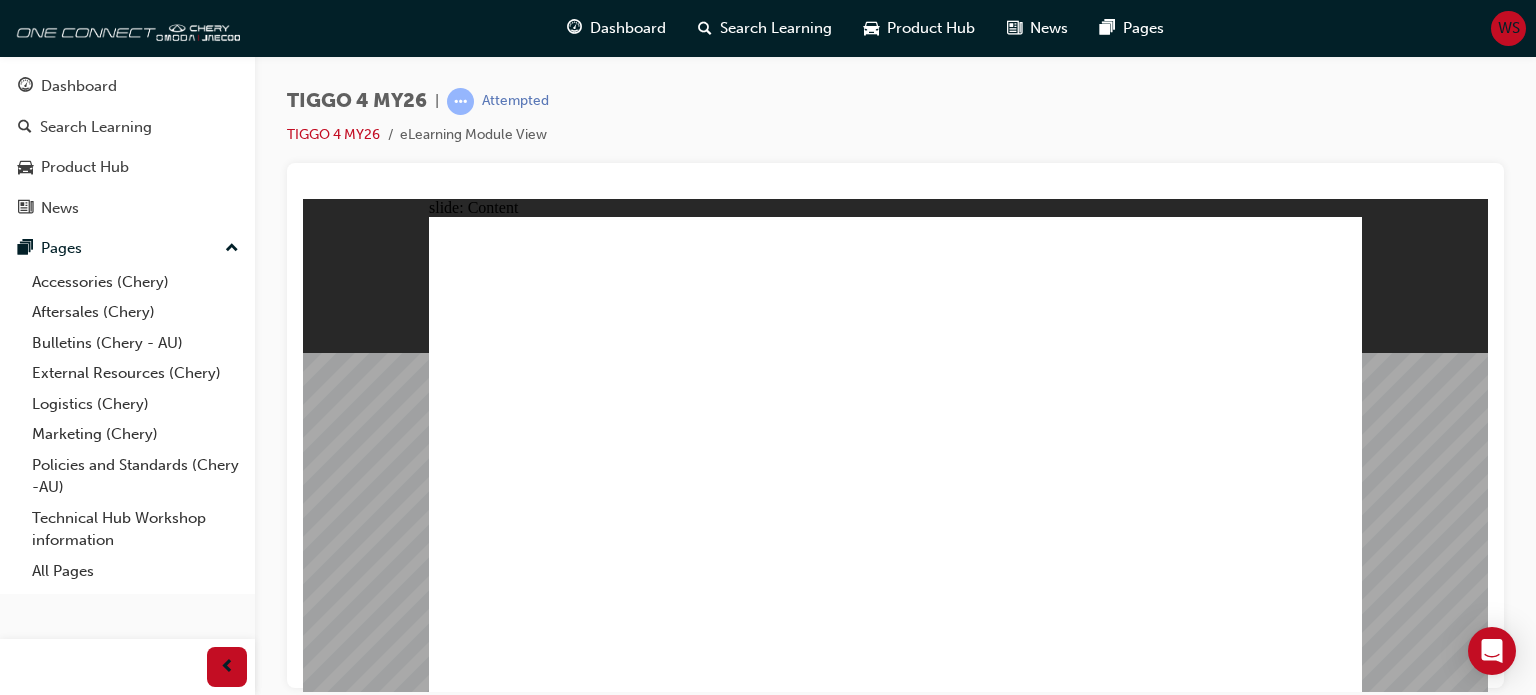 click 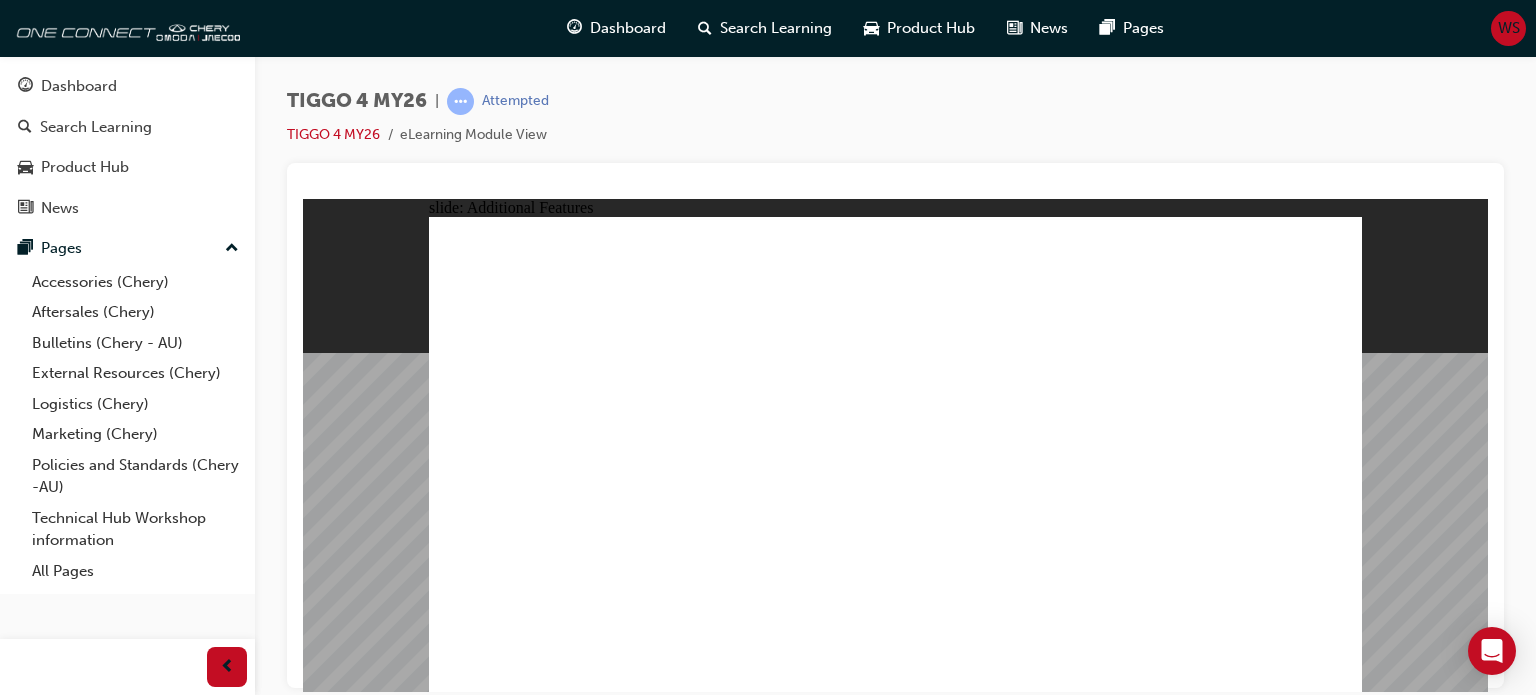 click 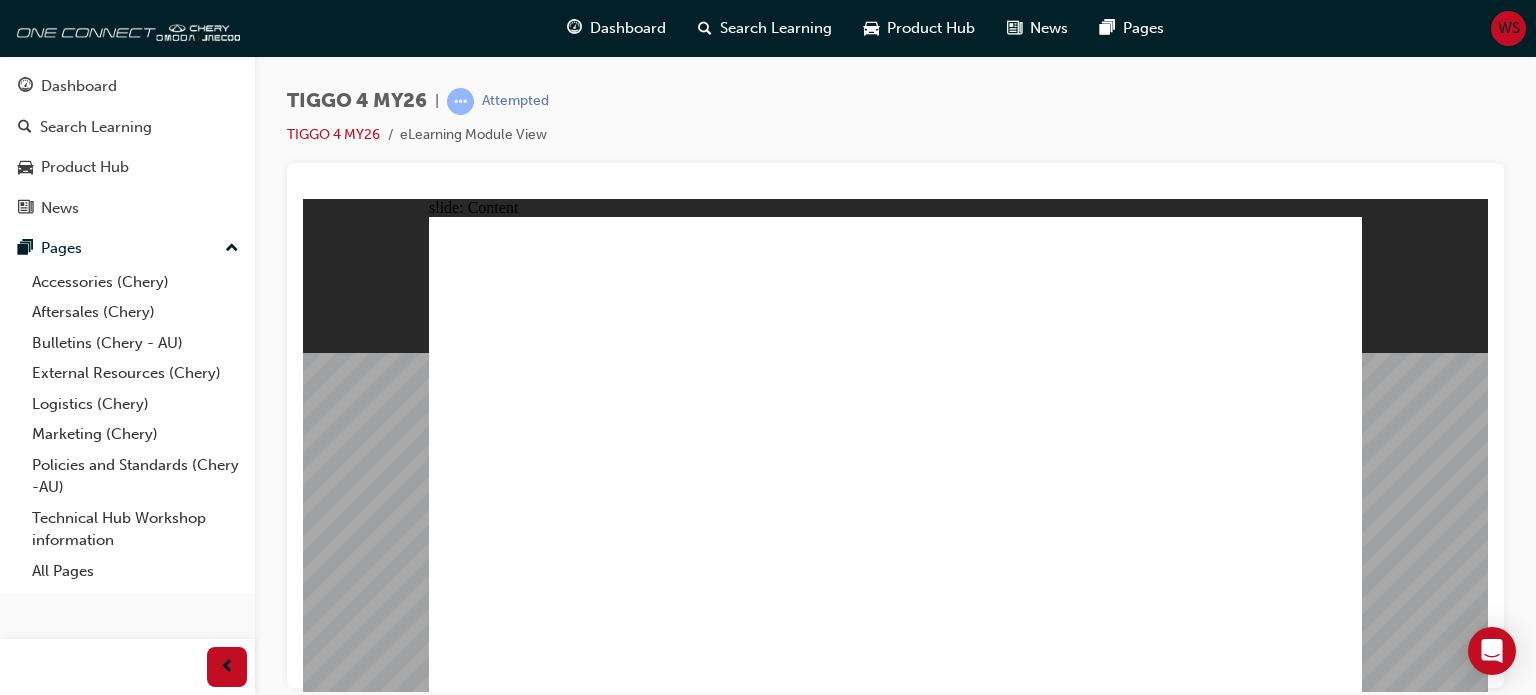 click 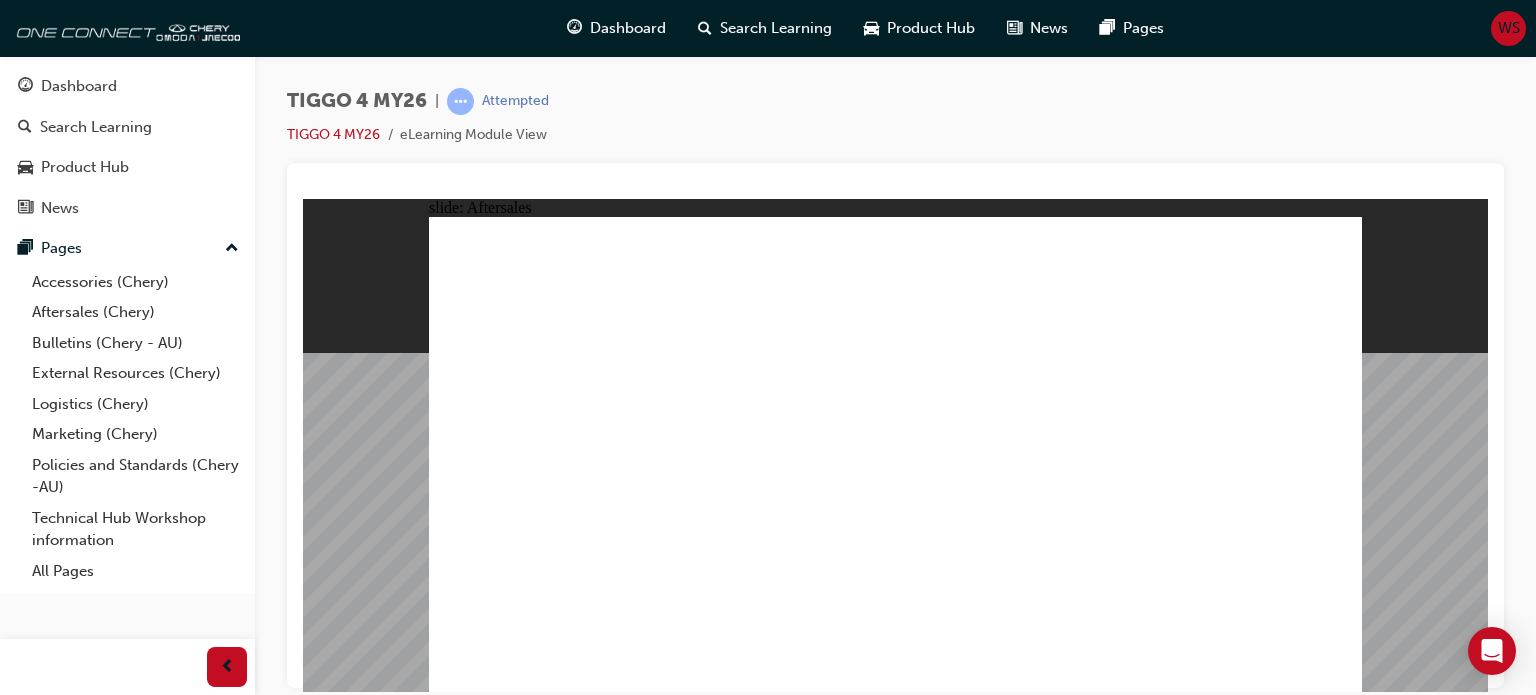 click 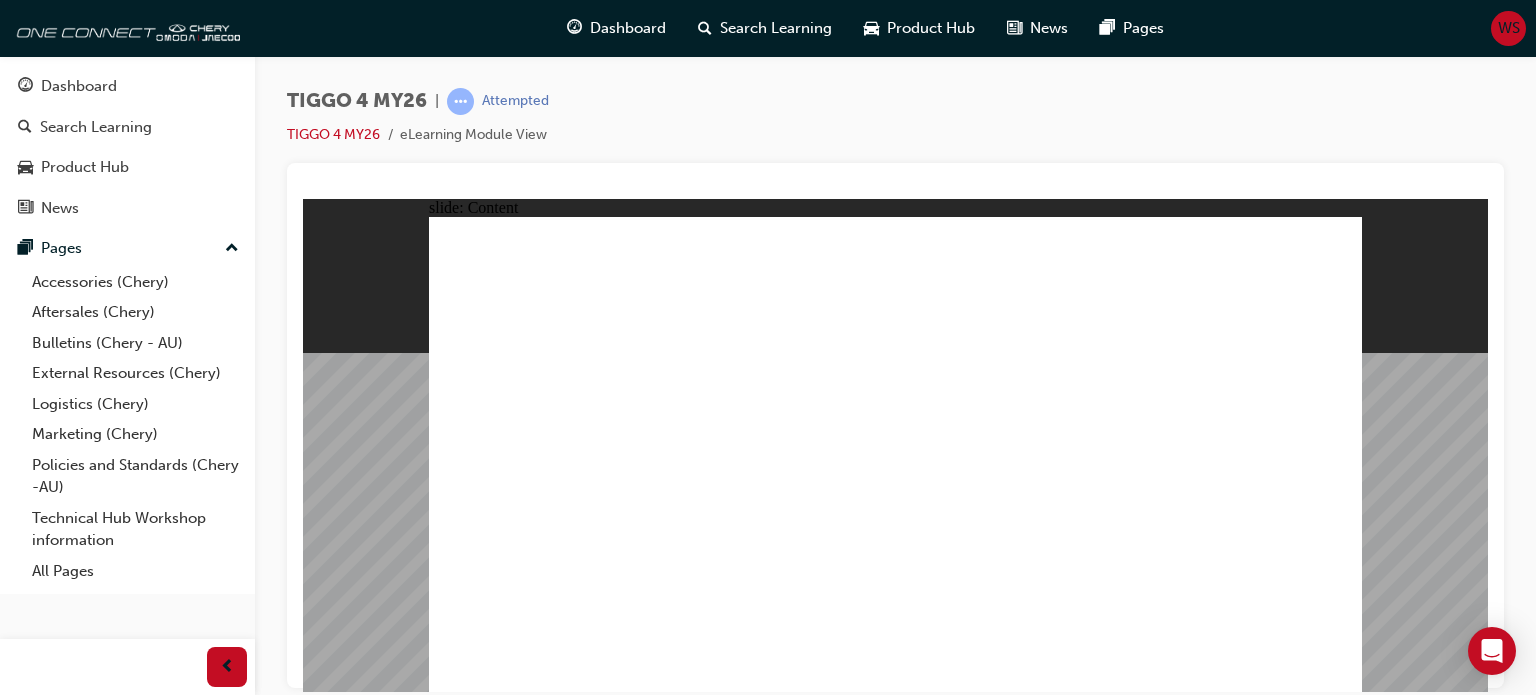 click 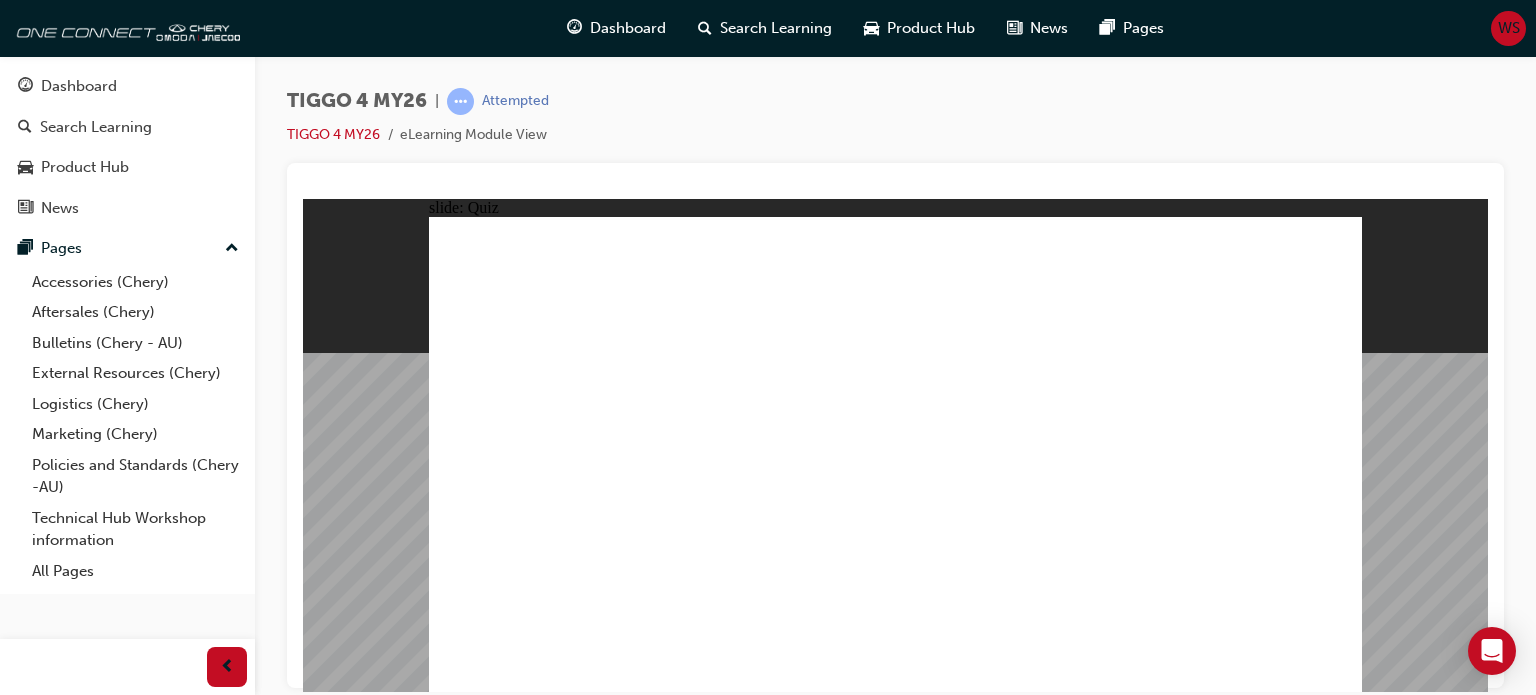 click 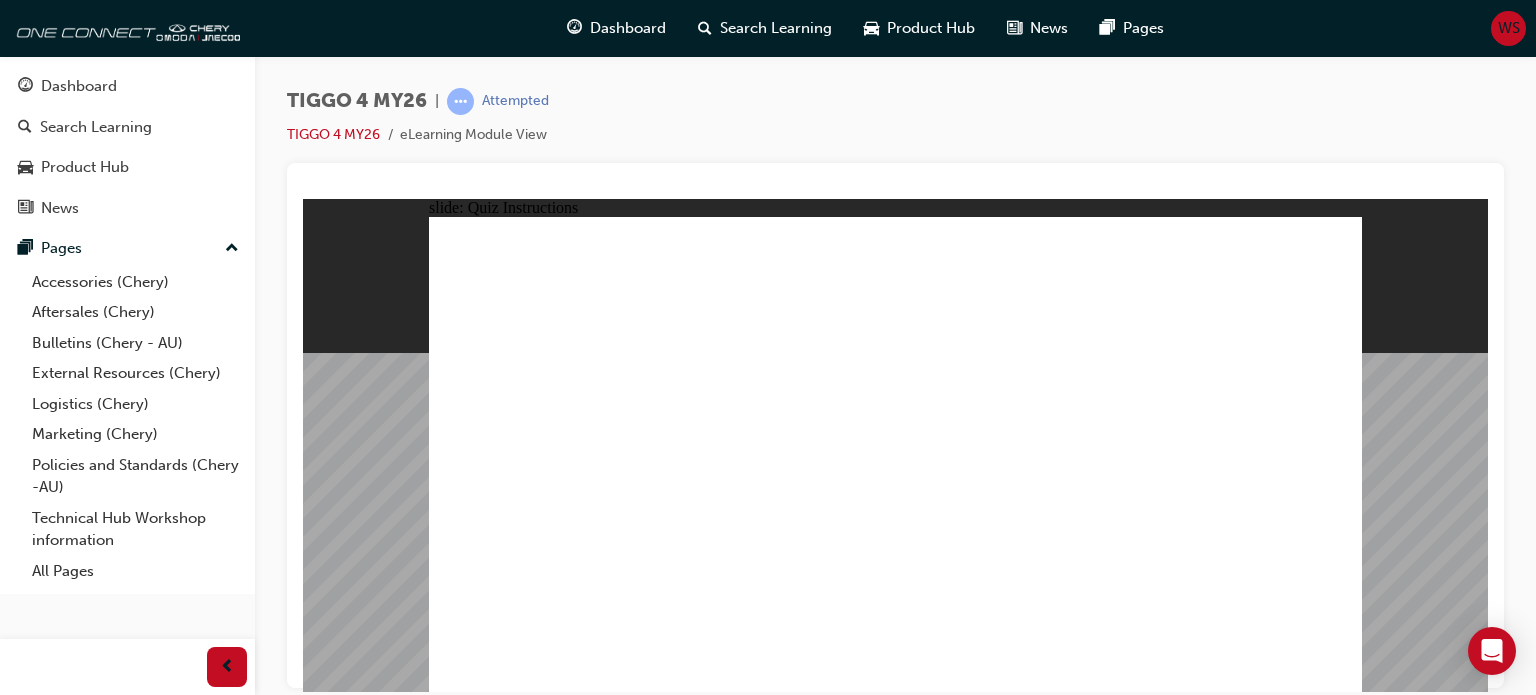 click 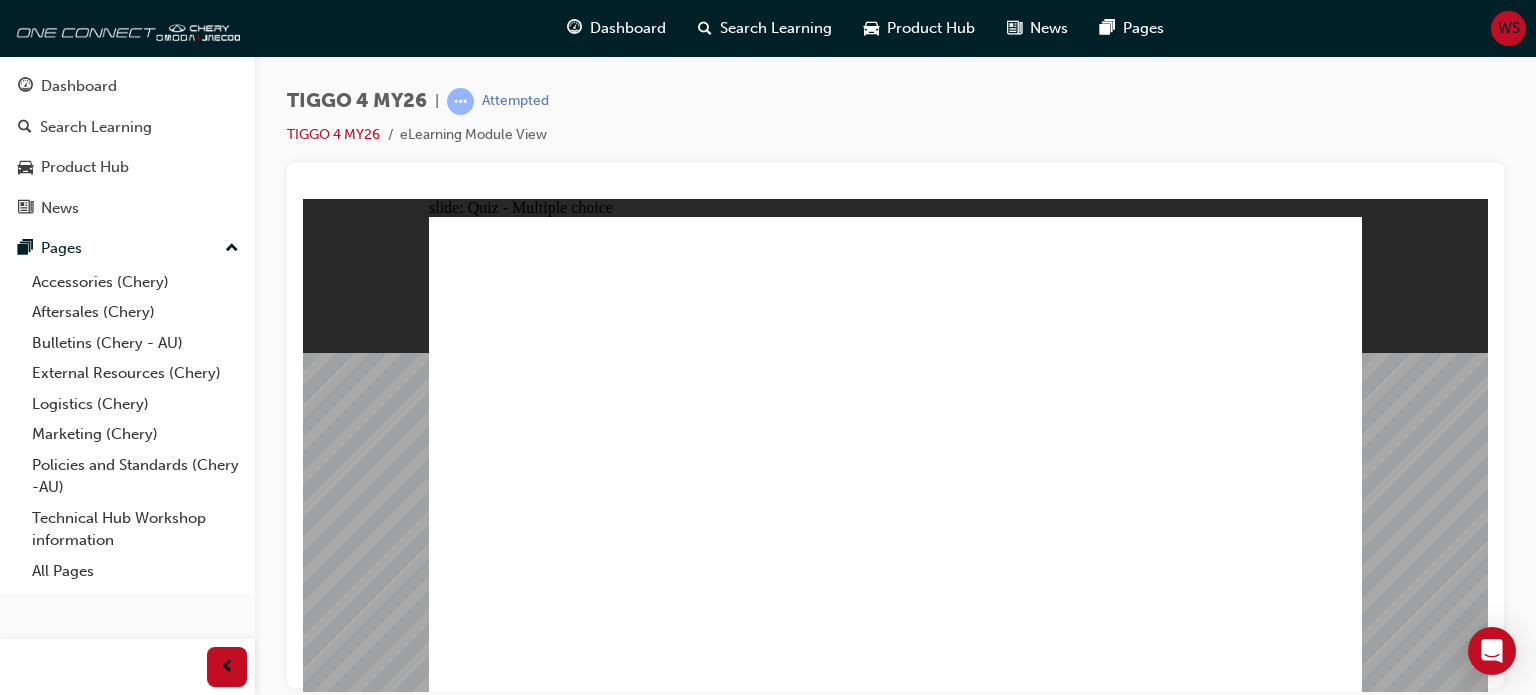 click 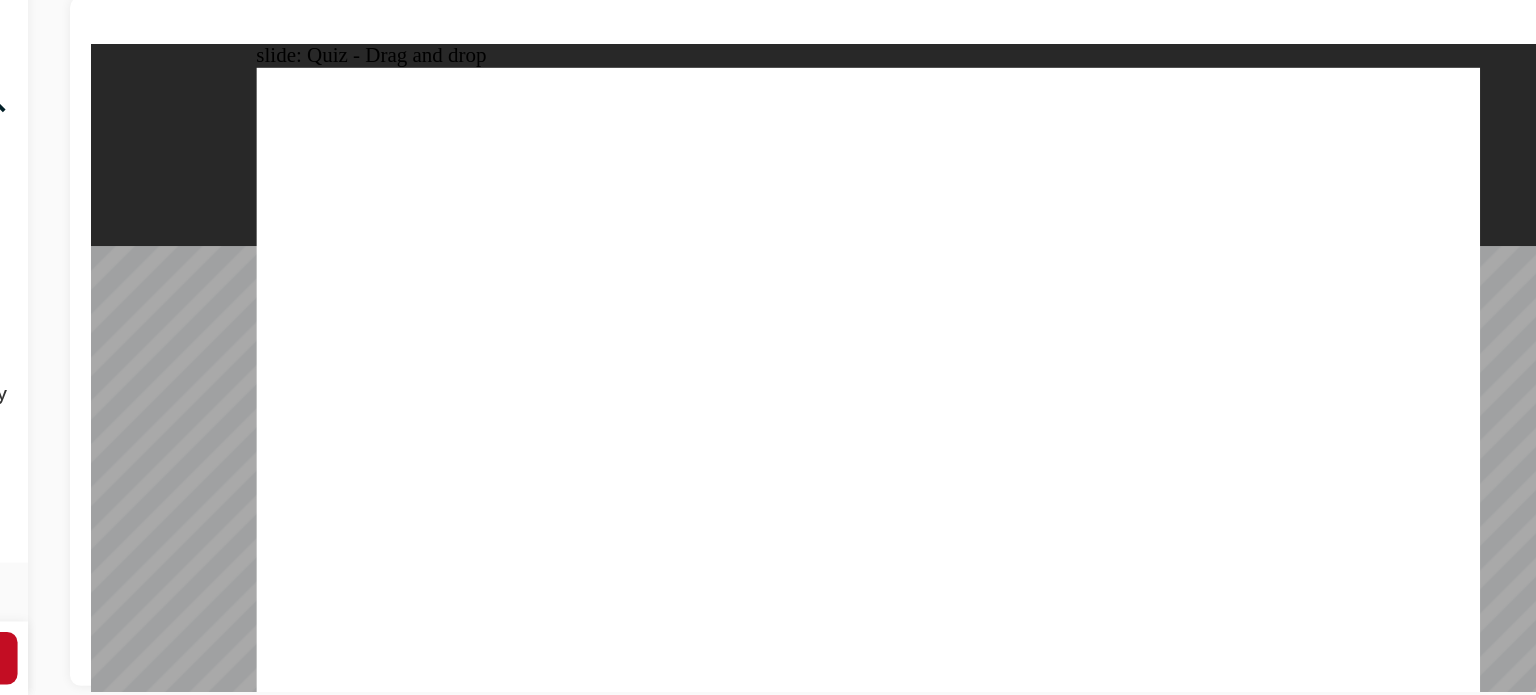 scroll, scrollTop: 0, scrollLeft: 0, axis: both 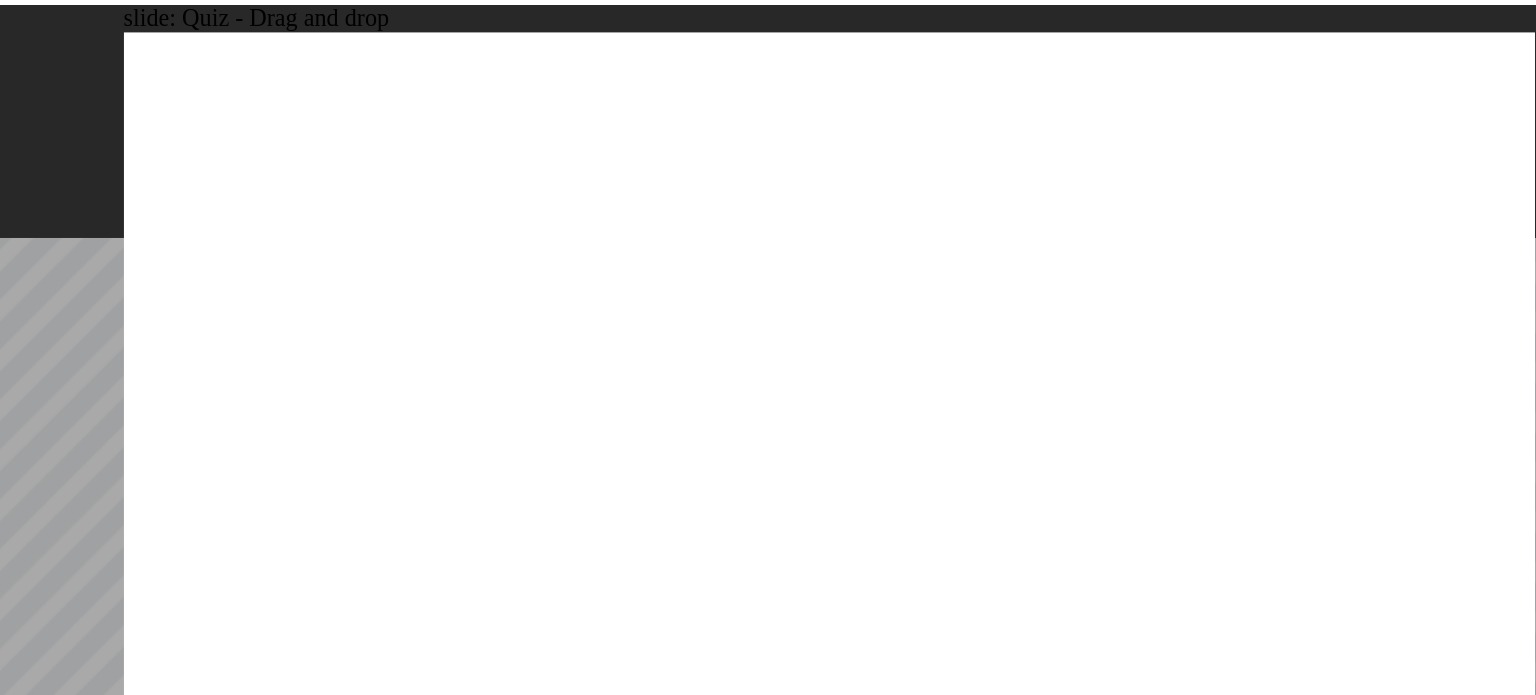 drag, startPoint x: 223, startPoint y: 178, endPoint x: 582, endPoint y: 361, distance: 402.9516 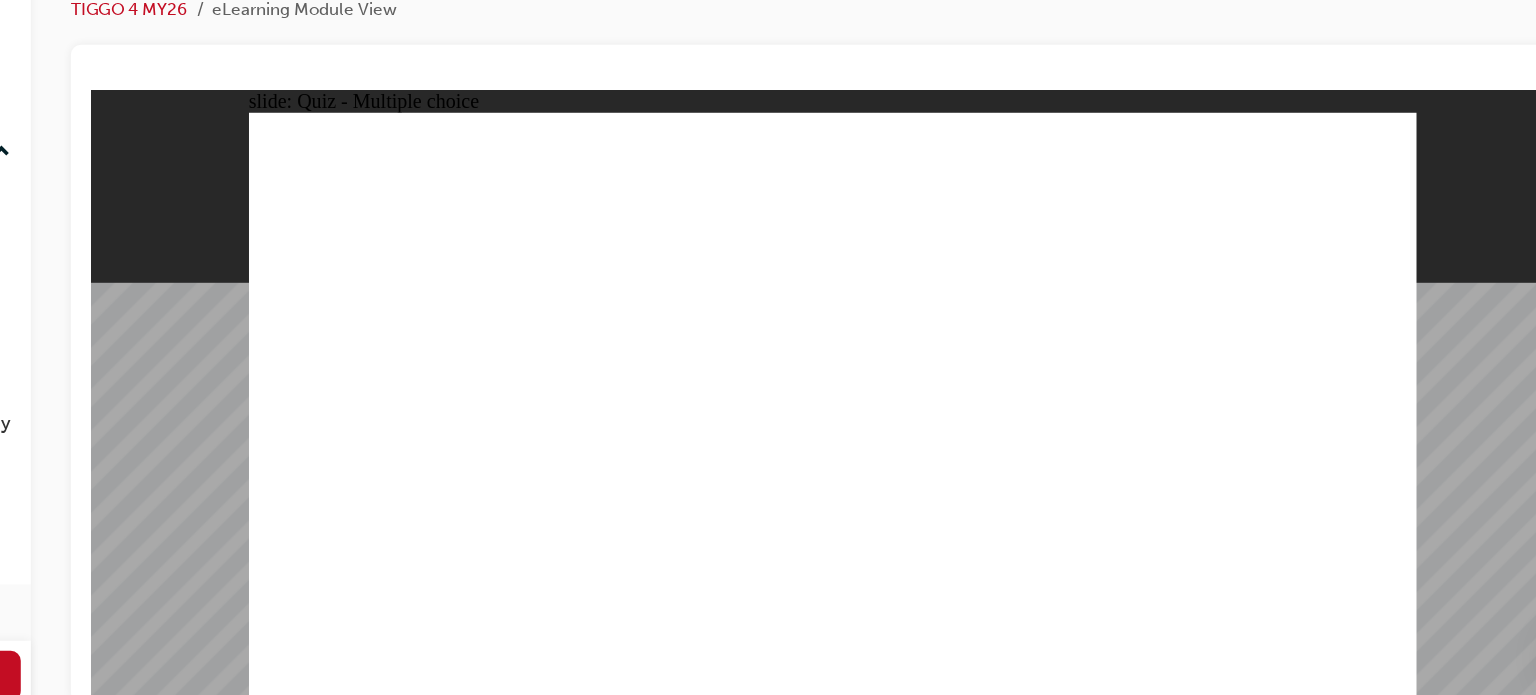 scroll, scrollTop: 0, scrollLeft: 0, axis: both 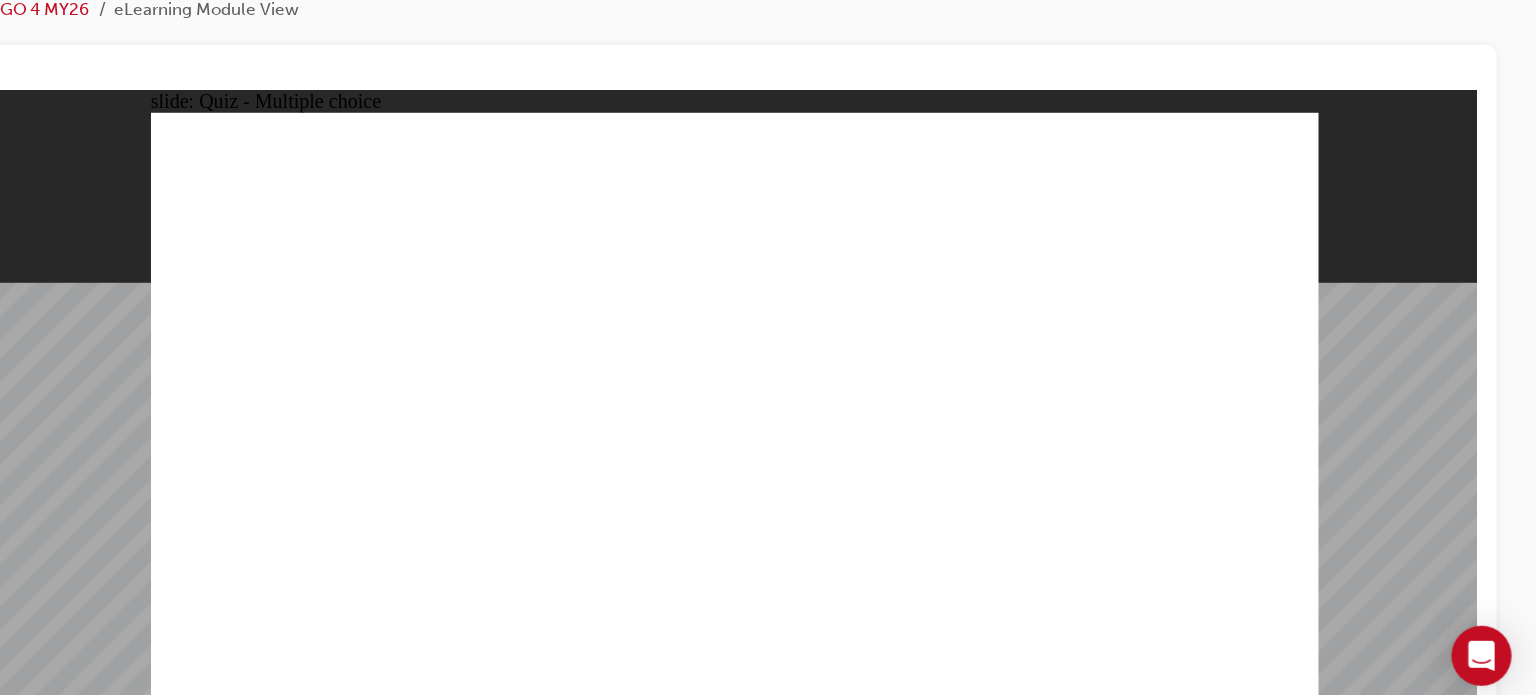 click 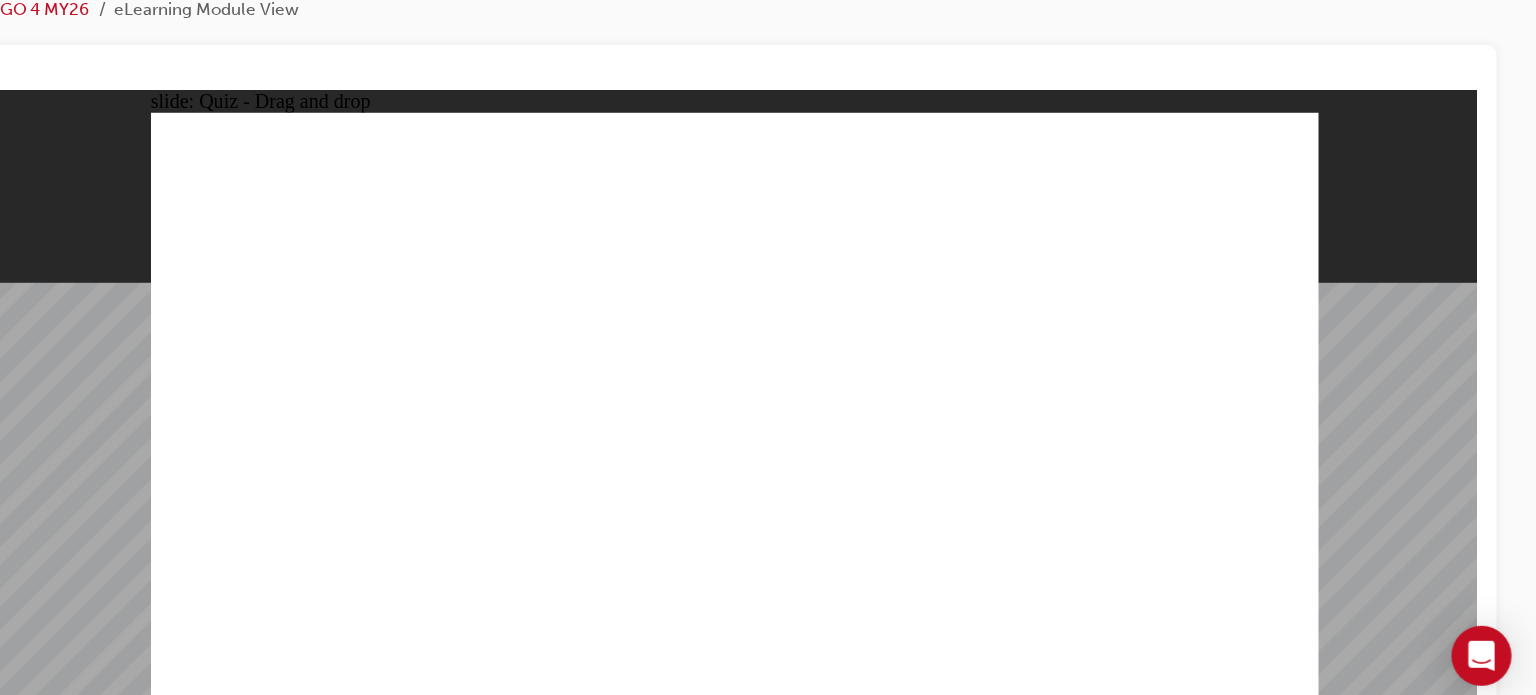drag, startPoint x: 439, startPoint y: 294, endPoint x: 716, endPoint y: 311, distance: 277.52118 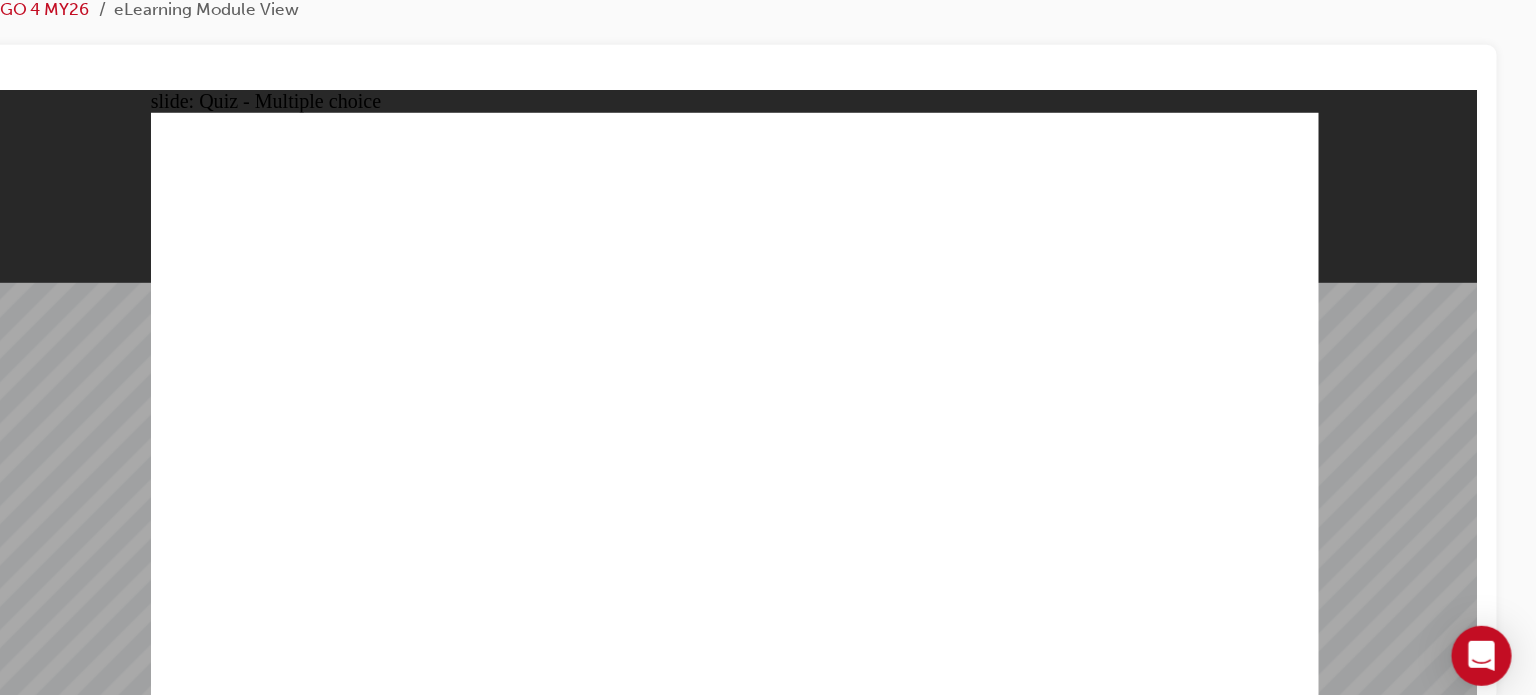 click 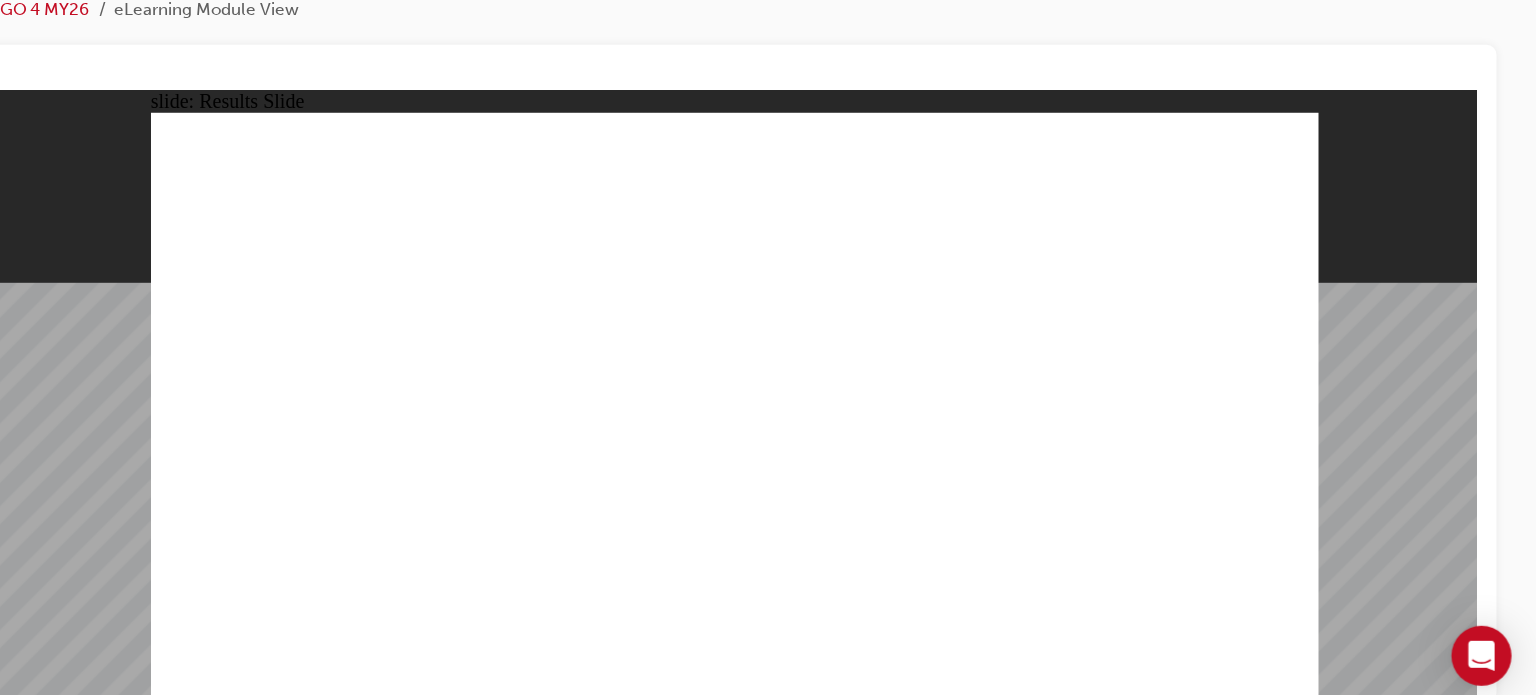 click 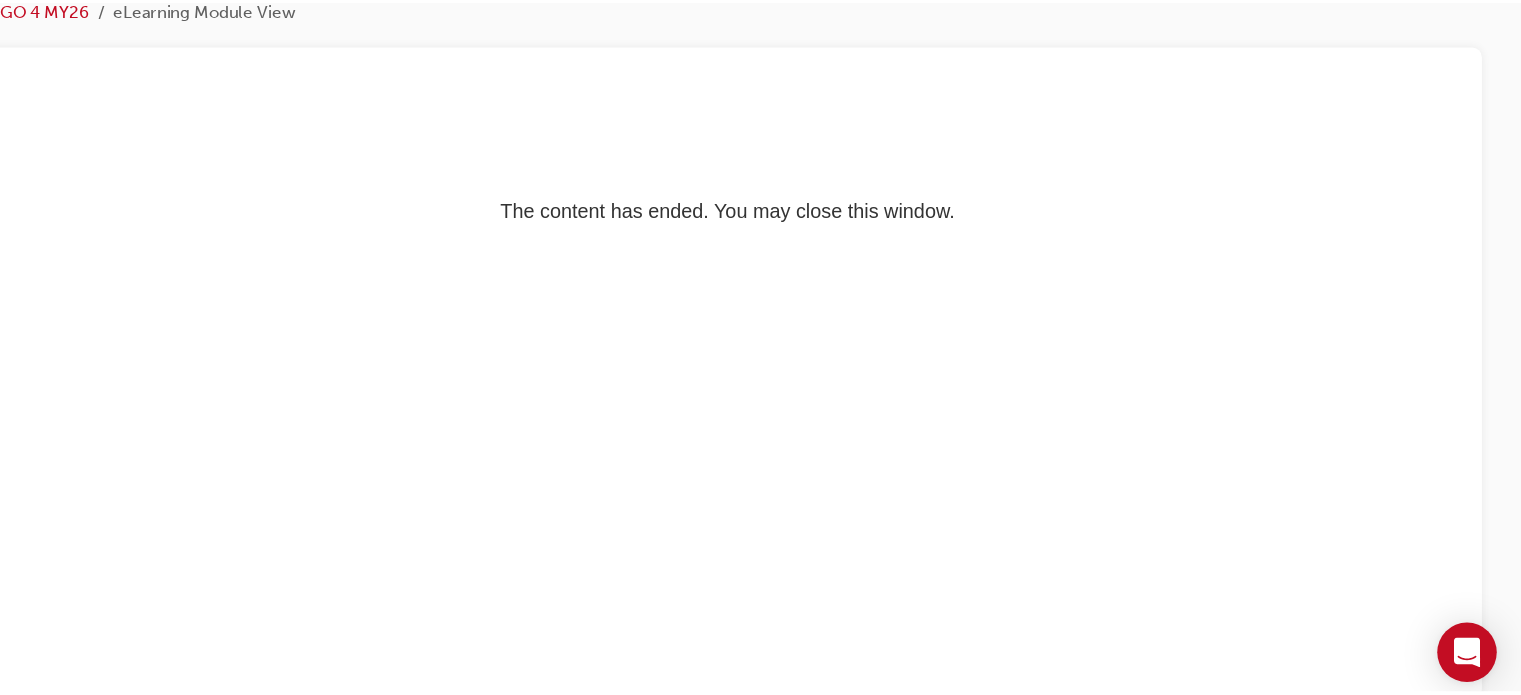 scroll, scrollTop: 0, scrollLeft: 0, axis: both 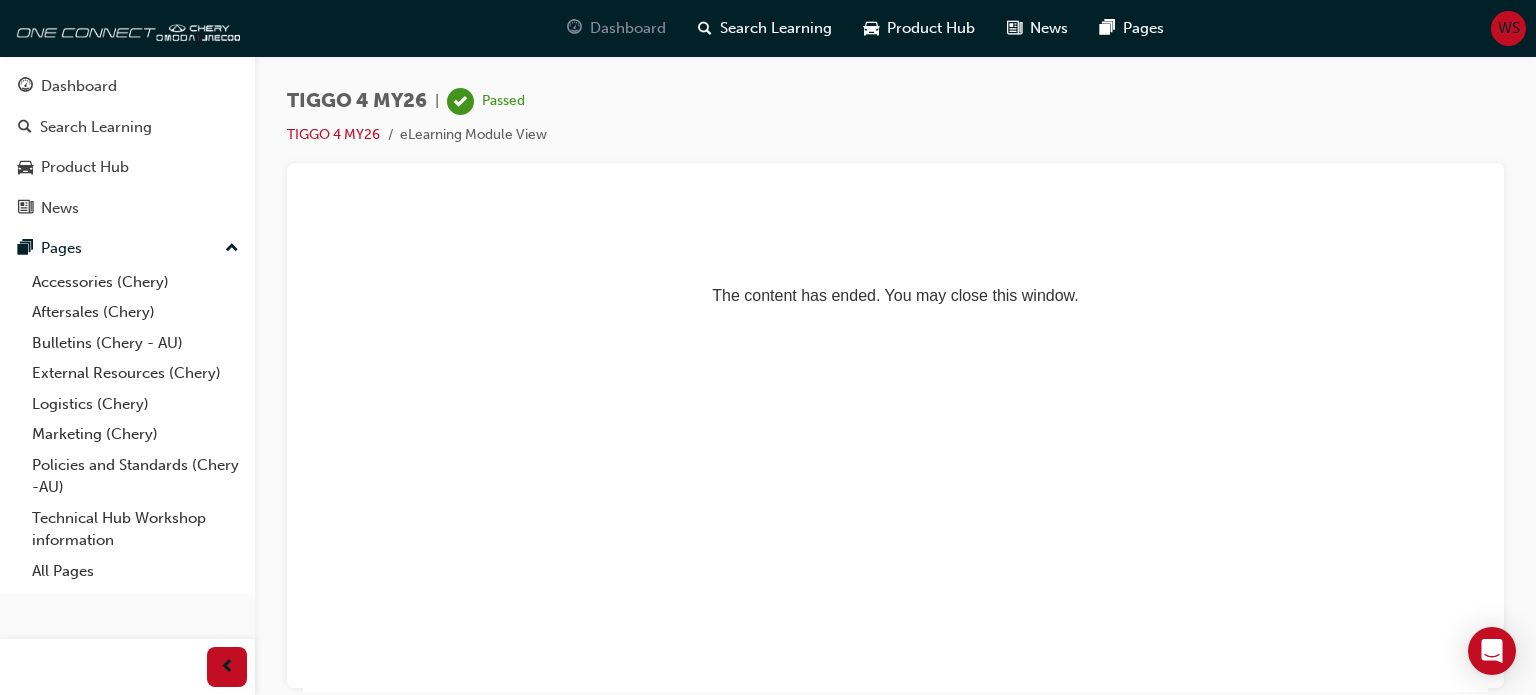 click on "Dashboard" at bounding box center (616, 28) 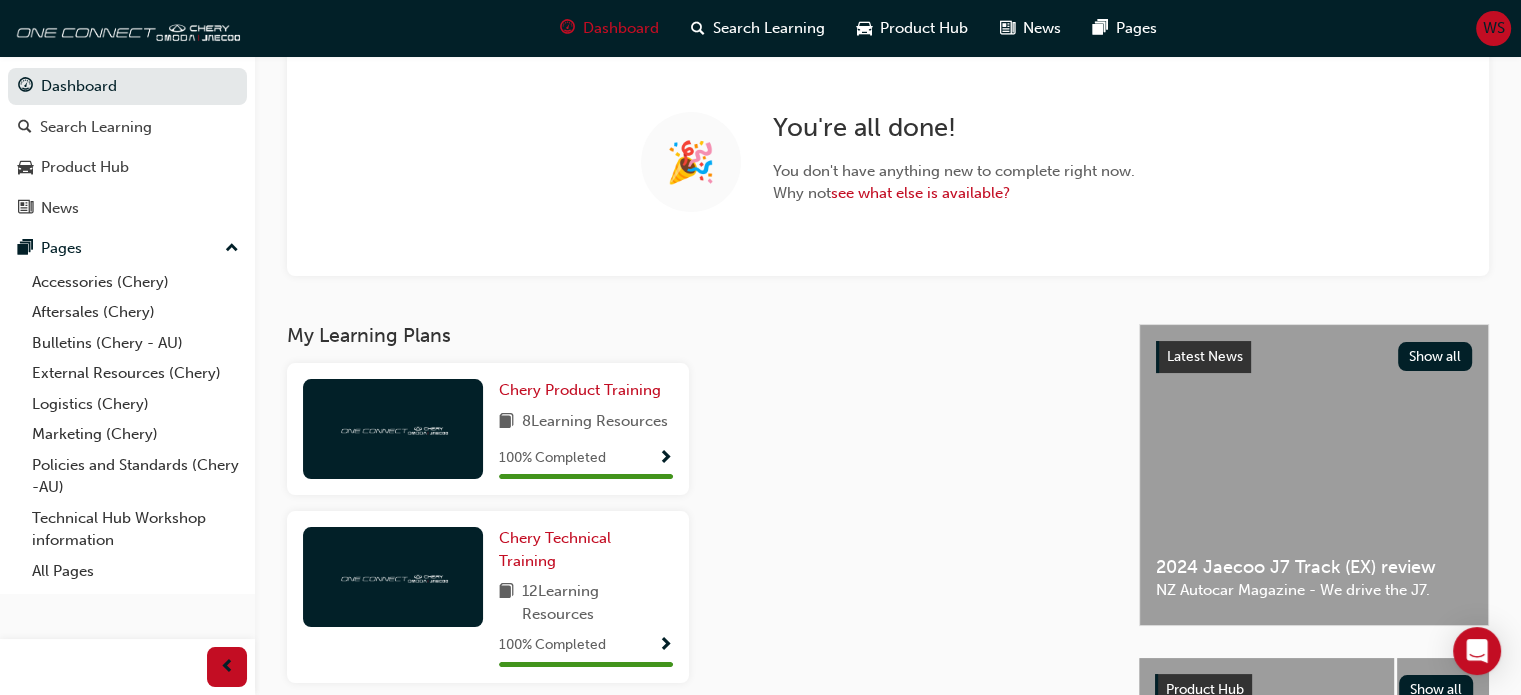 scroll, scrollTop: 0, scrollLeft: 0, axis: both 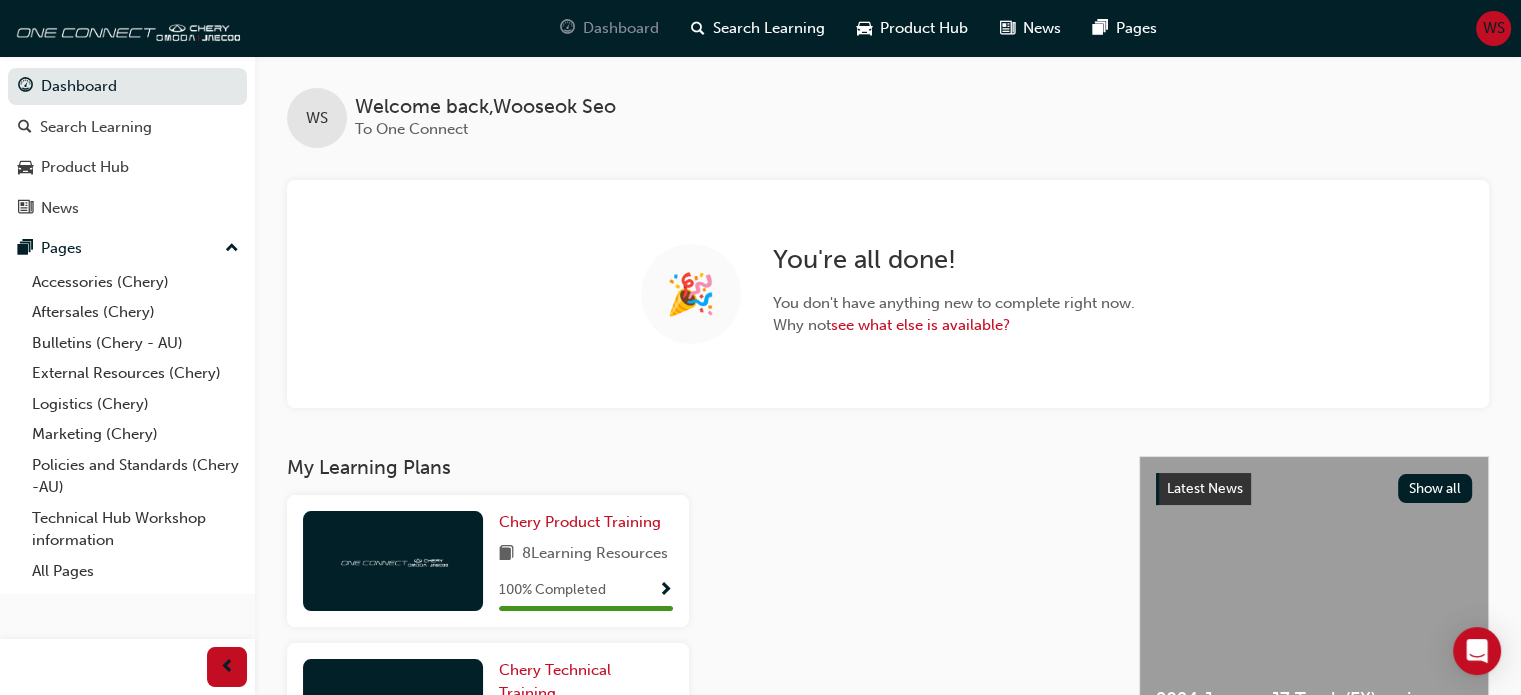 click on "Dashboard" at bounding box center (621, 28) 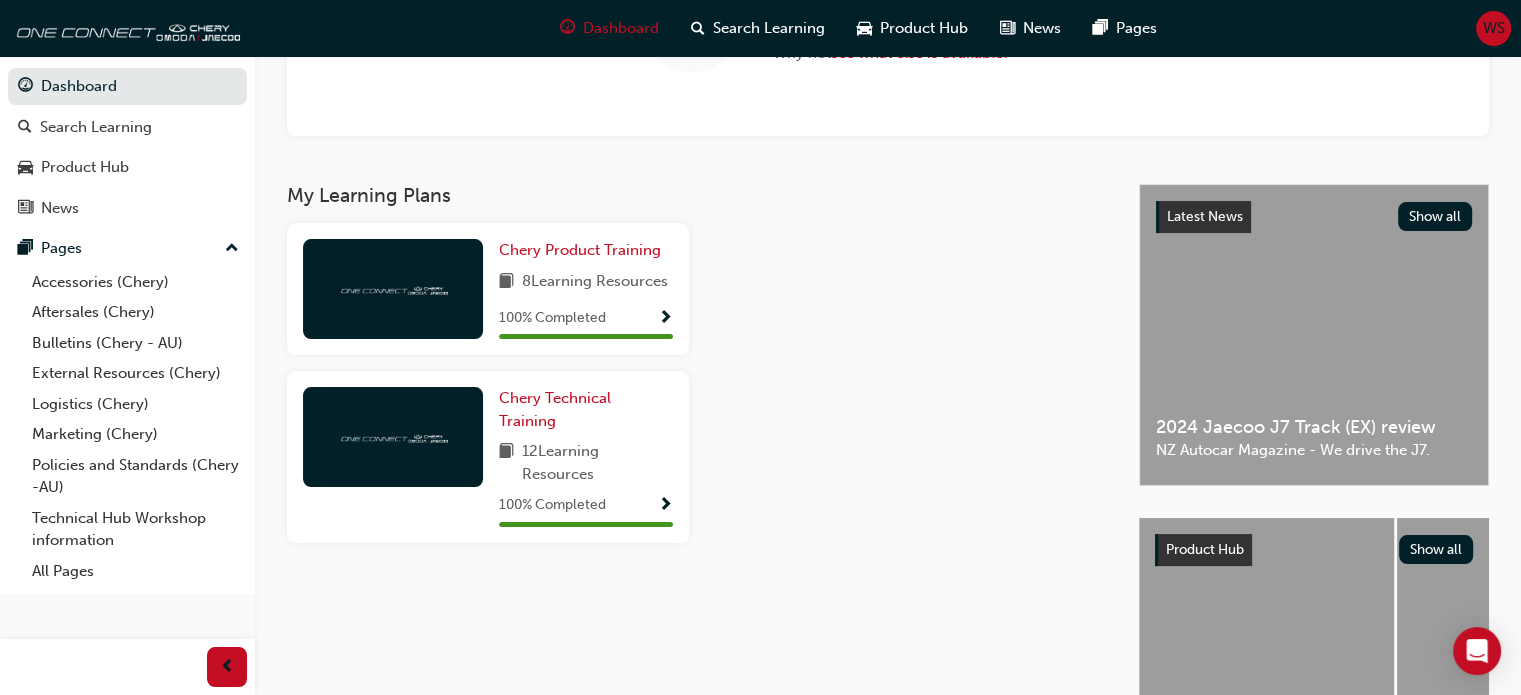 scroll, scrollTop: 276, scrollLeft: 0, axis: vertical 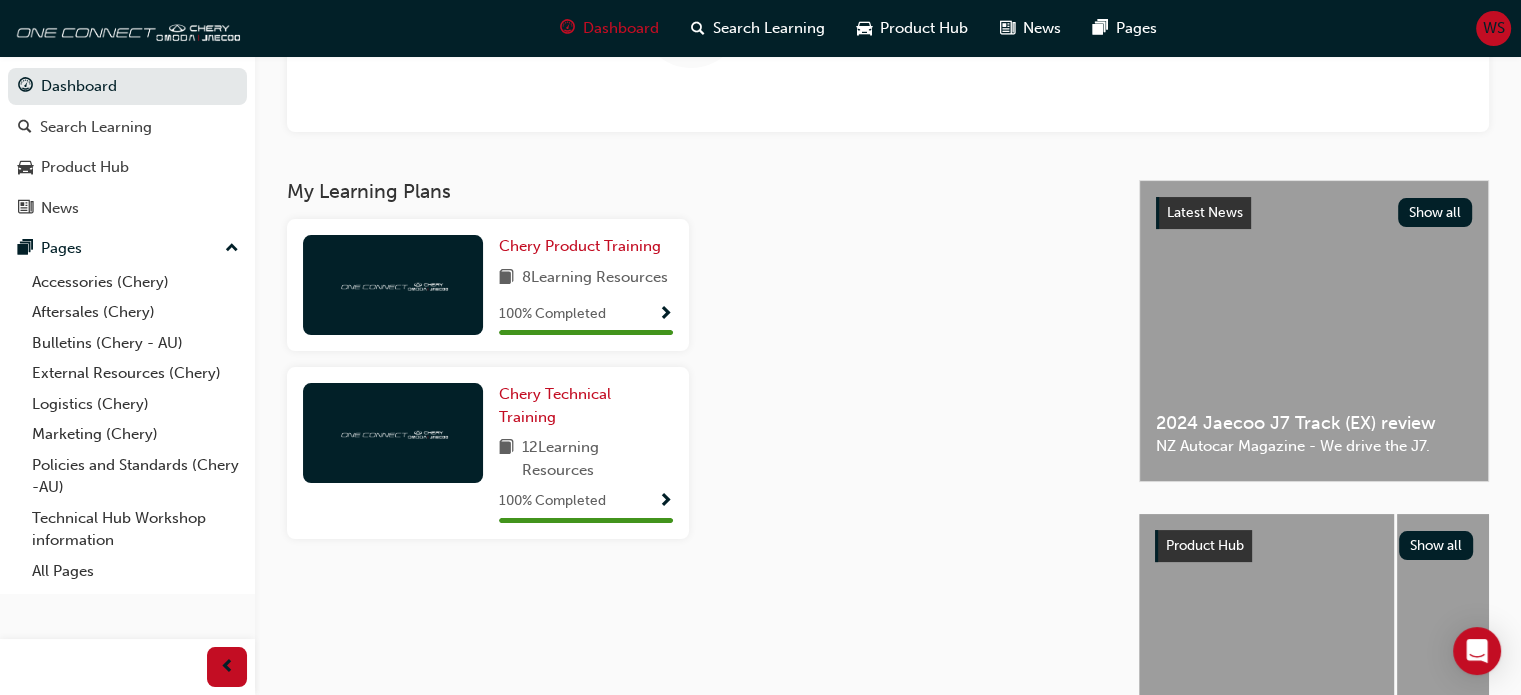 click on "WS" at bounding box center (1493, 28) 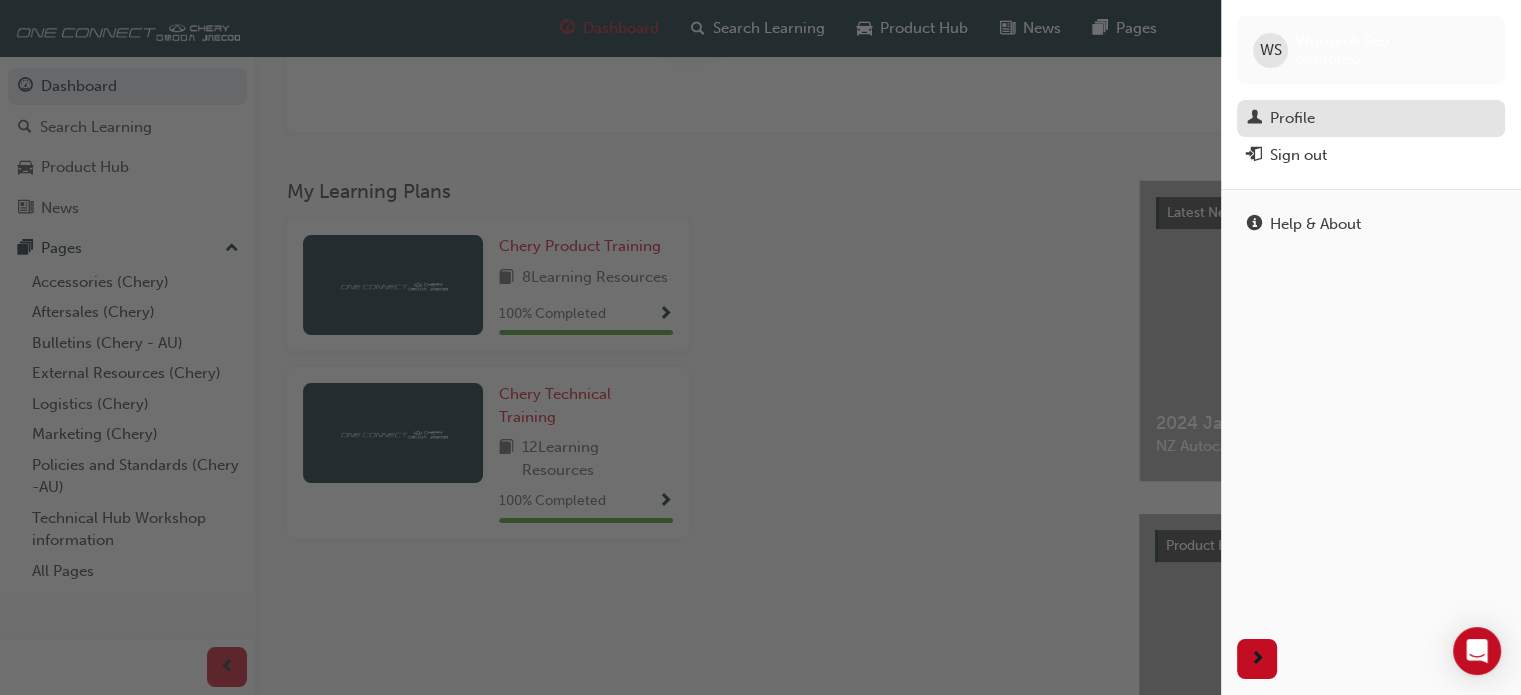 click on "Profile" at bounding box center [1292, 118] 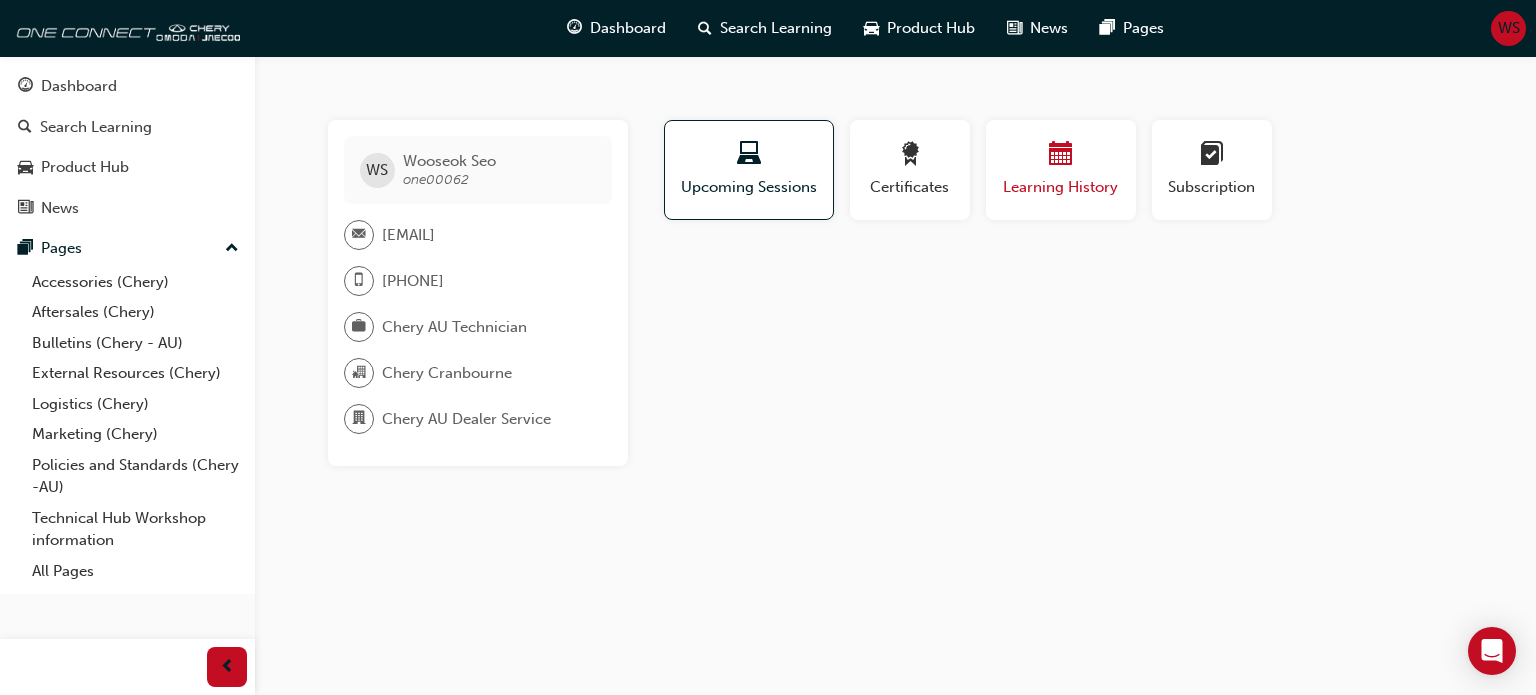 click on "Learning History" at bounding box center [1061, 170] 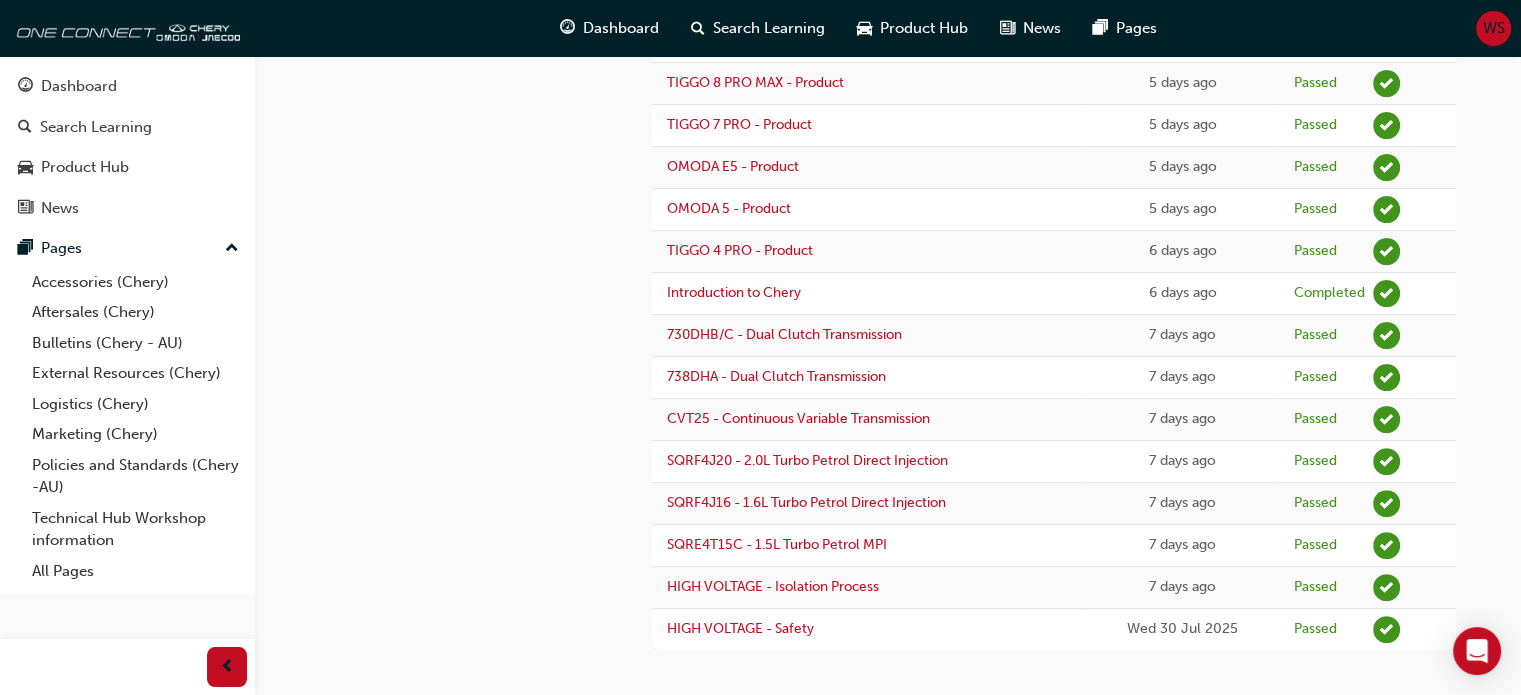 scroll, scrollTop: 0, scrollLeft: 0, axis: both 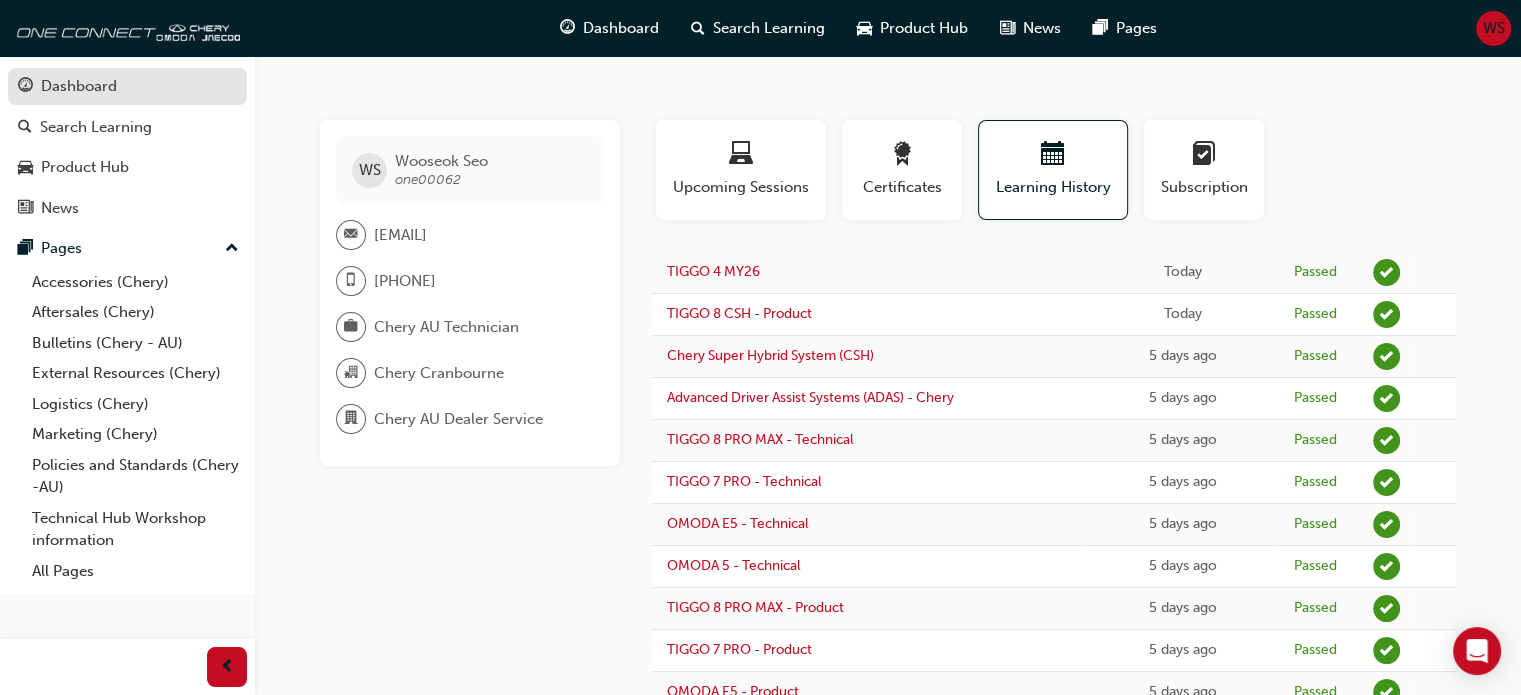 click on "Dashboard" at bounding box center [127, 86] 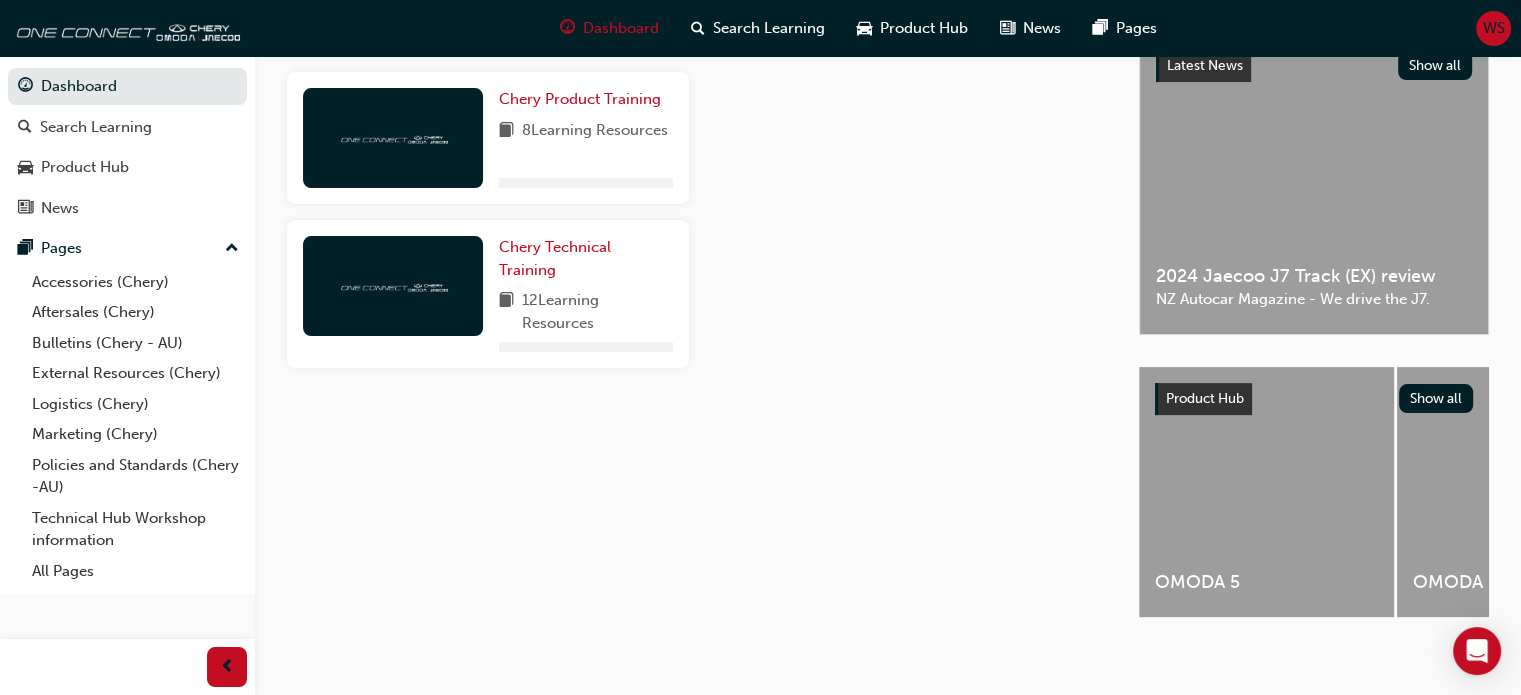 scroll, scrollTop: 438, scrollLeft: 0, axis: vertical 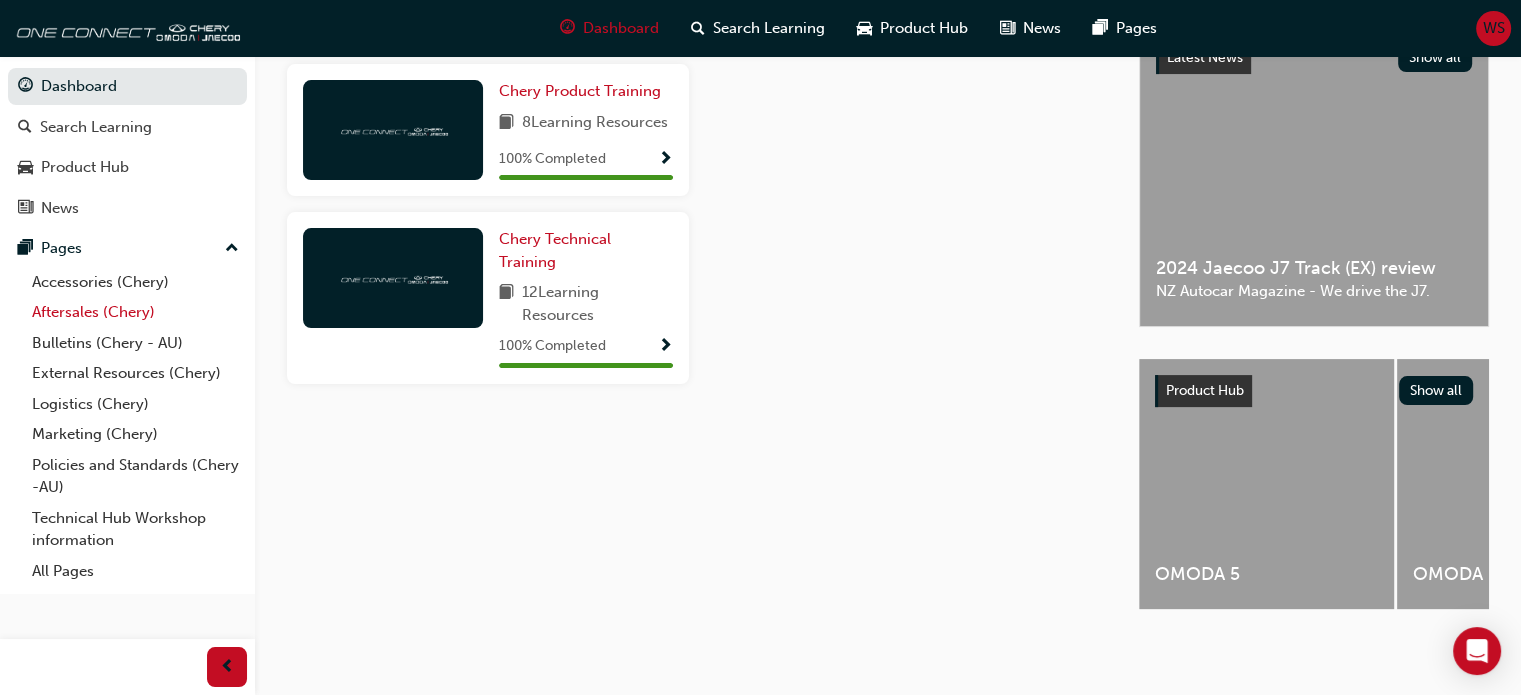 click on "Aftersales (Chery)" at bounding box center [135, 312] 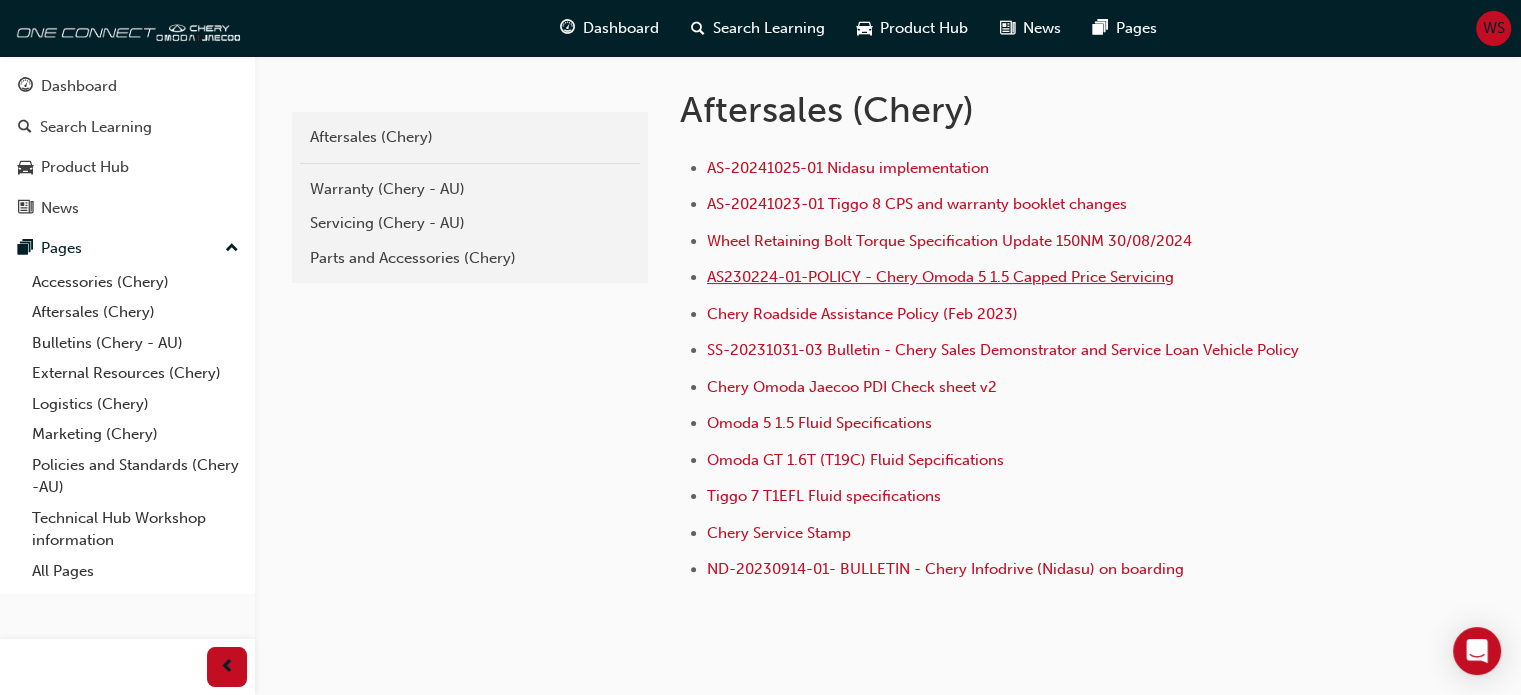 scroll, scrollTop: 408, scrollLeft: 0, axis: vertical 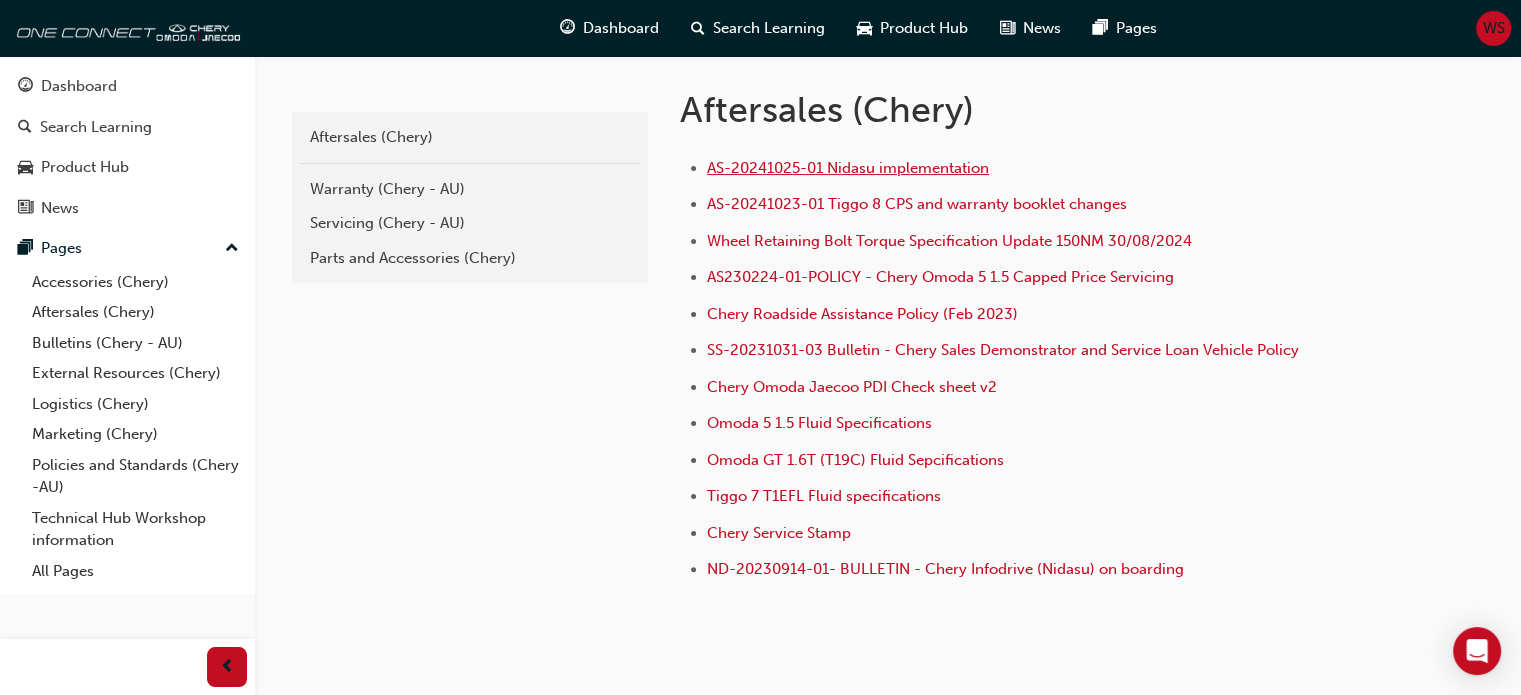 click on "AS-20241025-01 Nidasu implementation" at bounding box center (848, 168) 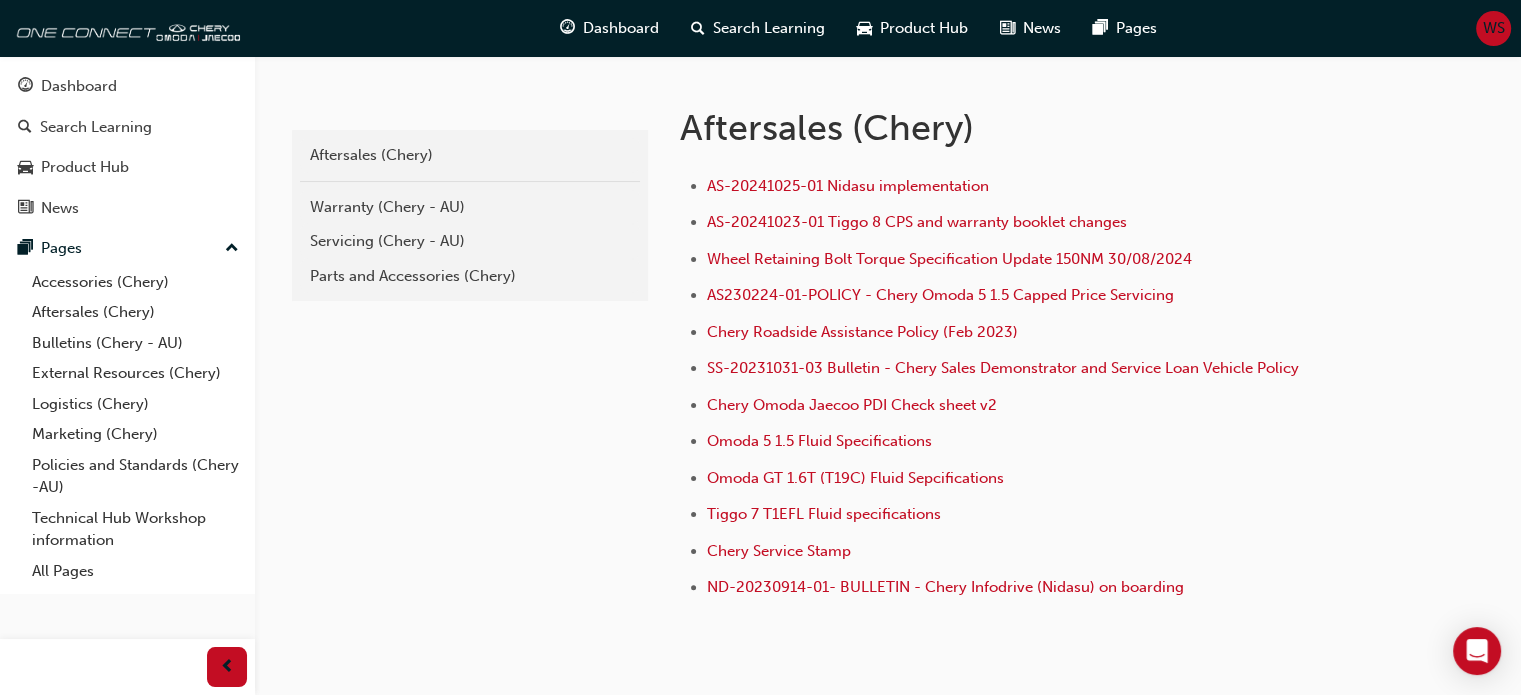 scroll, scrollTop: 387, scrollLeft: 0, axis: vertical 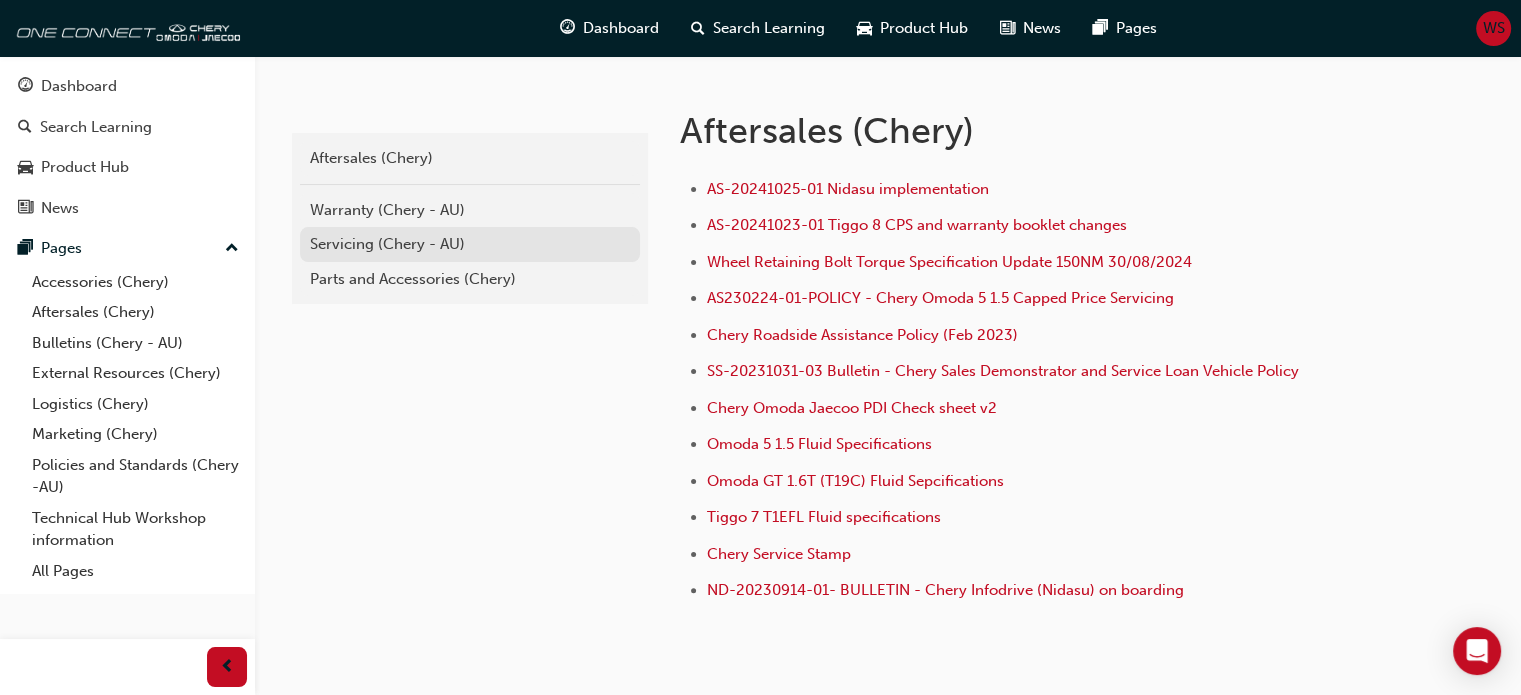 click on "Servicing (Chery - AU)" at bounding box center (470, 244) 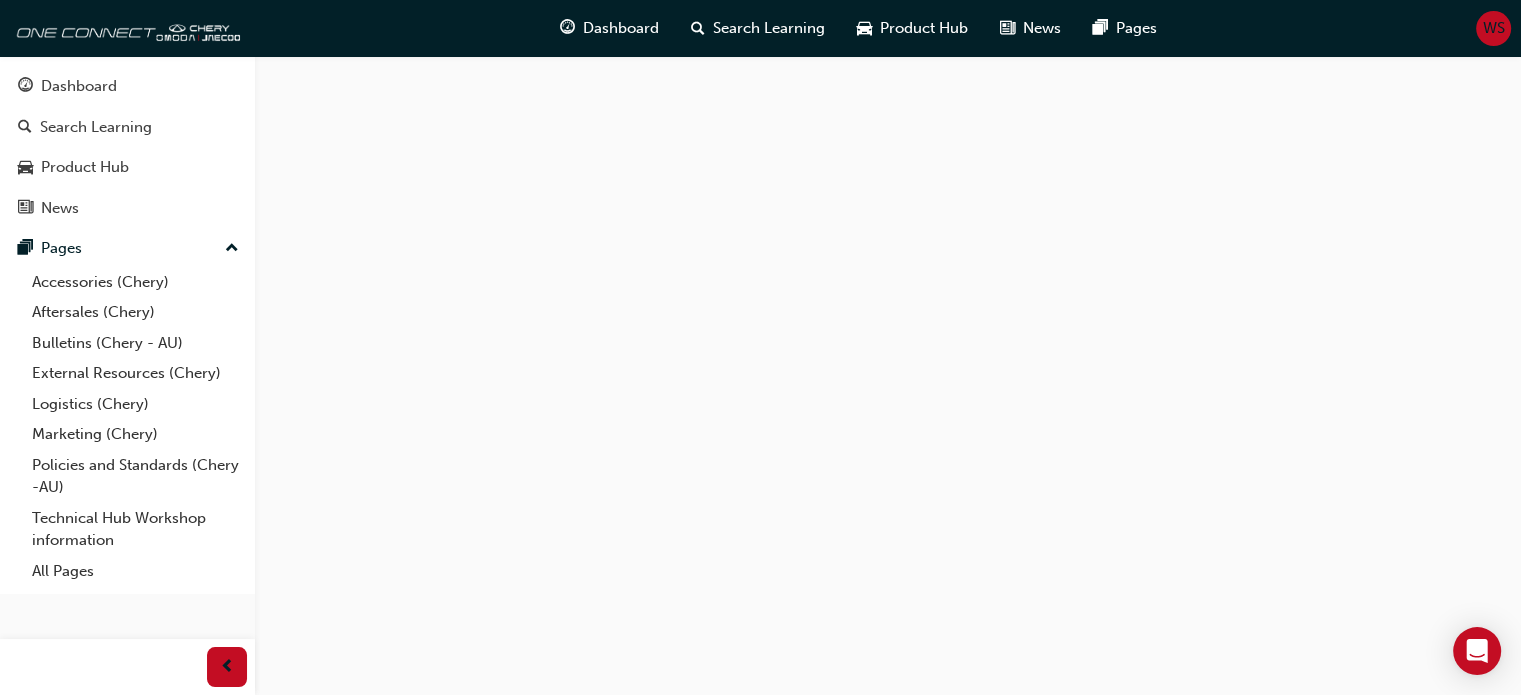 scroll, scrollTop: 0, scrollLeft: 0, axis: both 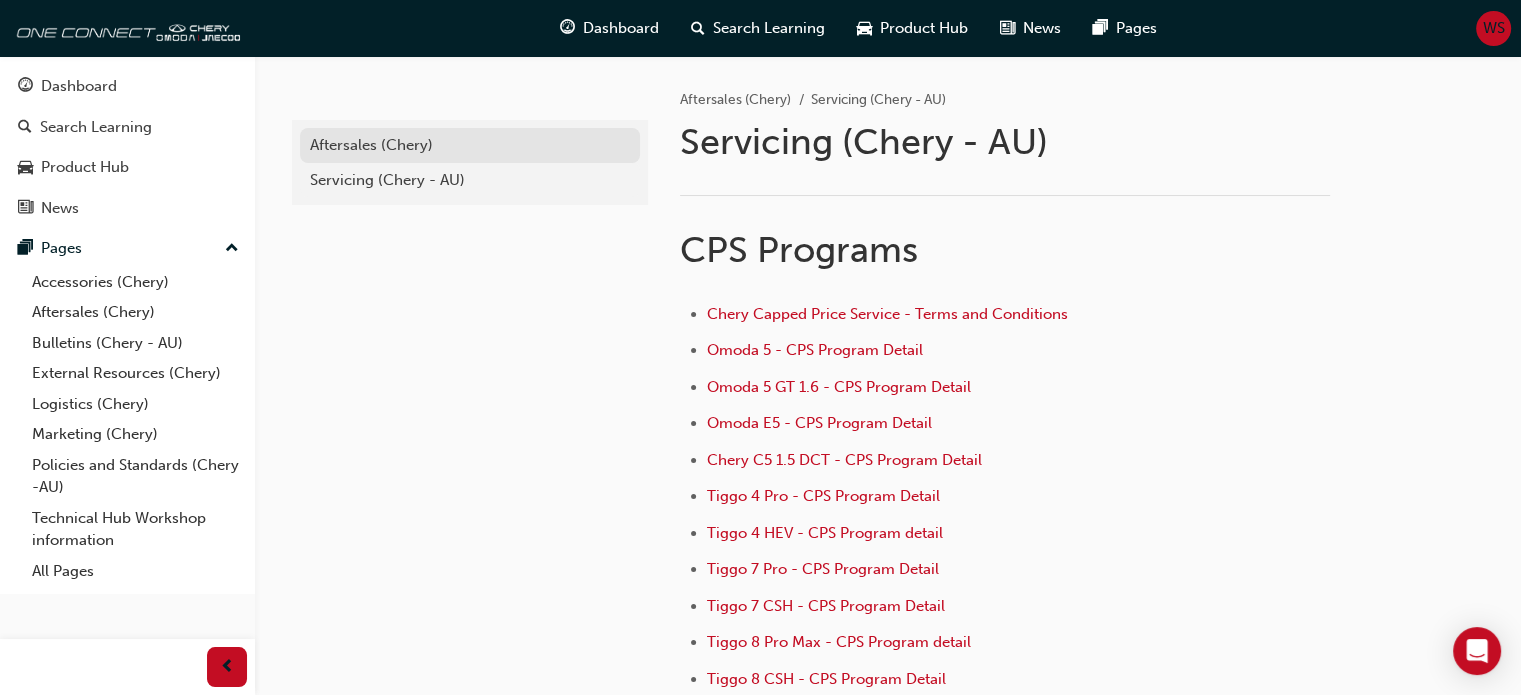 click on "Aftersales (Chery)" at bounding box center [470, 145] 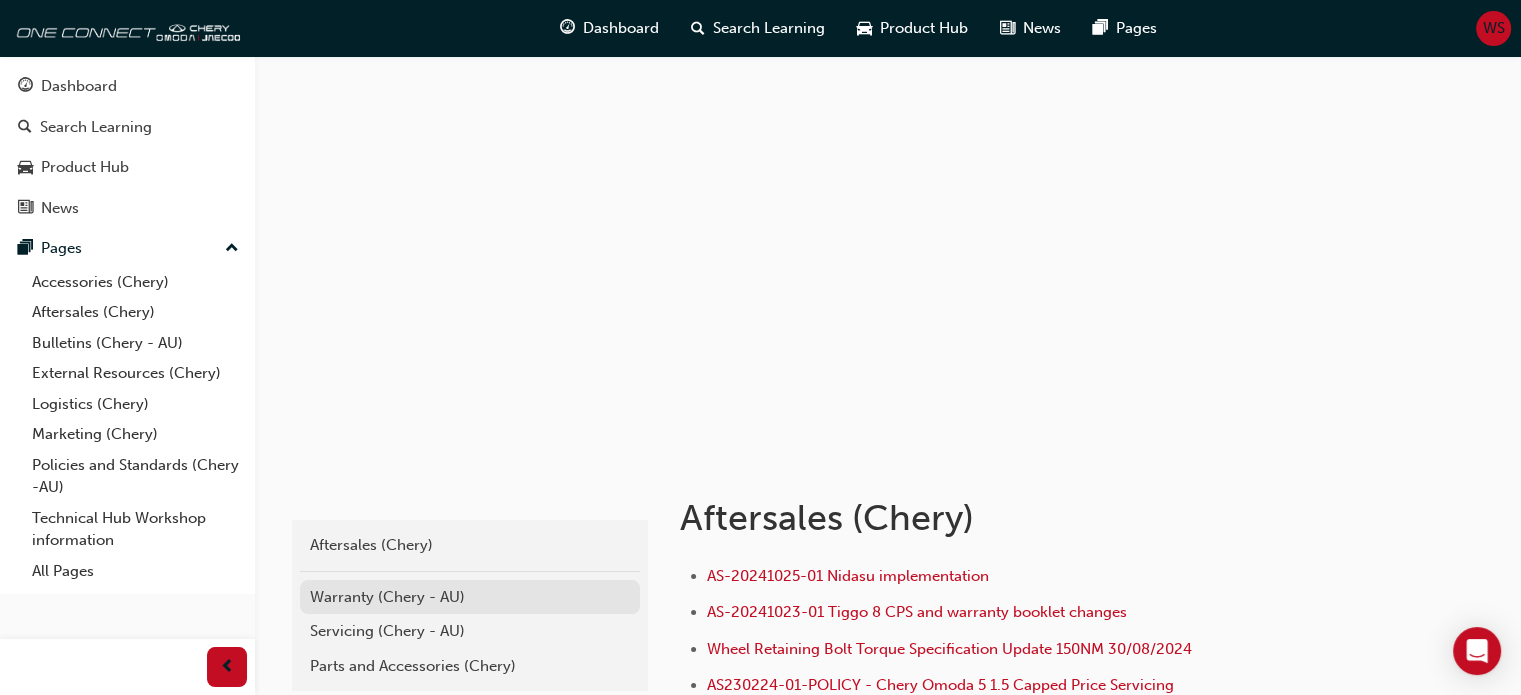 click on "Warranty (Chery - AU)" at bounding box center [470, 597] 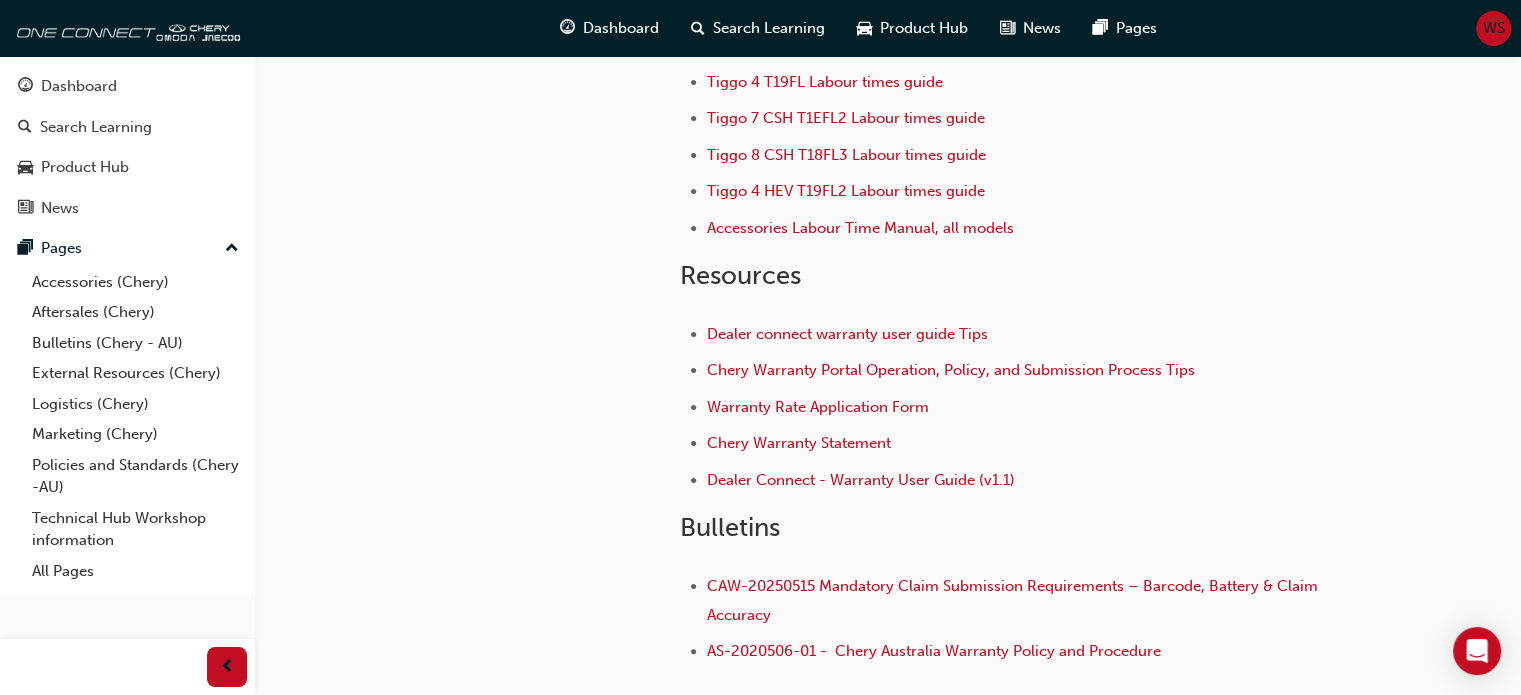 scroll, scrollTop: 322, scrollLeft: 0, axis: vertical 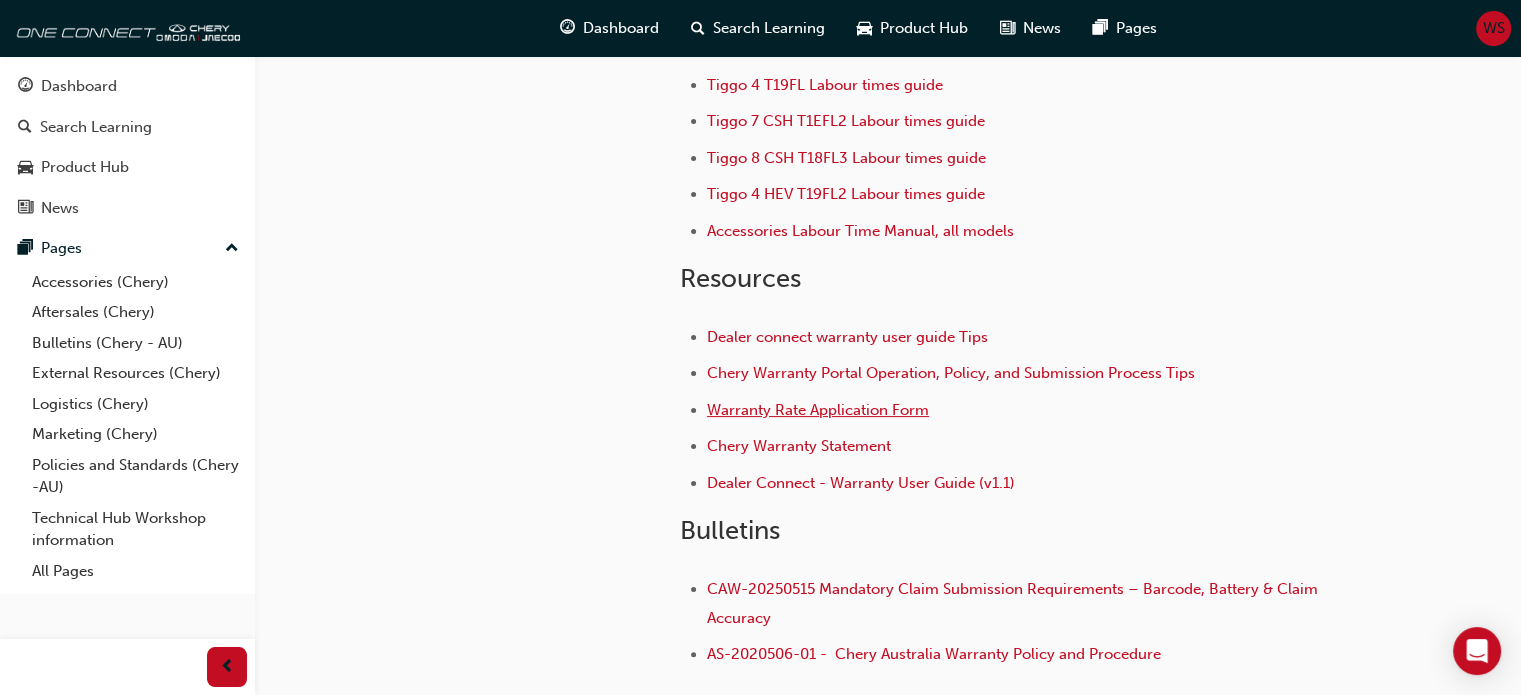 click on "Warranty Rate Application Form" at bounding box center (818, 410) 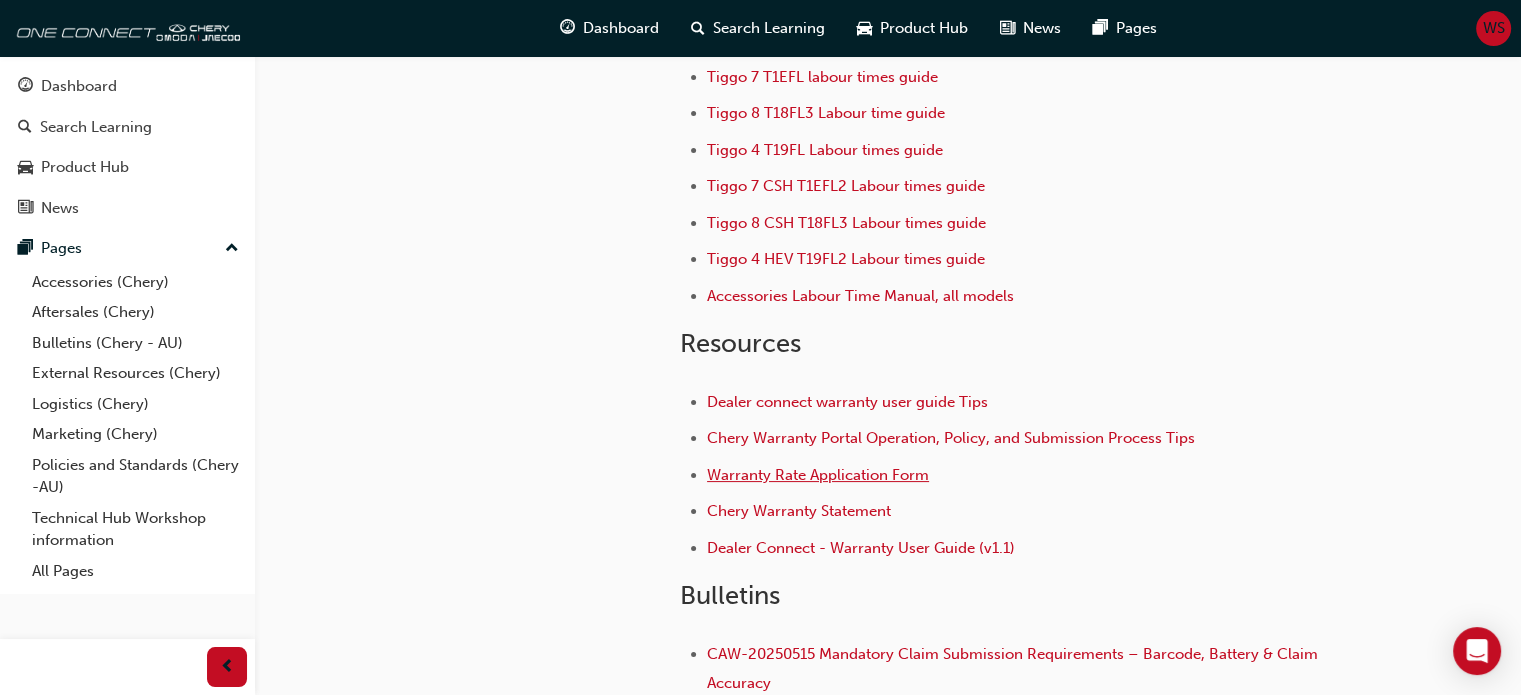 scroll, scrollTop: 123, scrollLeft: 0, axis: vertical 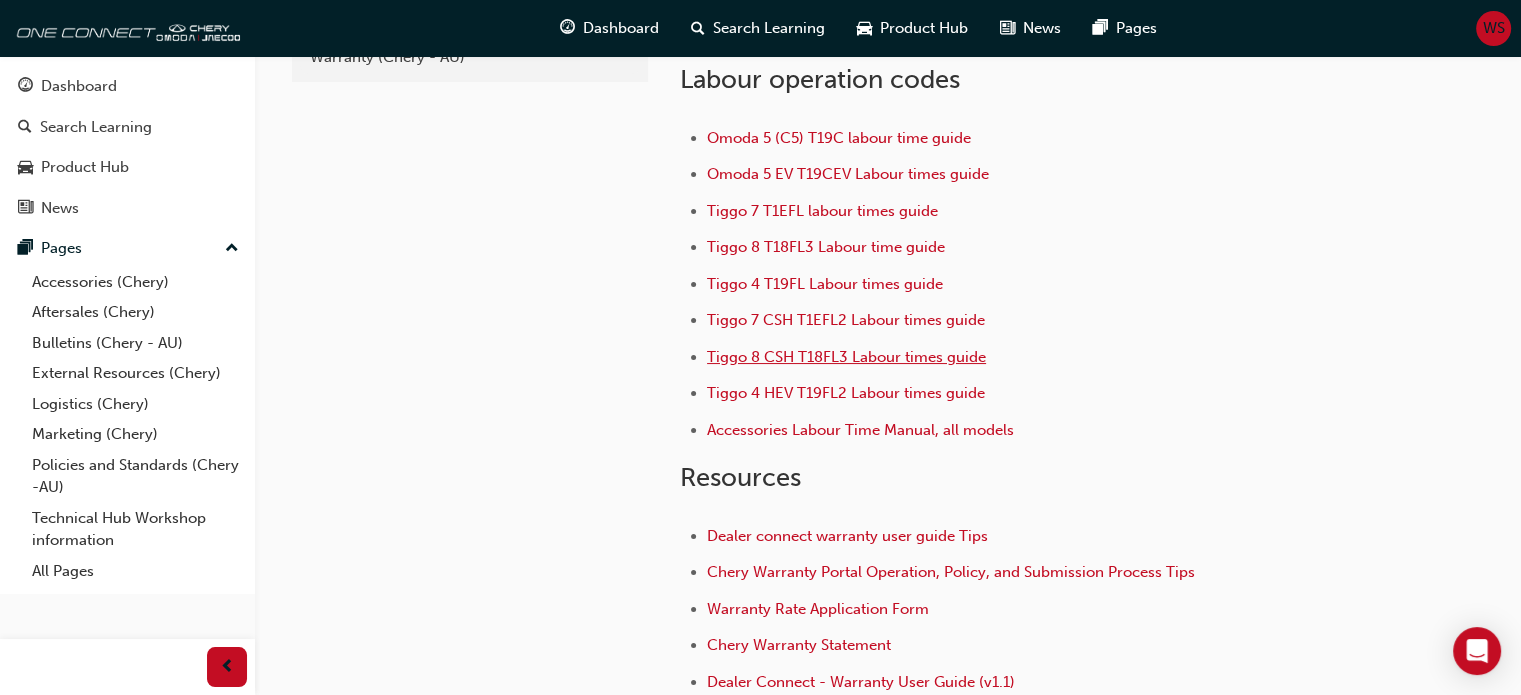 click on "Tiggo 8 CSH T18FL3 Labour times guide" at bounding box center [846, 357] 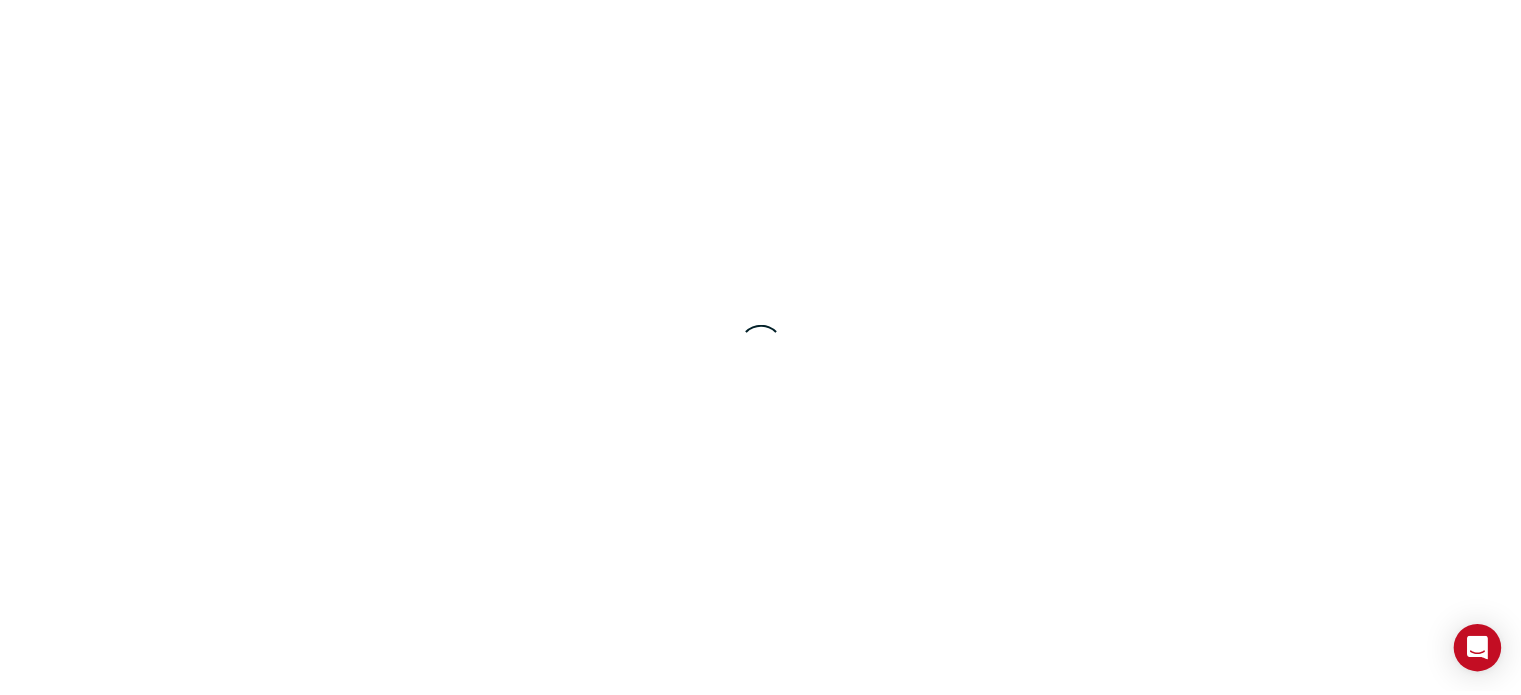 scroll, scrollTop: 0, scrollLeft: 0, axis: both 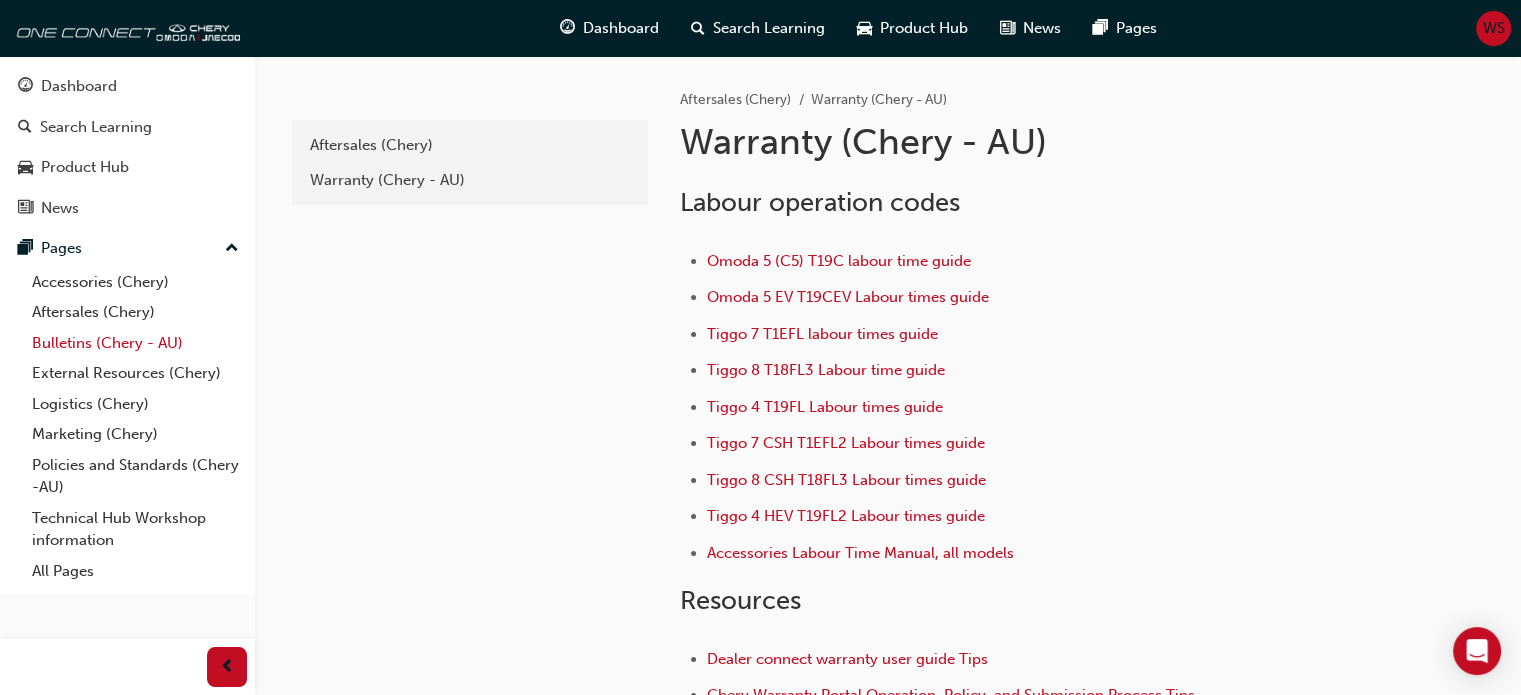 click on "Bulletins (Chery - AU)" at bounding box center (135, 343) 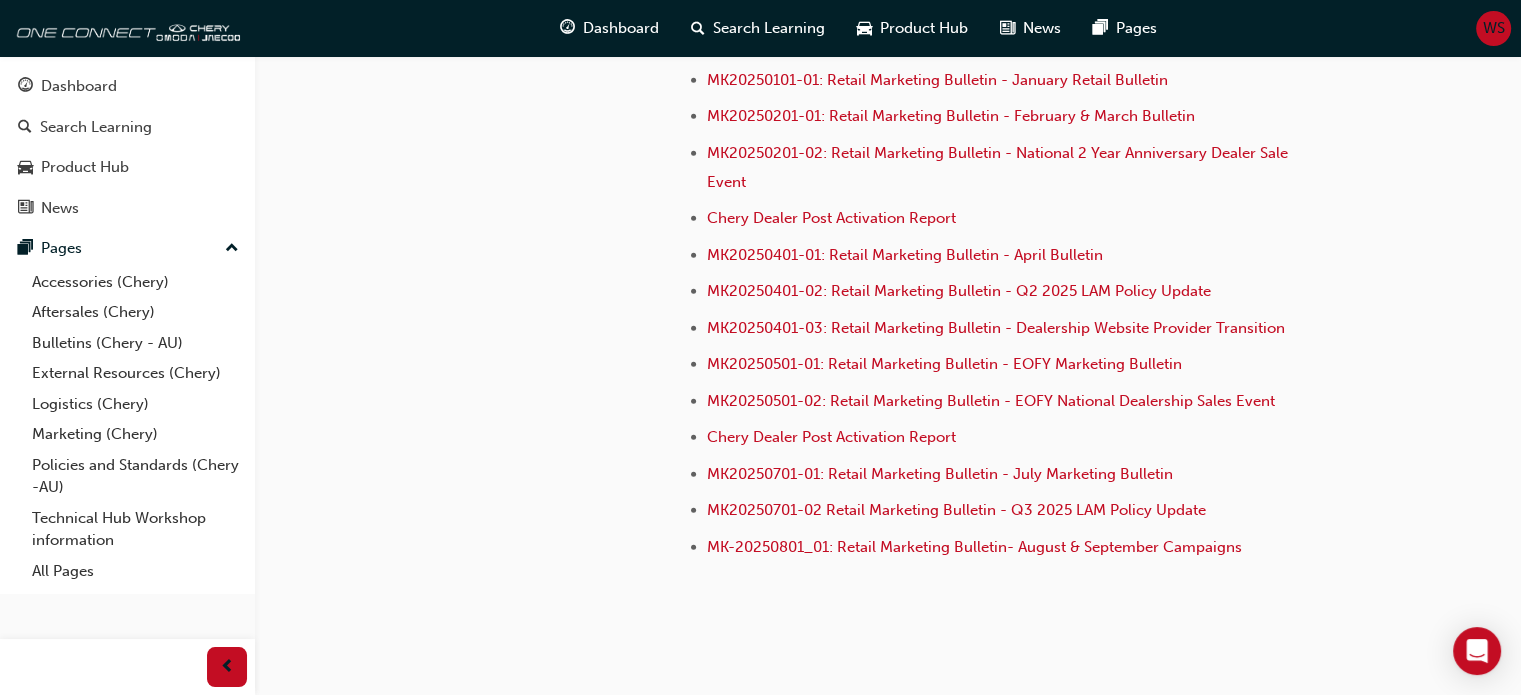 scroll, scrollTop: 5079, scrollLeft: 0, axis: vertical 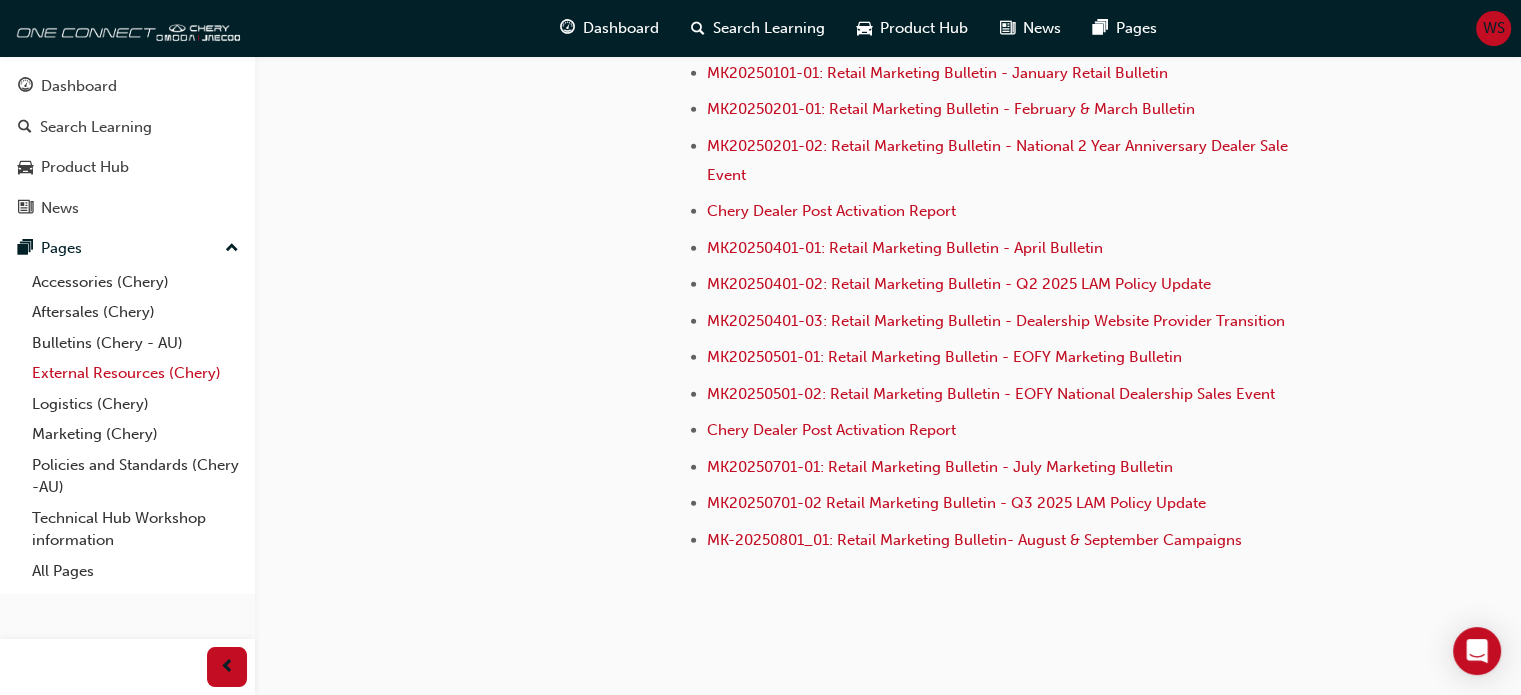 click on "External Resources (Chery)" at bounding box center [135, 373] 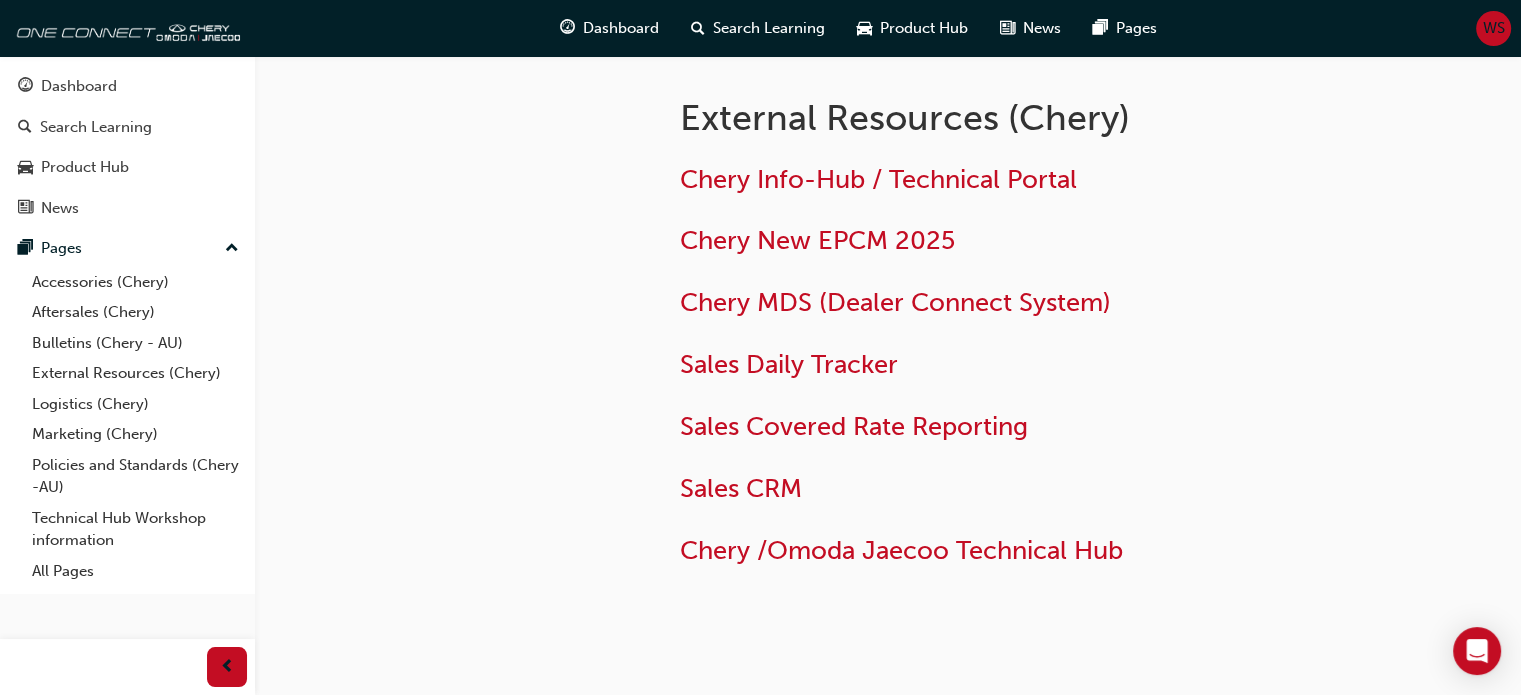 scroll, scrollTop: 0, scrollLeft: 0, axis: both 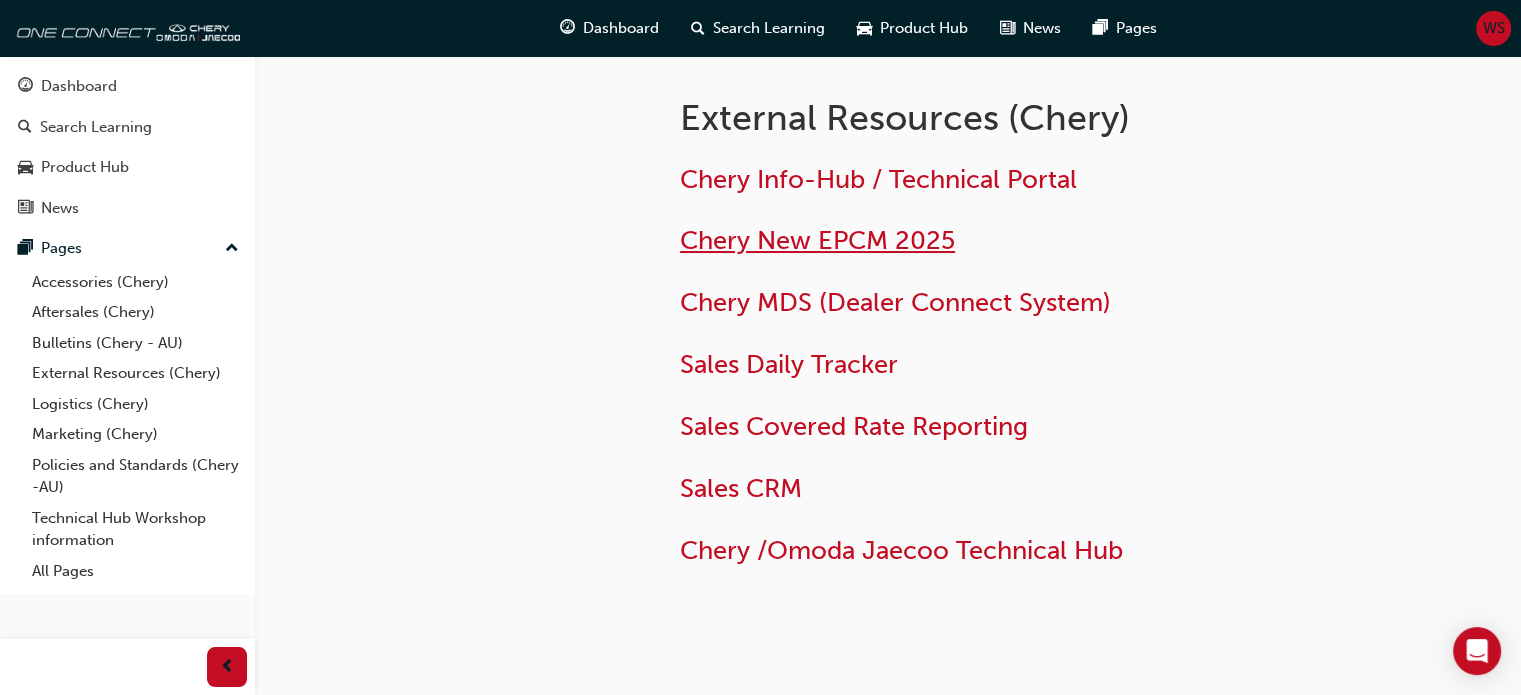 click on "Chery New EPCM 2025" at bounding box center (817, 240) 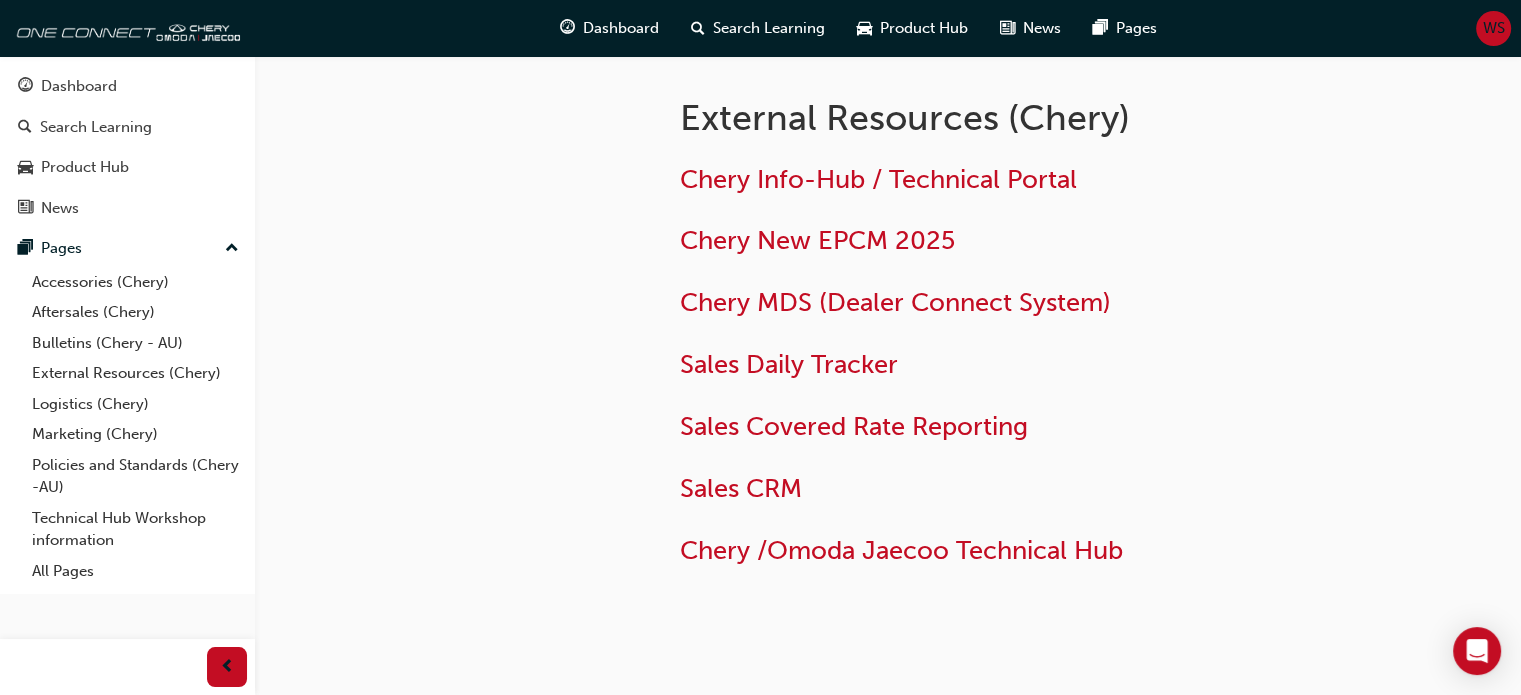 scroll, scrollTop: 79, scrollLeft: 0, axis: vertical 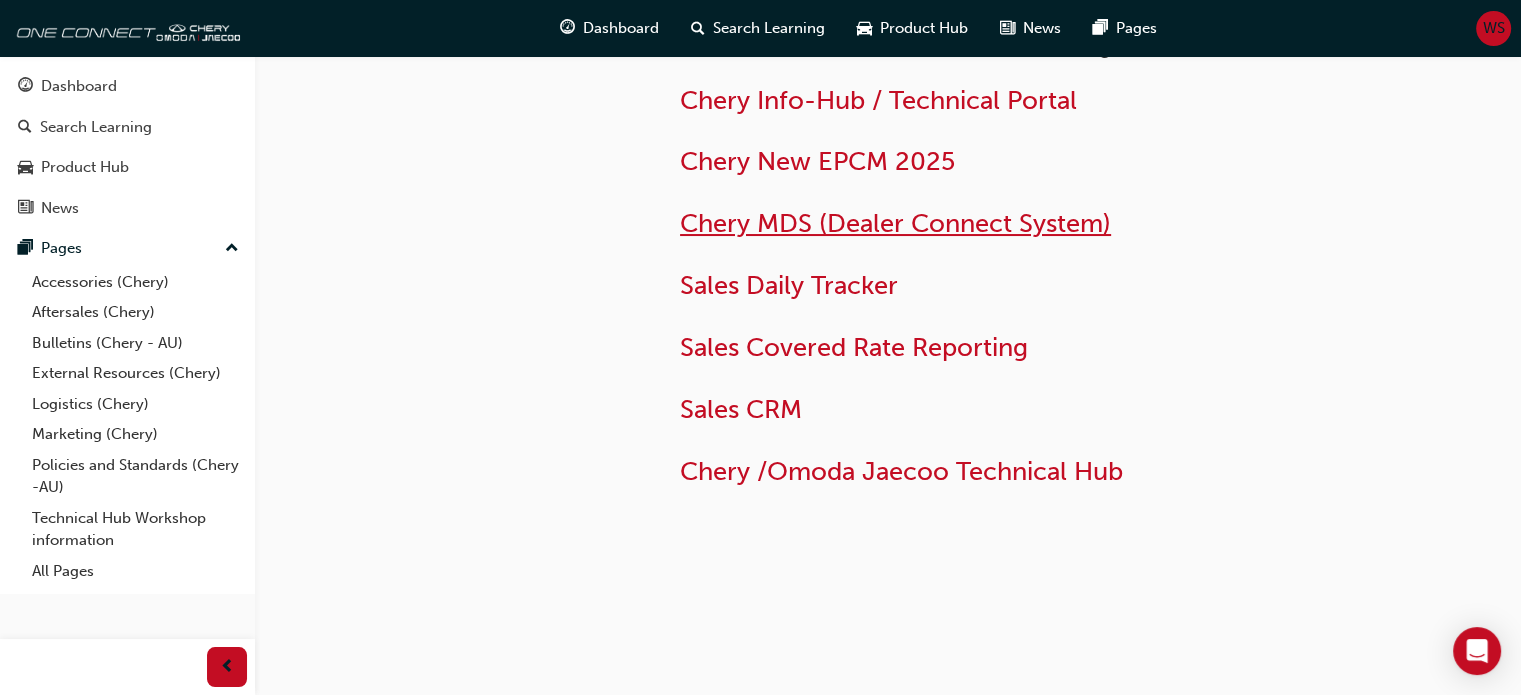 click on "Chery MDS (Dealer Connect System)" at bounding box center [895, 223] 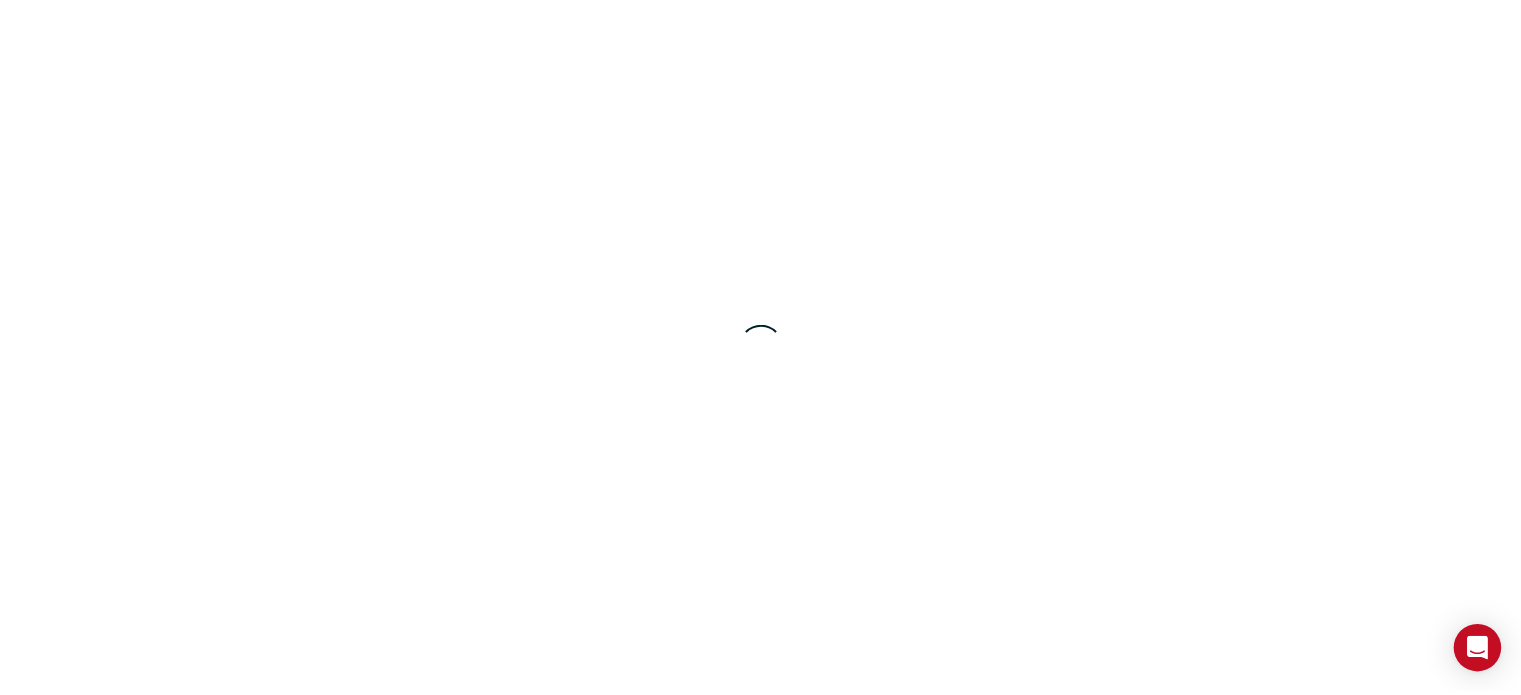 scroll, scrollTop: 0, scrollLeft: 0, axis: both 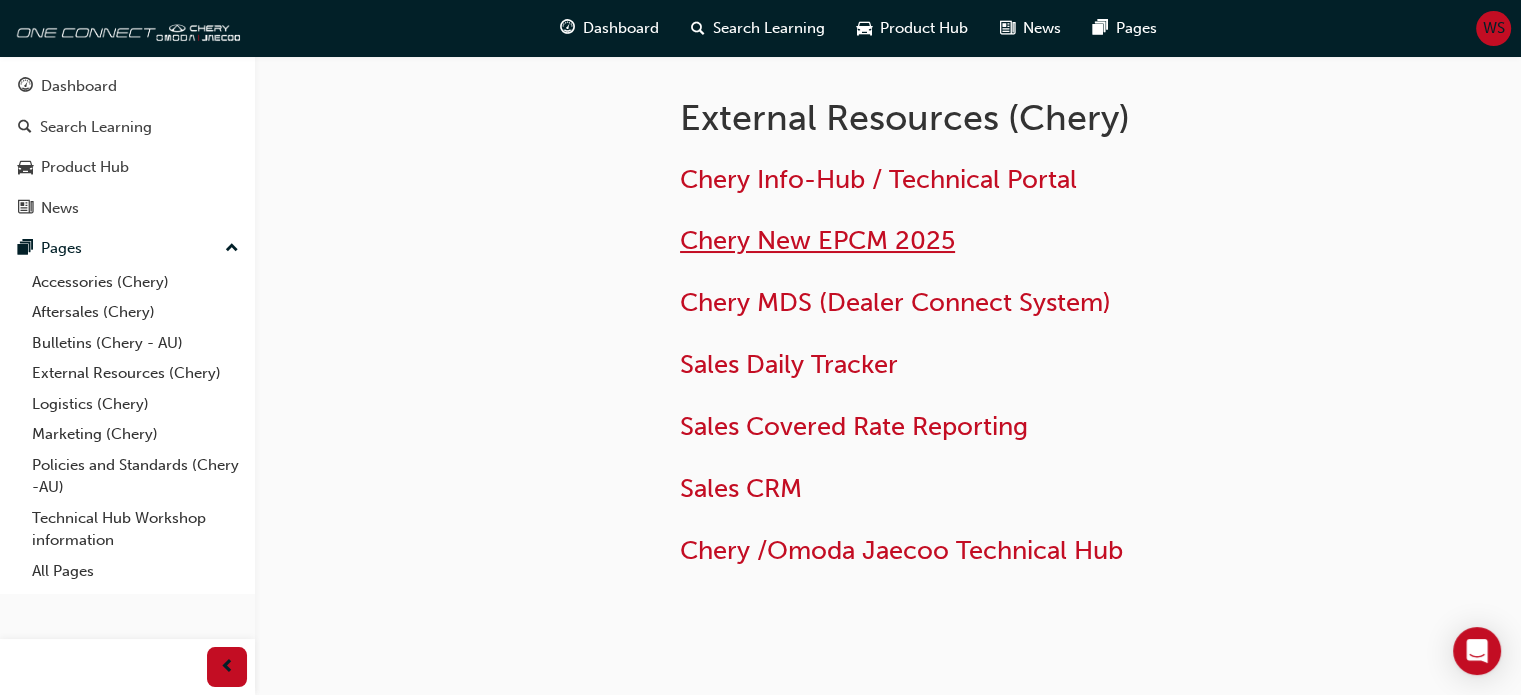 click on "Chery New EPCM 2025" at bounding box center (817, 240) 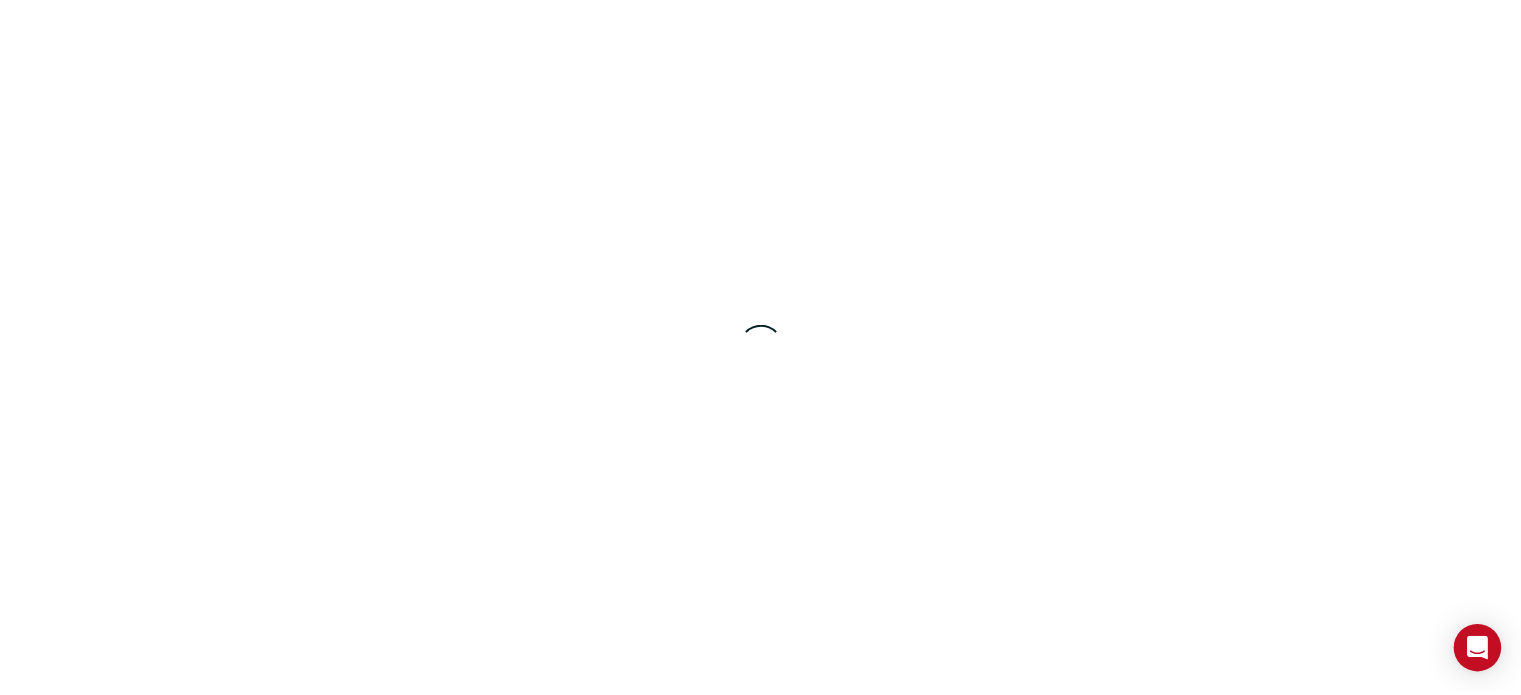 scroll, scrollTop: 0, scrollLeft: 0, axis: both 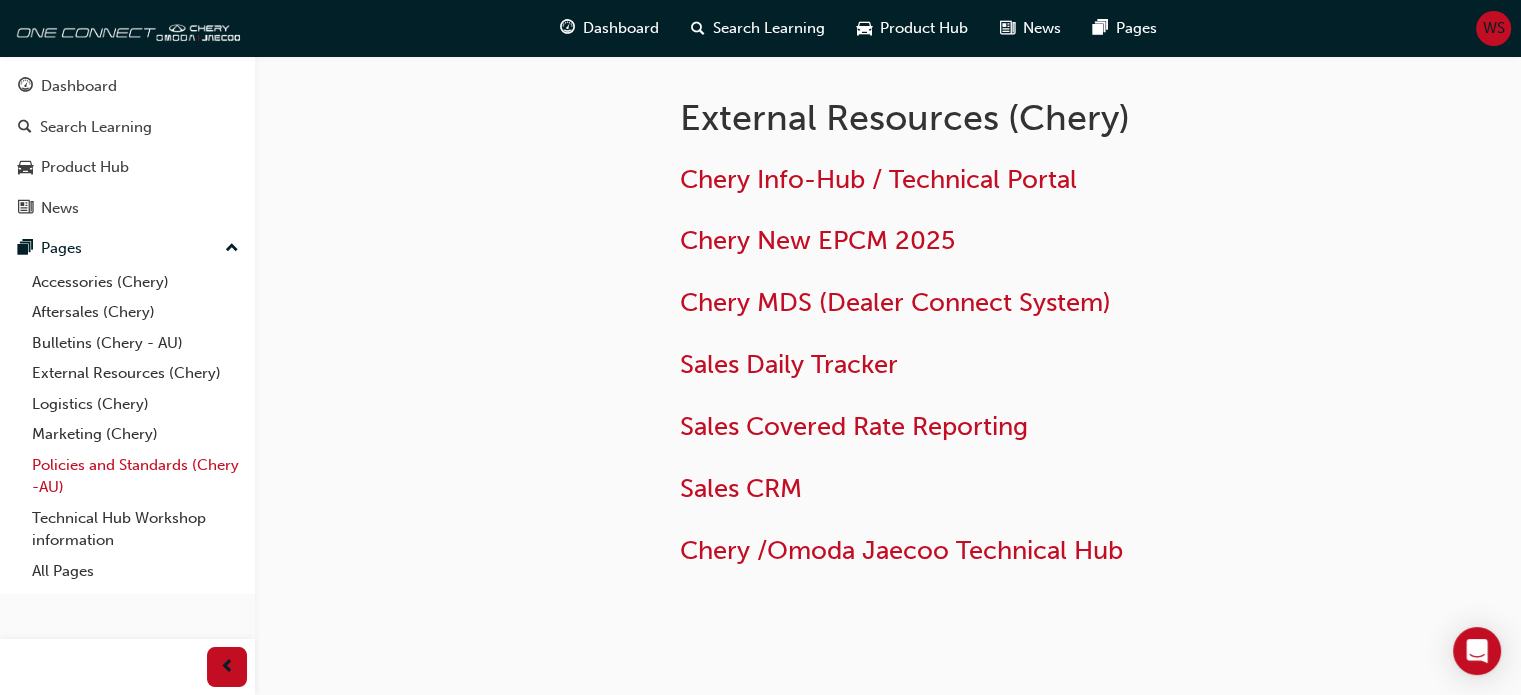 click on "Policies and Standards (Chery -AU)" at bounding box center (135, 476) 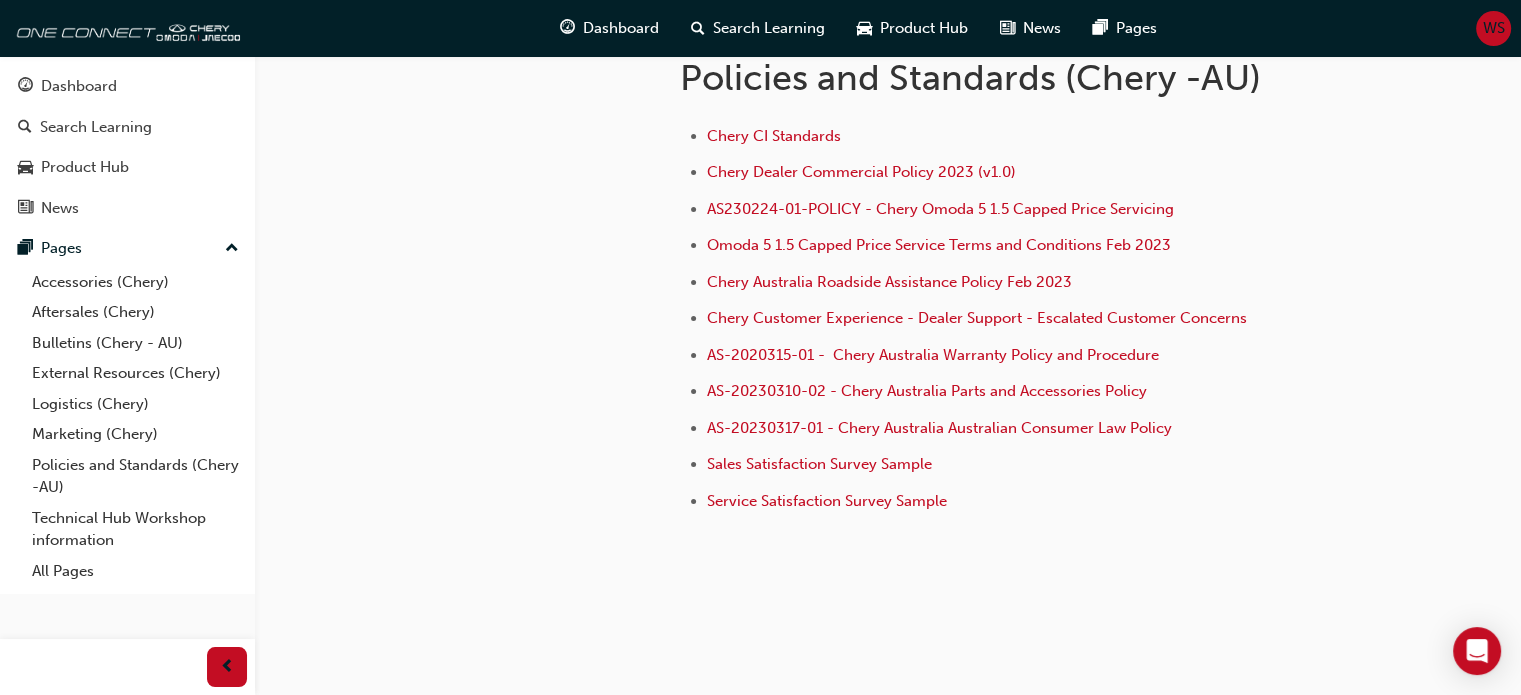 scroll, scrollTop: 452, scrollLeft: 0, axis: vertical 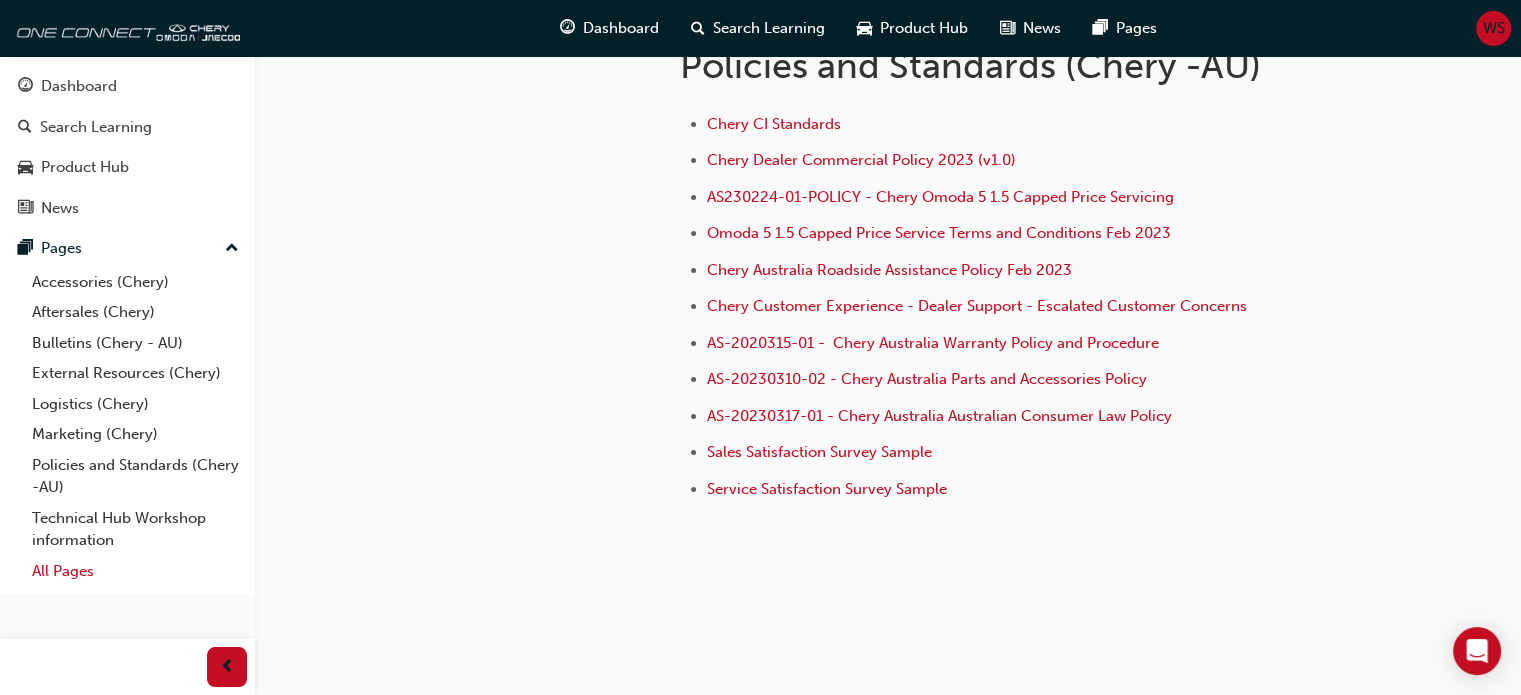 click on "All Pages" at bounding box center [135, 571] 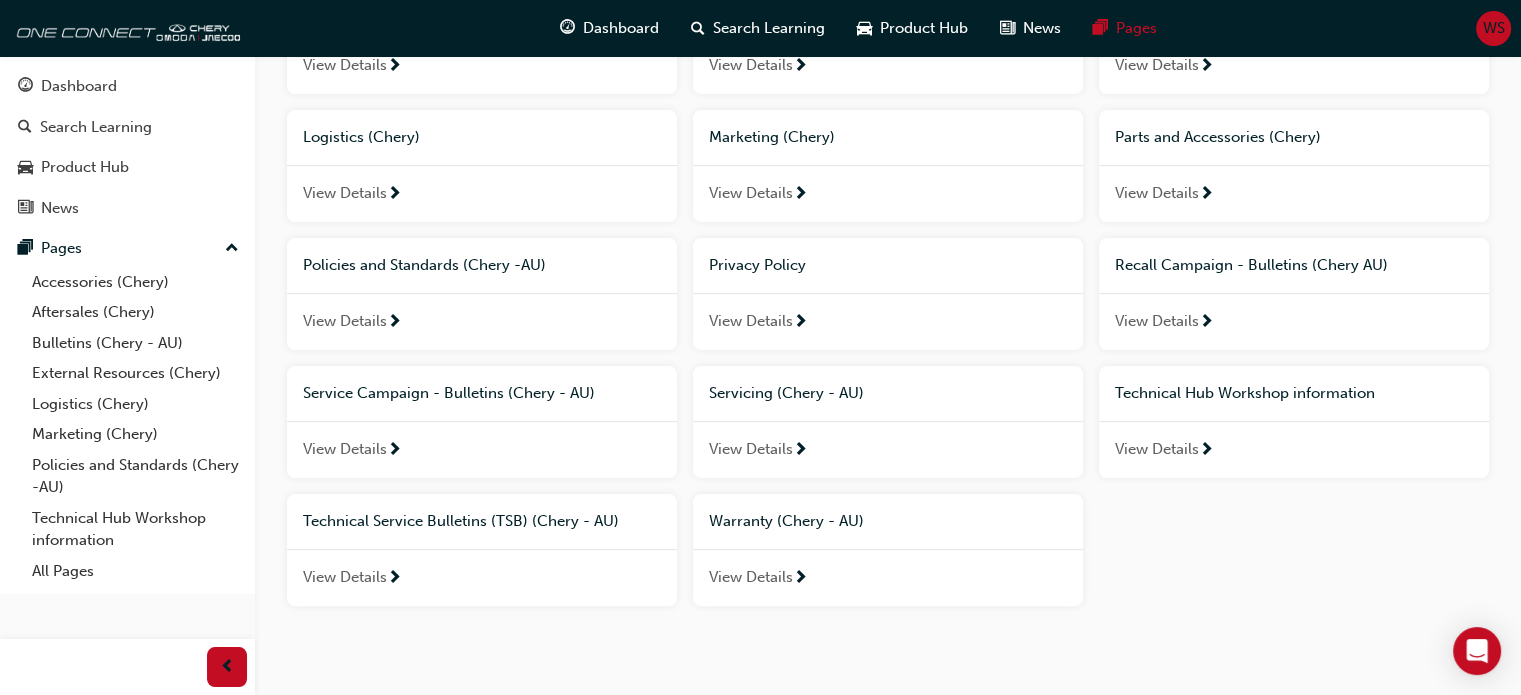 scroll, scrollTop: 432, scrollLeft: 0, axis: vertical 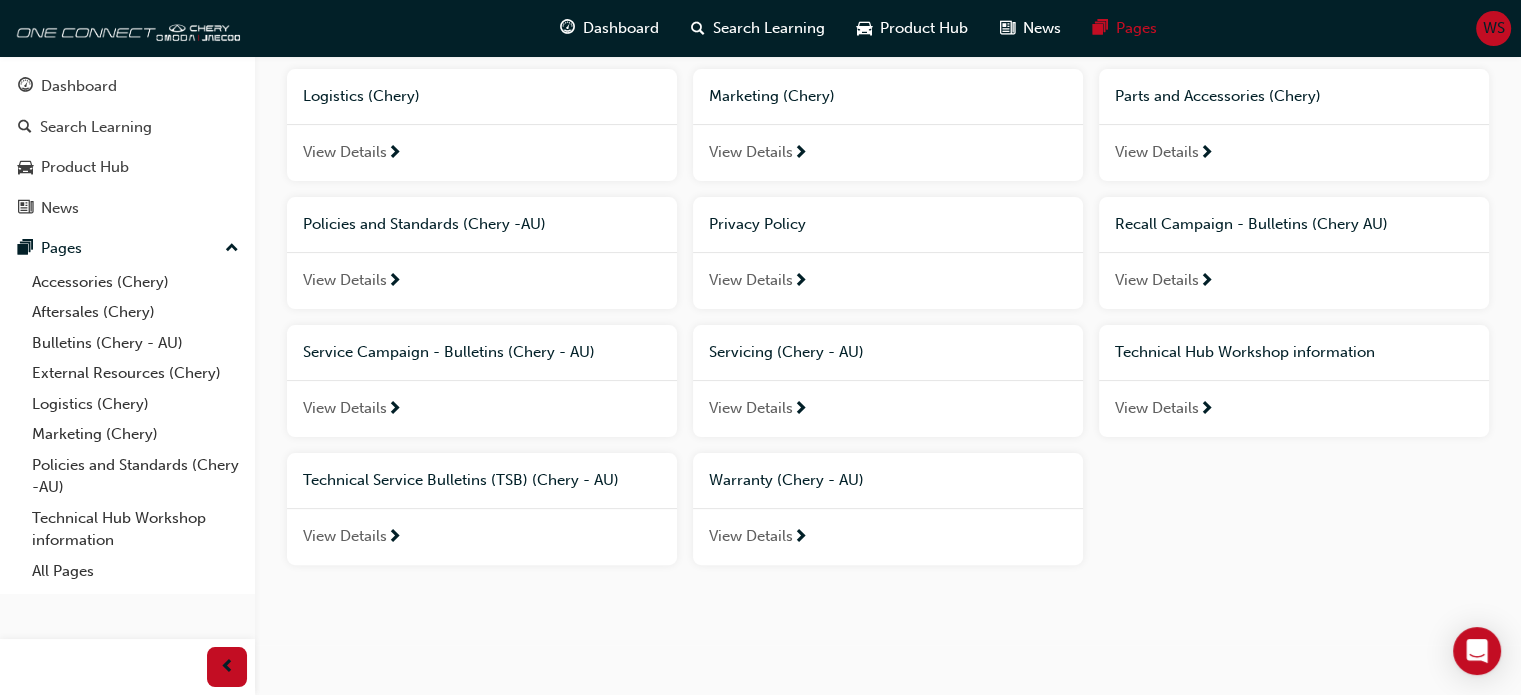 click on "Technical Hub Workshop information" at bounding box center [1245, 352] 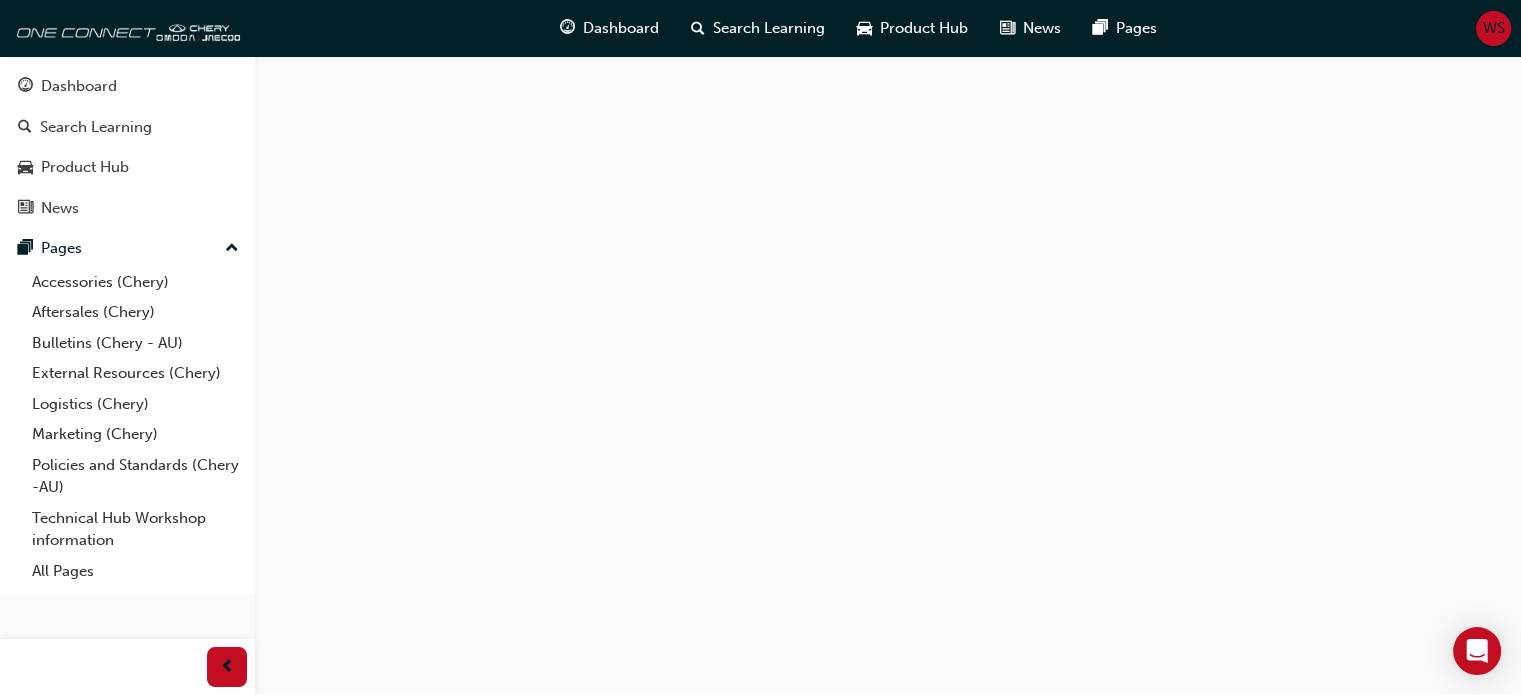 scroll, scrollTop: 0, scrollLeft: 0, axis: both 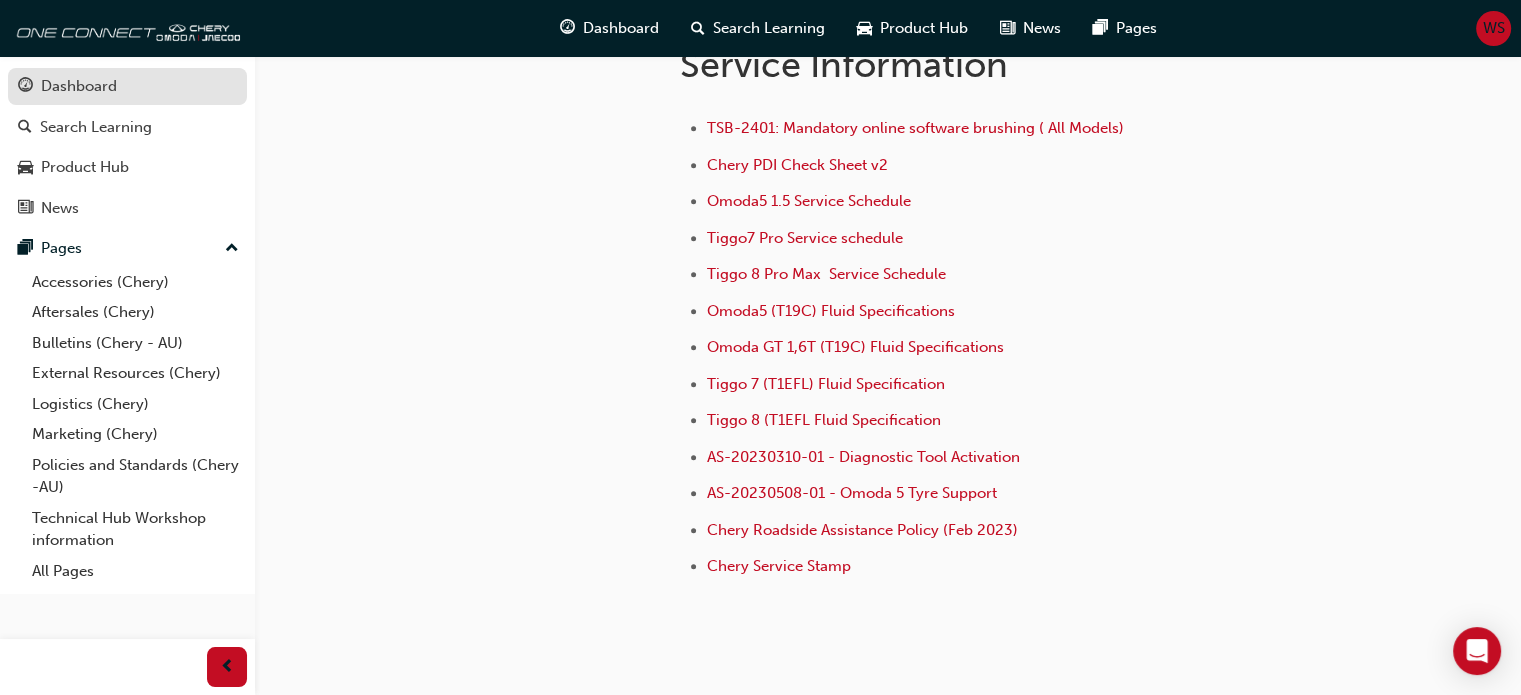 click on "Dashboard" at bounding box center (127, 86) 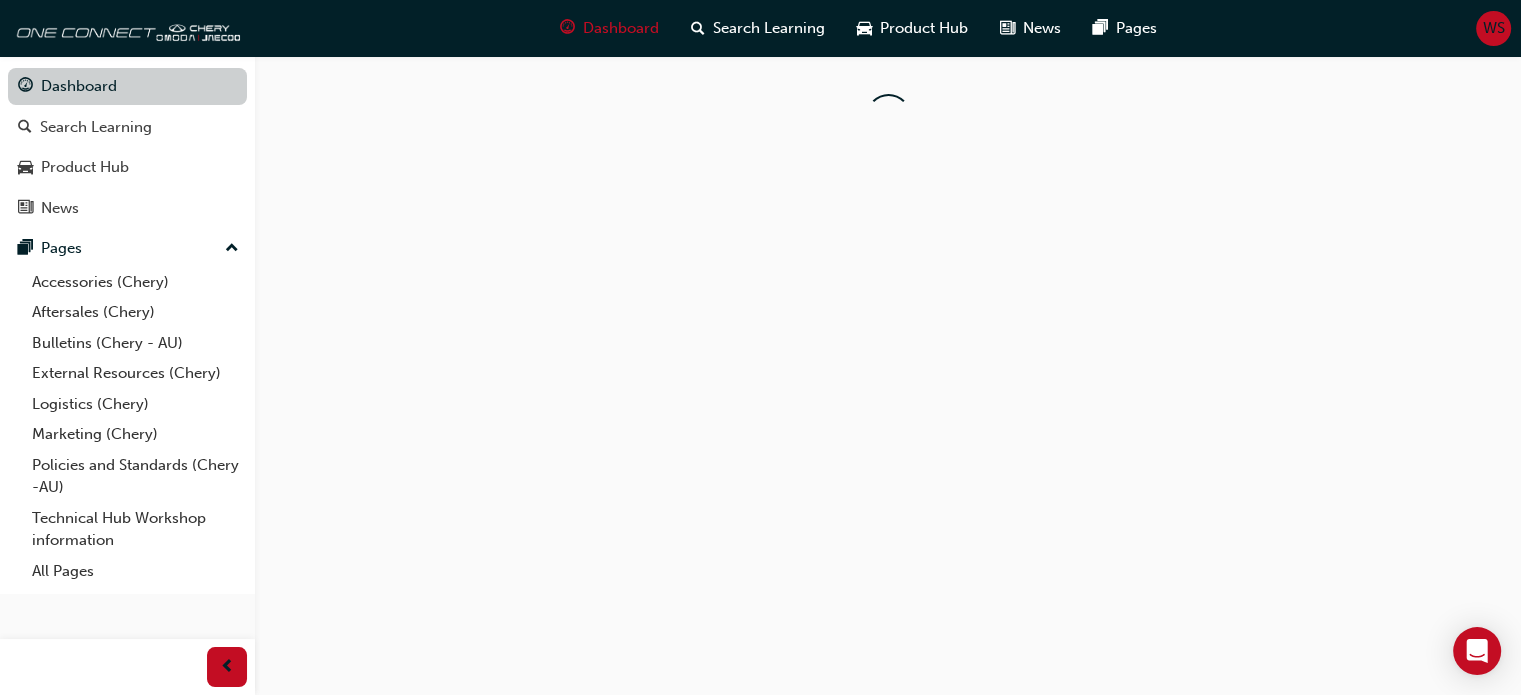 scroll, scrollTop: 0, scrollLeft: 0, axis: both 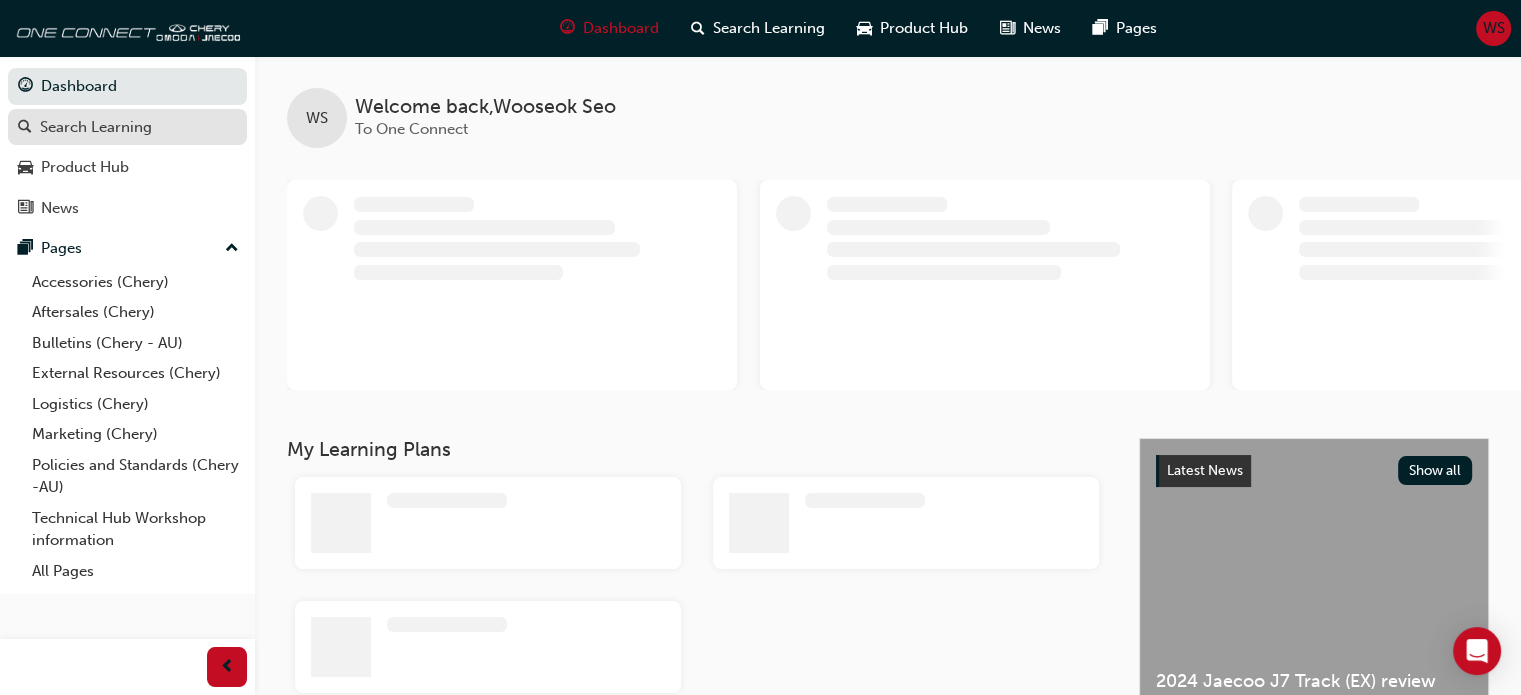 click on "Search Learning" at bounding box center (96, 127) 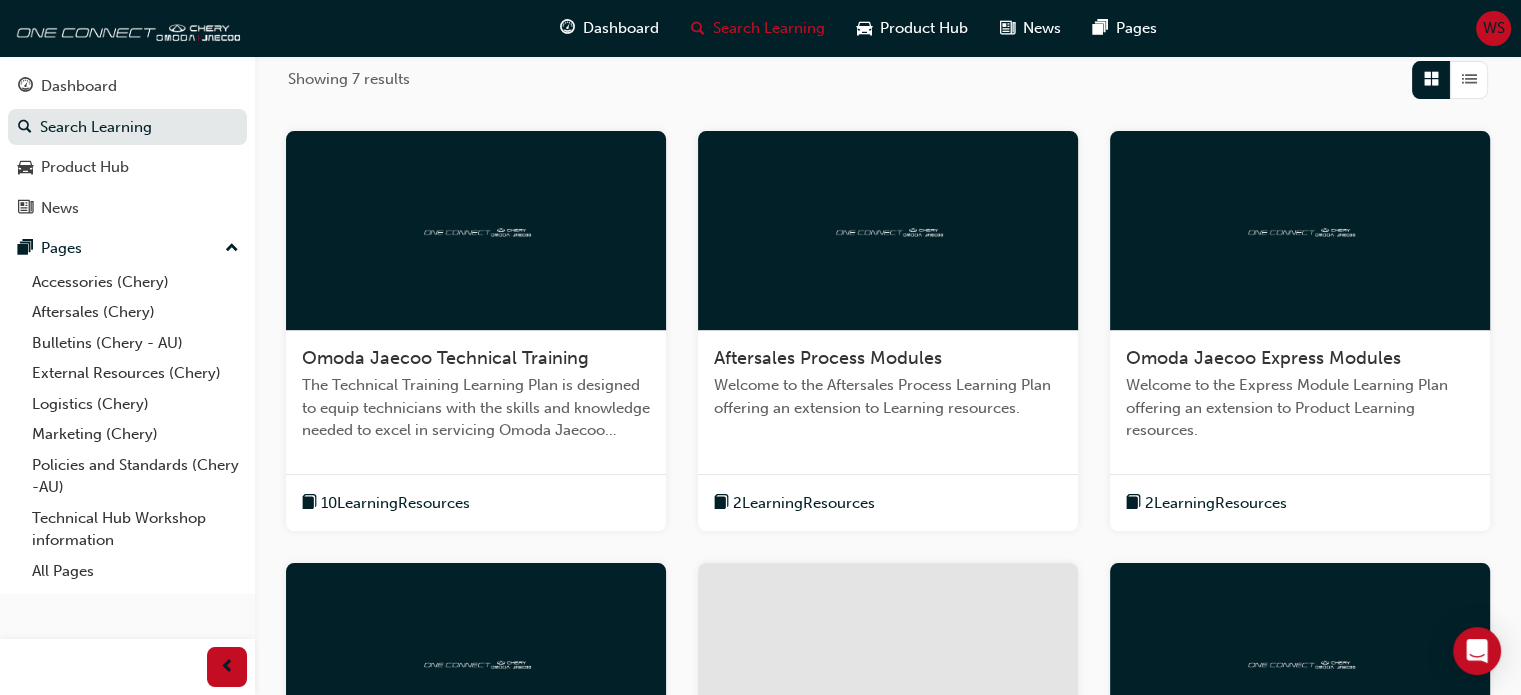 scroll, scrollTop: 334, scrollLeft: 0, axis: vertical 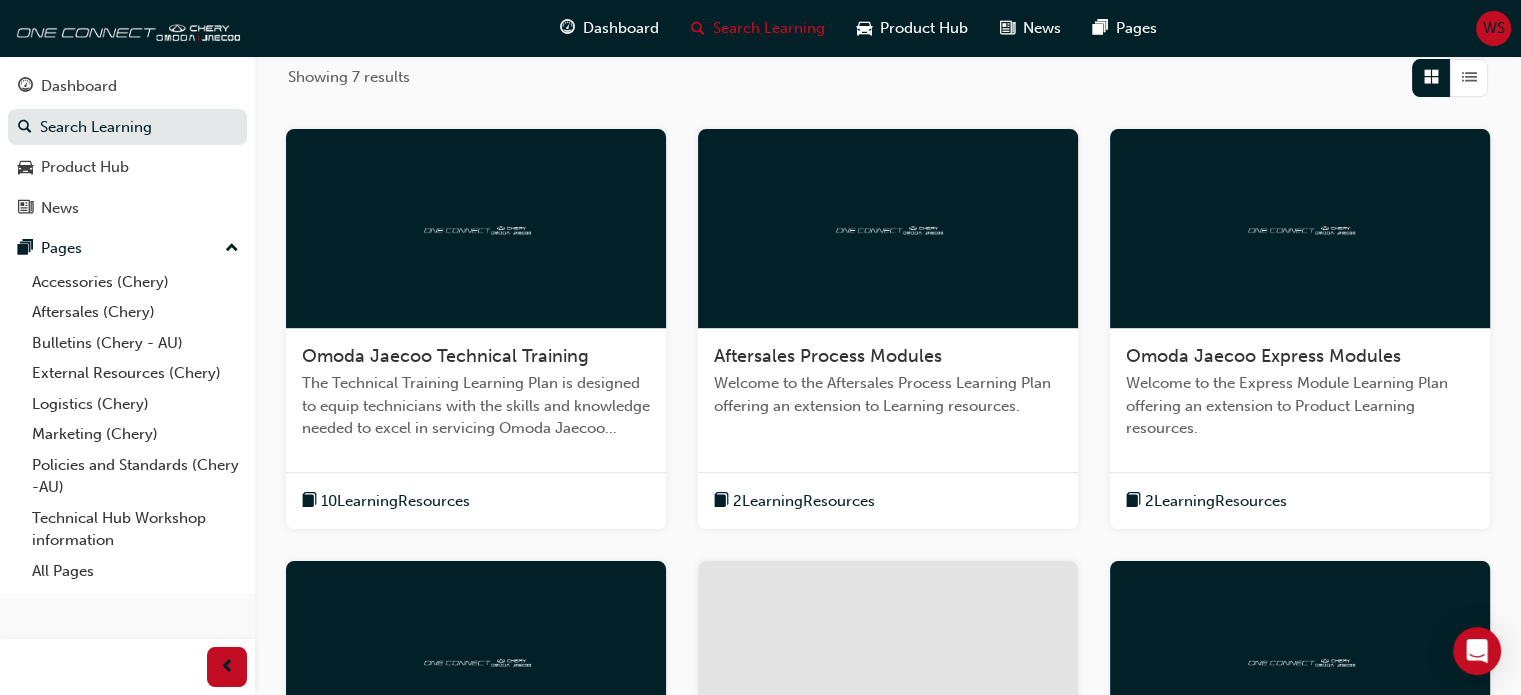 click on "Omoda Jaecoo Technical Training" at bounding box center (445, 356) 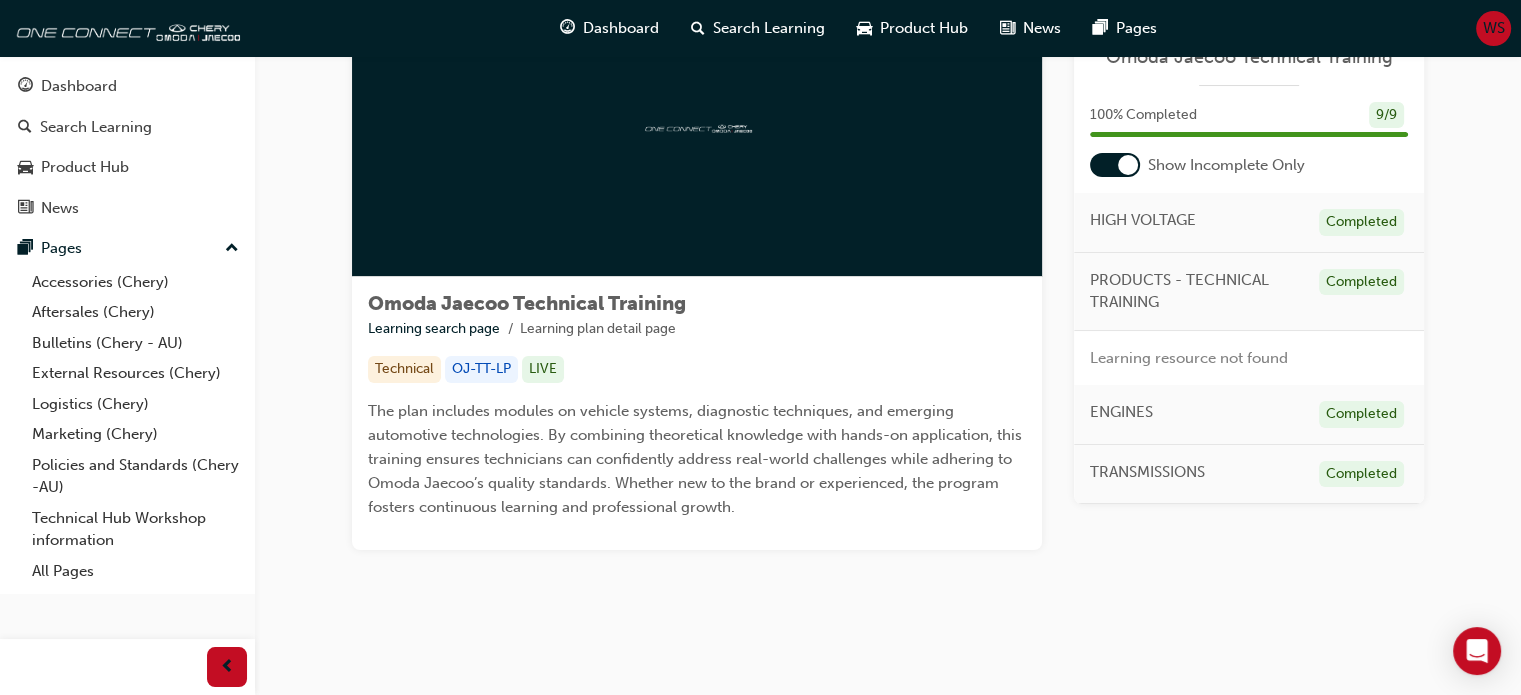 scroll, scrollTop: 0, scrollLeft: 0, axis: both 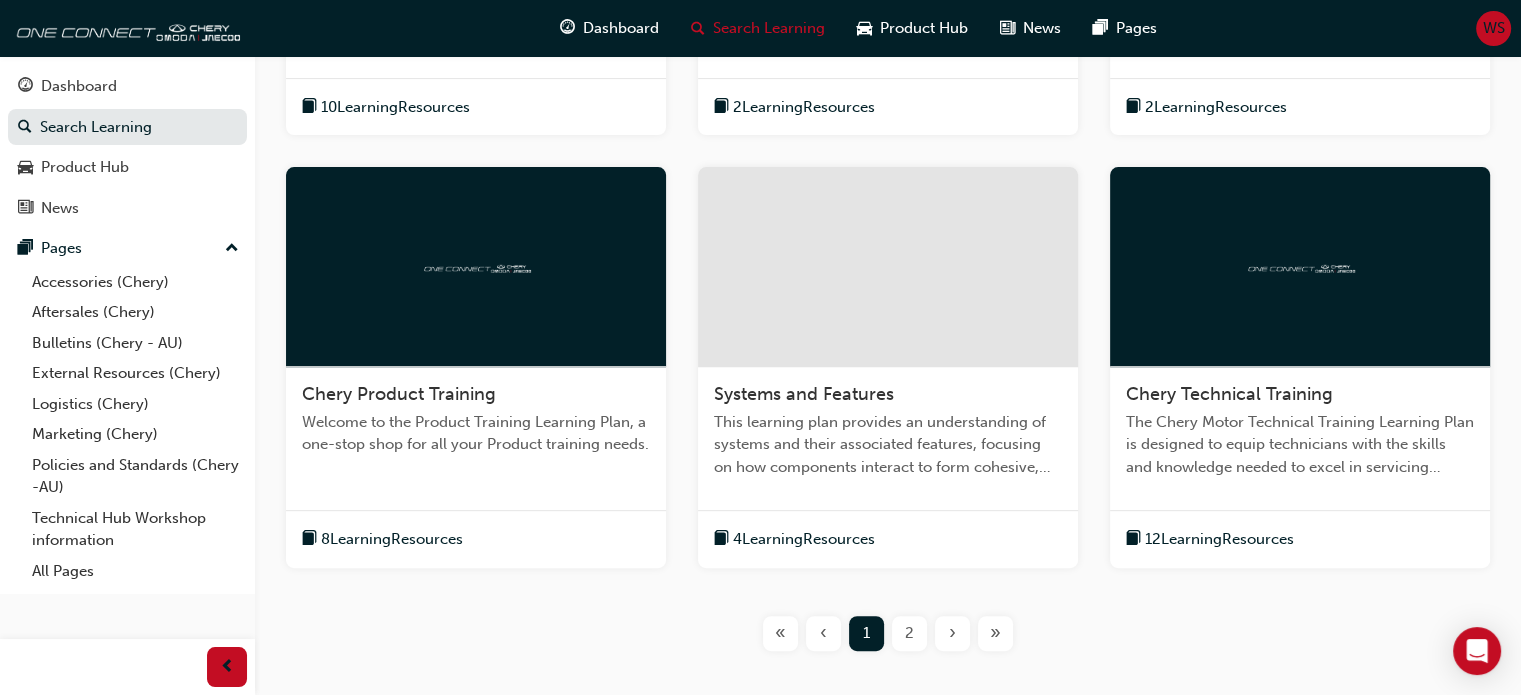 click on "Chery Technical Training" at bounding box center (1229, 394) 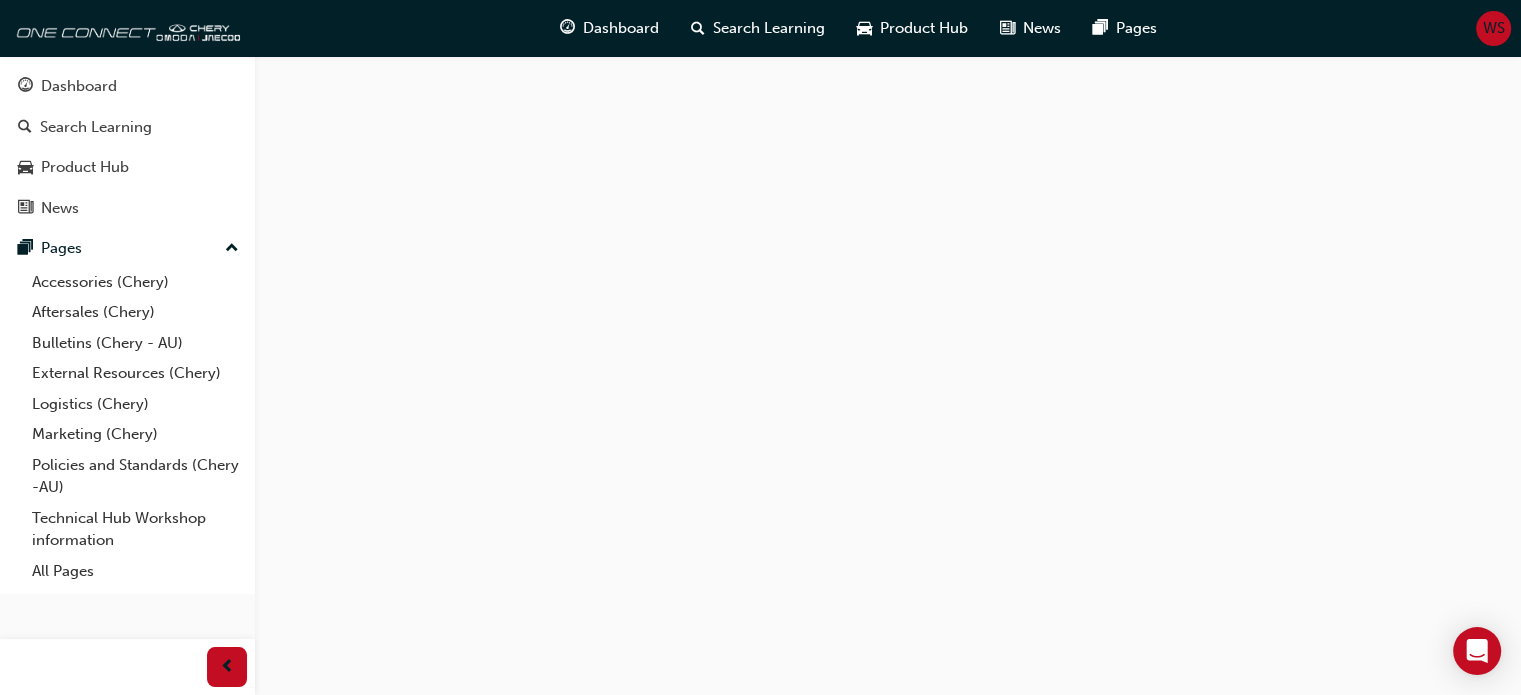 scroll, scrollTop: 0, scrollLeft: 0, axis: both 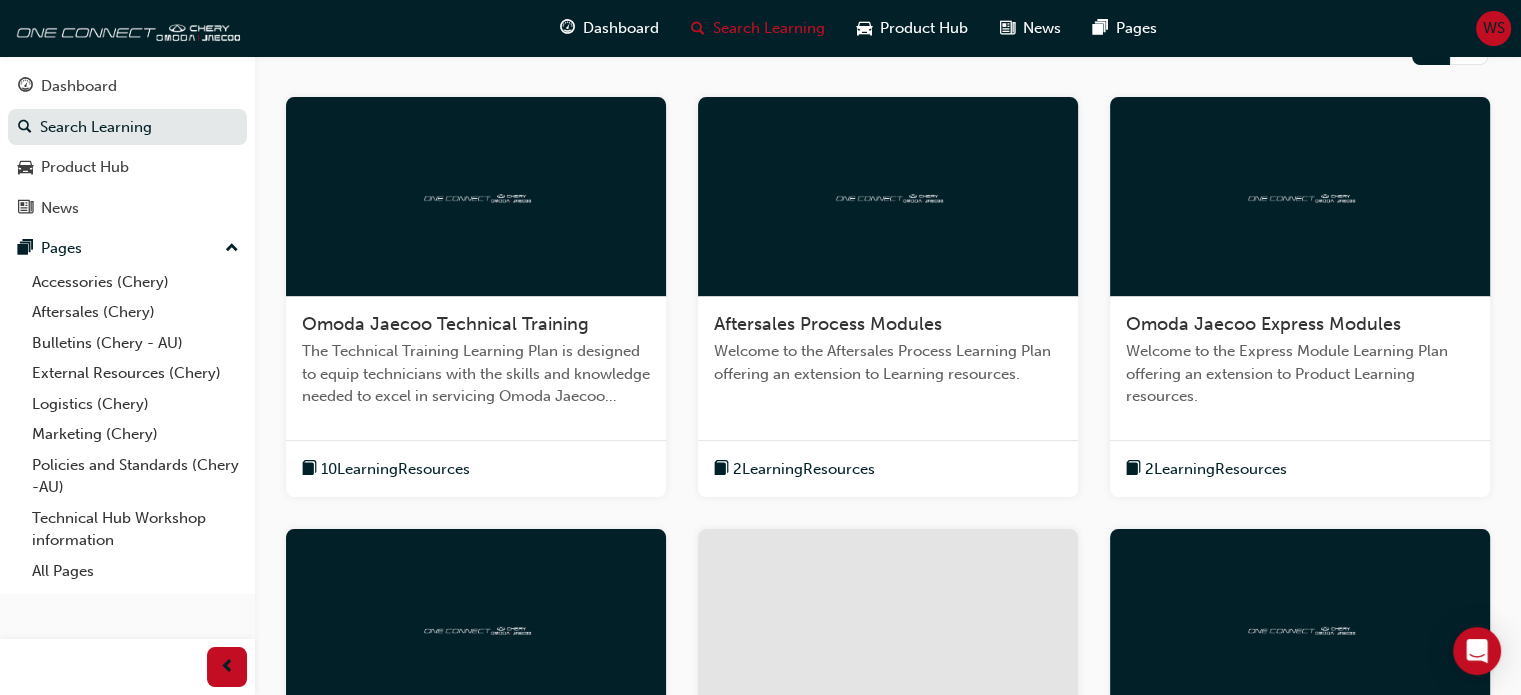 click at bounding box center [476, 629] 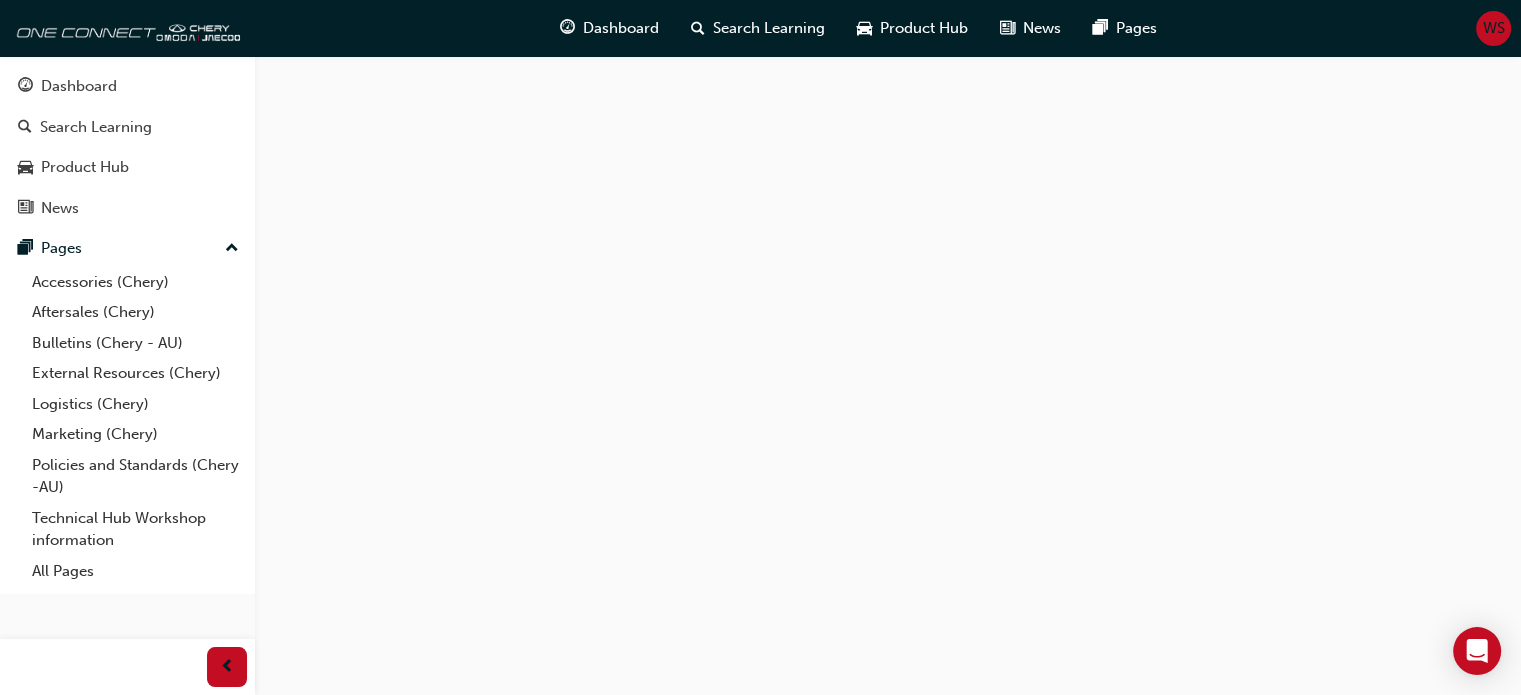 scroll, scrollTop: 0, scrollLeft: 0, axis: both 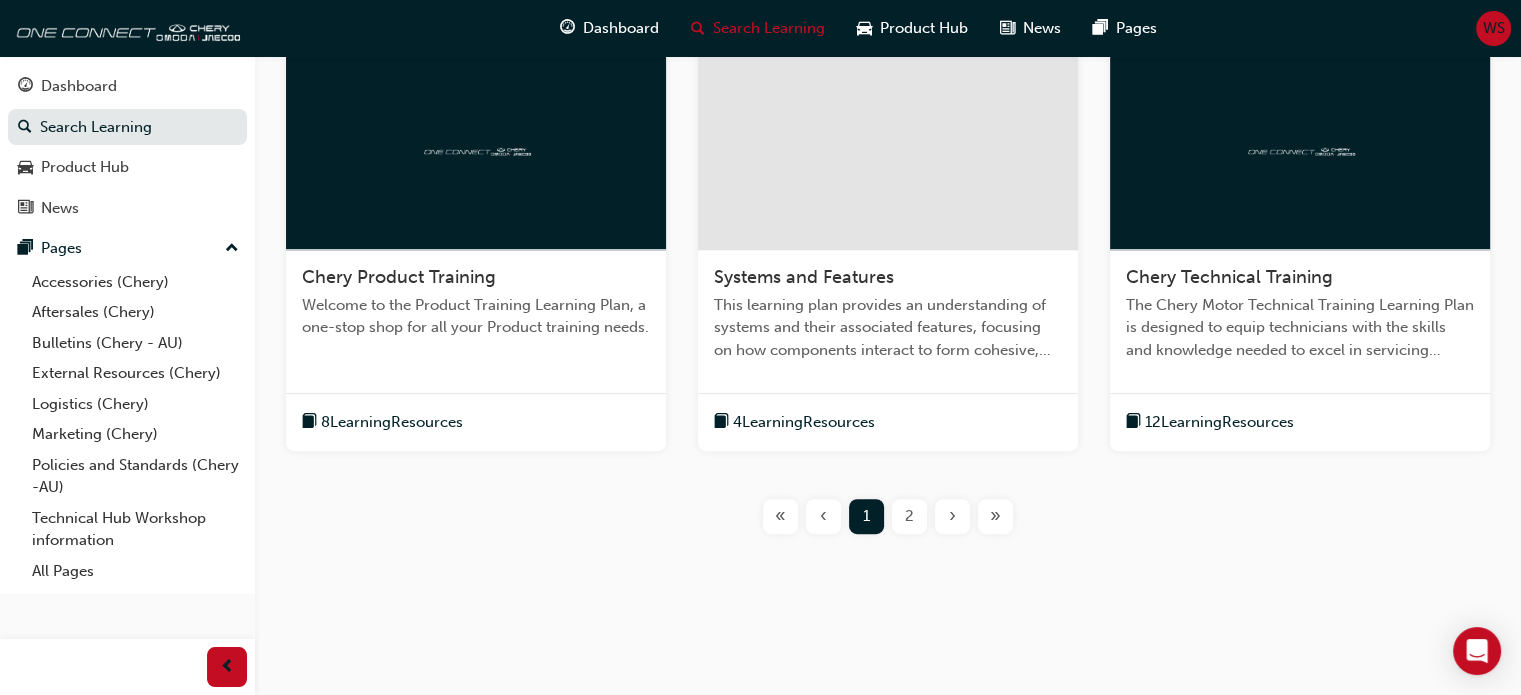 click on "2" at bounding box center [909, 516] 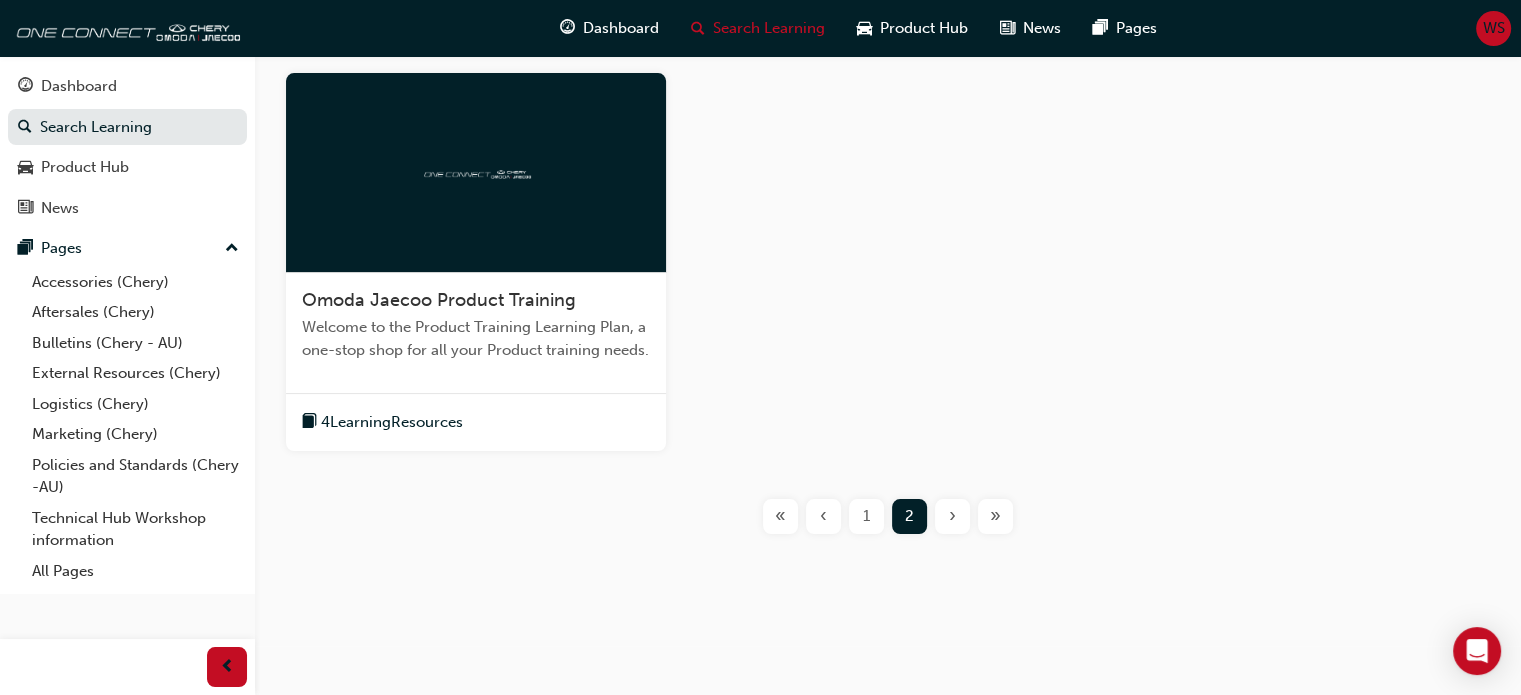scroll, scrollTop: 259, scrollLeft: 0, axis: vertical 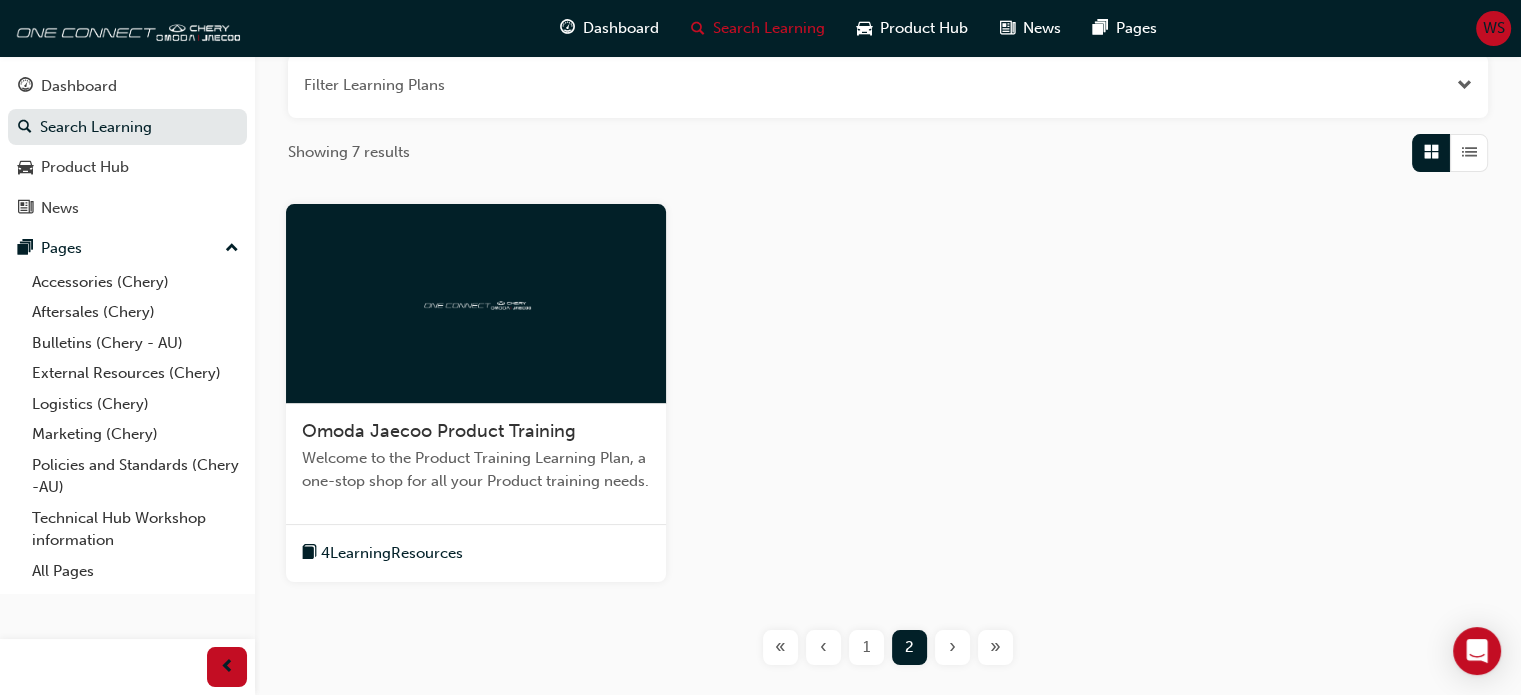 click on "Omoda Jaecoo Product Training" at bounding box center (439, 431) 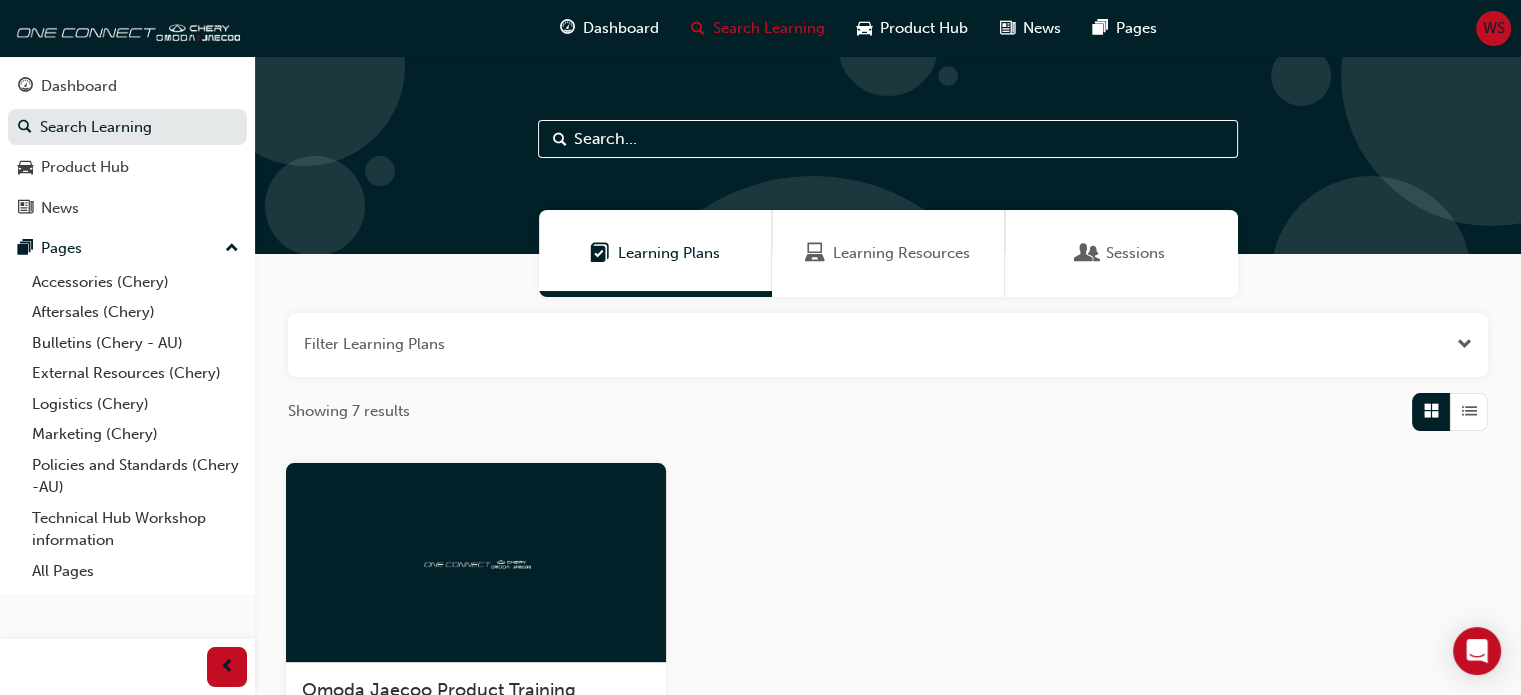 scroll, scrollTop: 390, scrollLeft: 0, axis: vertical 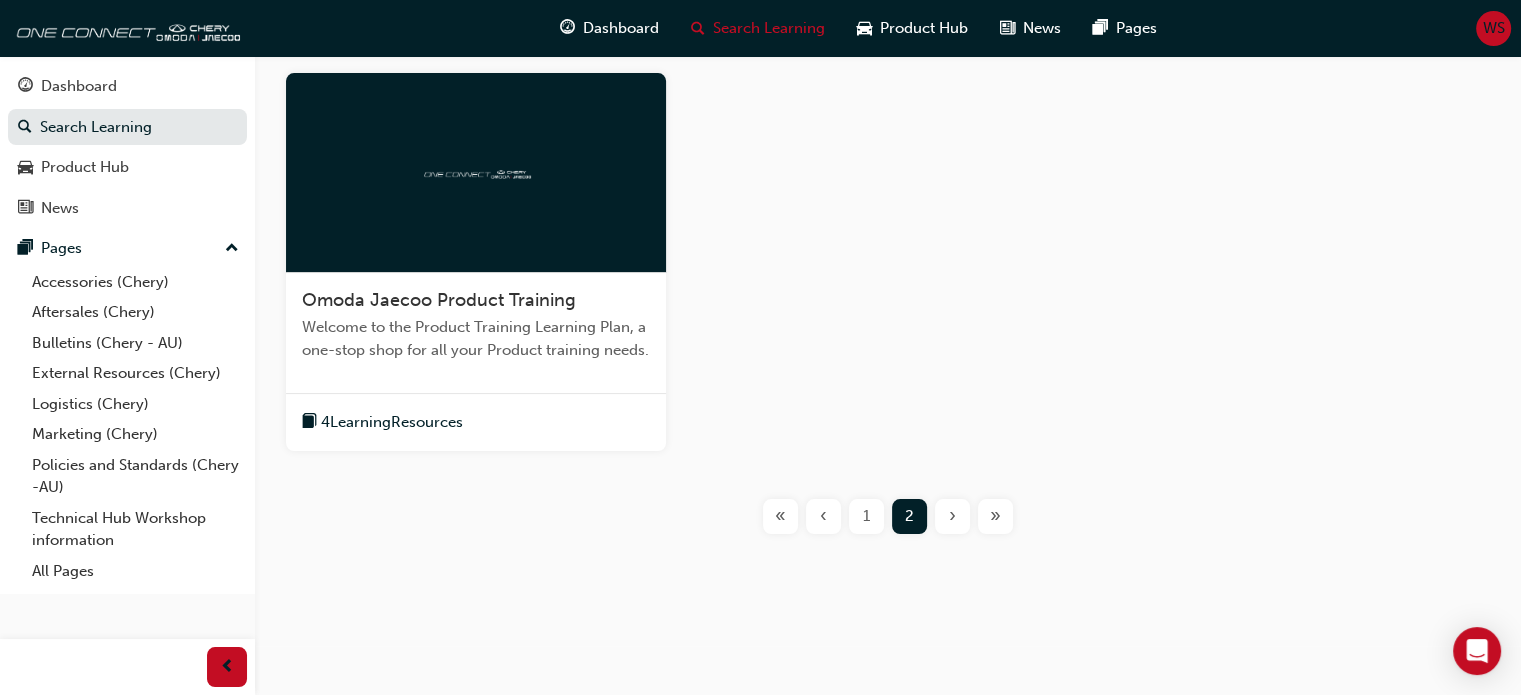 click on "1" at bounding box center (866, 516) 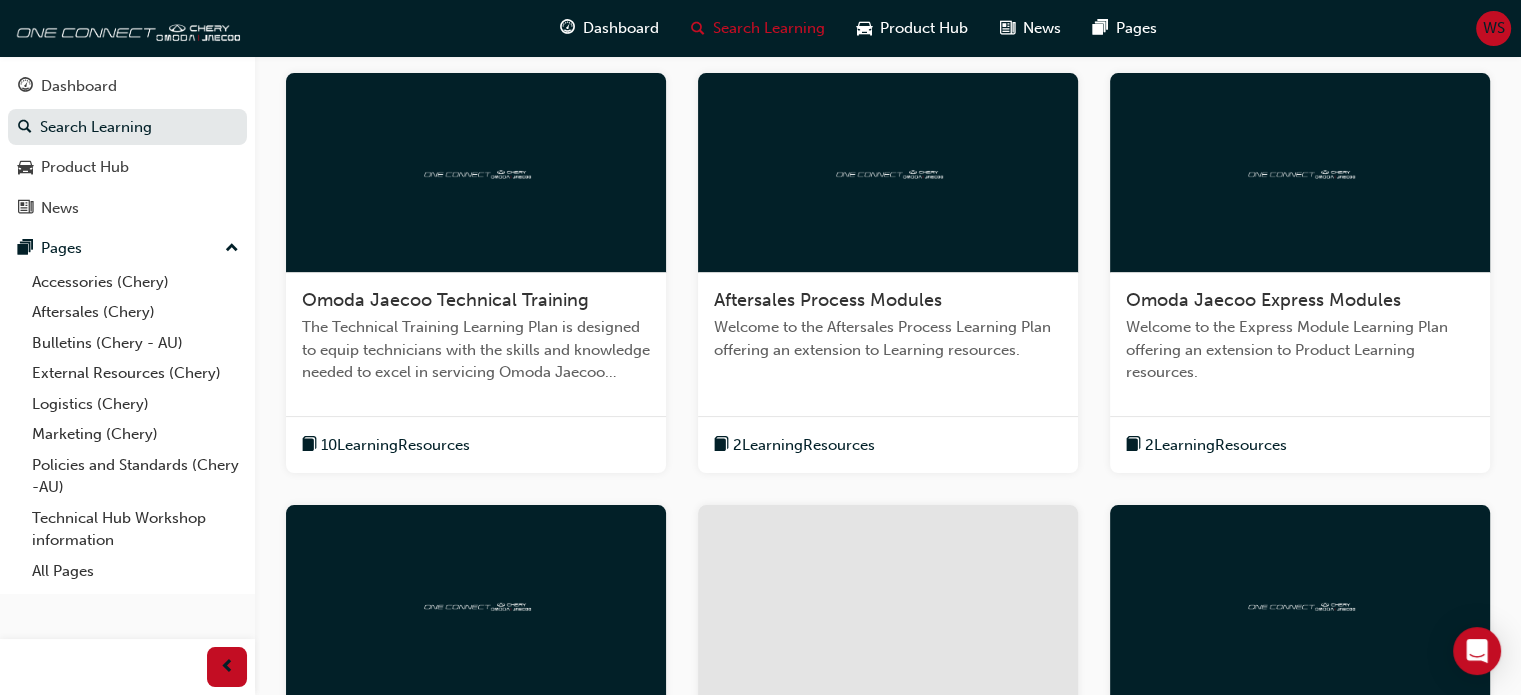 click on "Aftersales Process Modules" at bounding box center [828, 300] 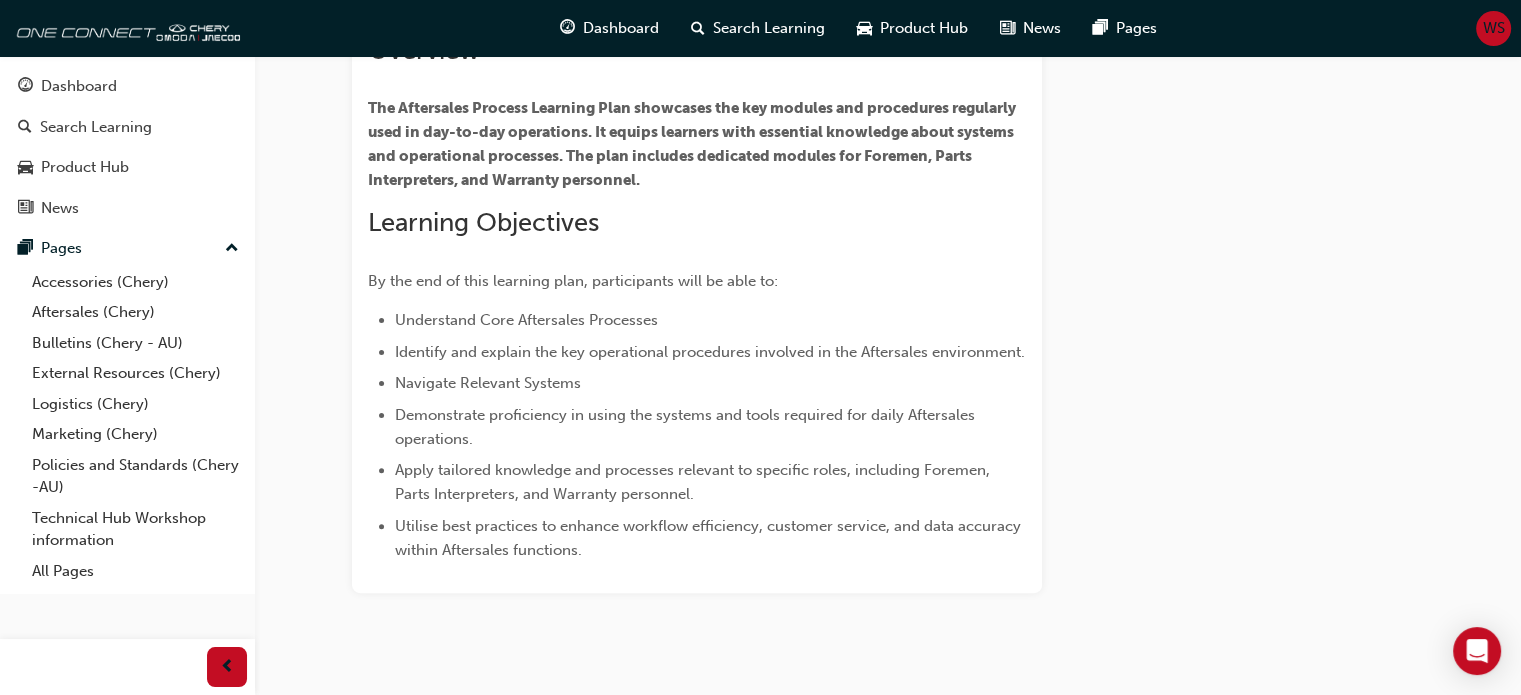 scroll, scrollTop: 534, scrollLeft: 0, axis: vertical 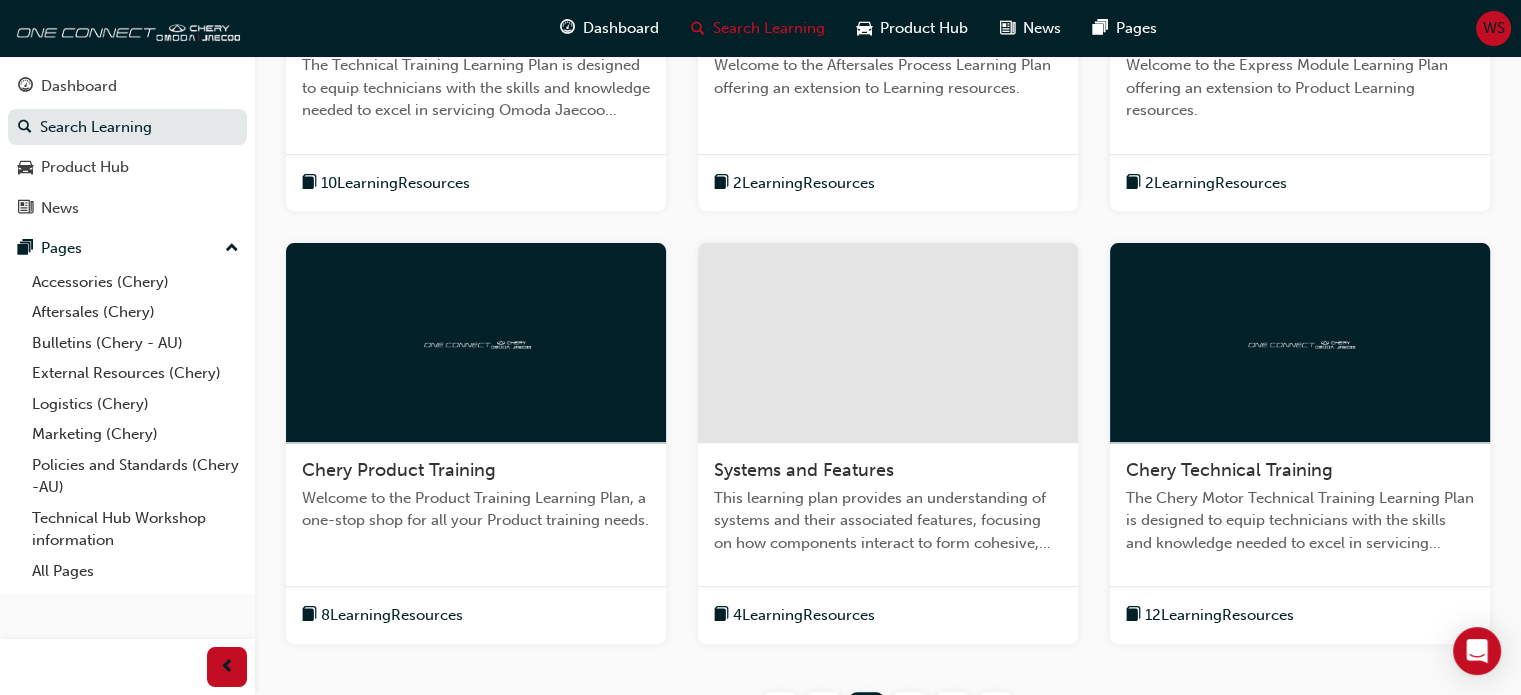 click on "This learning plan provides an understanding of systems and their associated features, focusing on how components interact to form cohesive, functional units. Learners will explore different types of systems (e.g., software, hardware and interaction)." at bounding box center (888, 521) 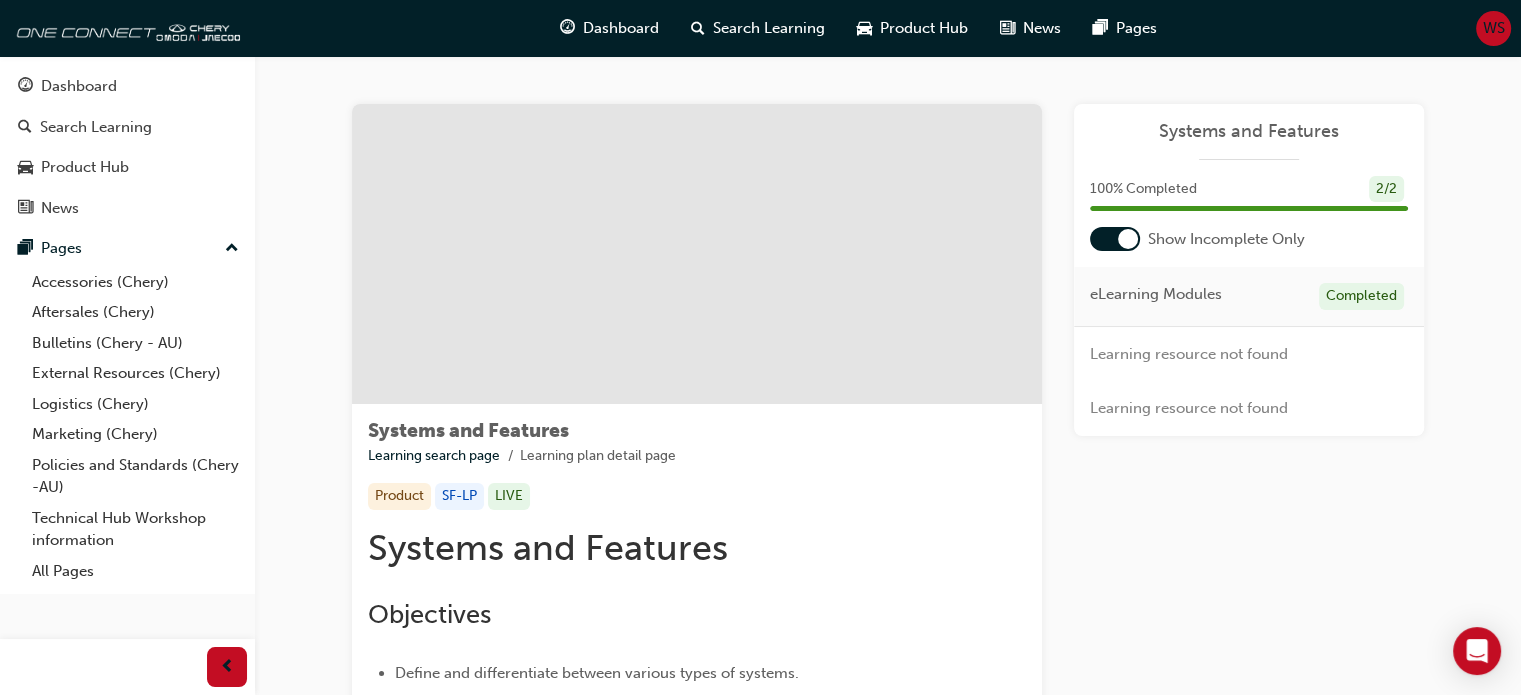 click at bounding box center [697, 254] 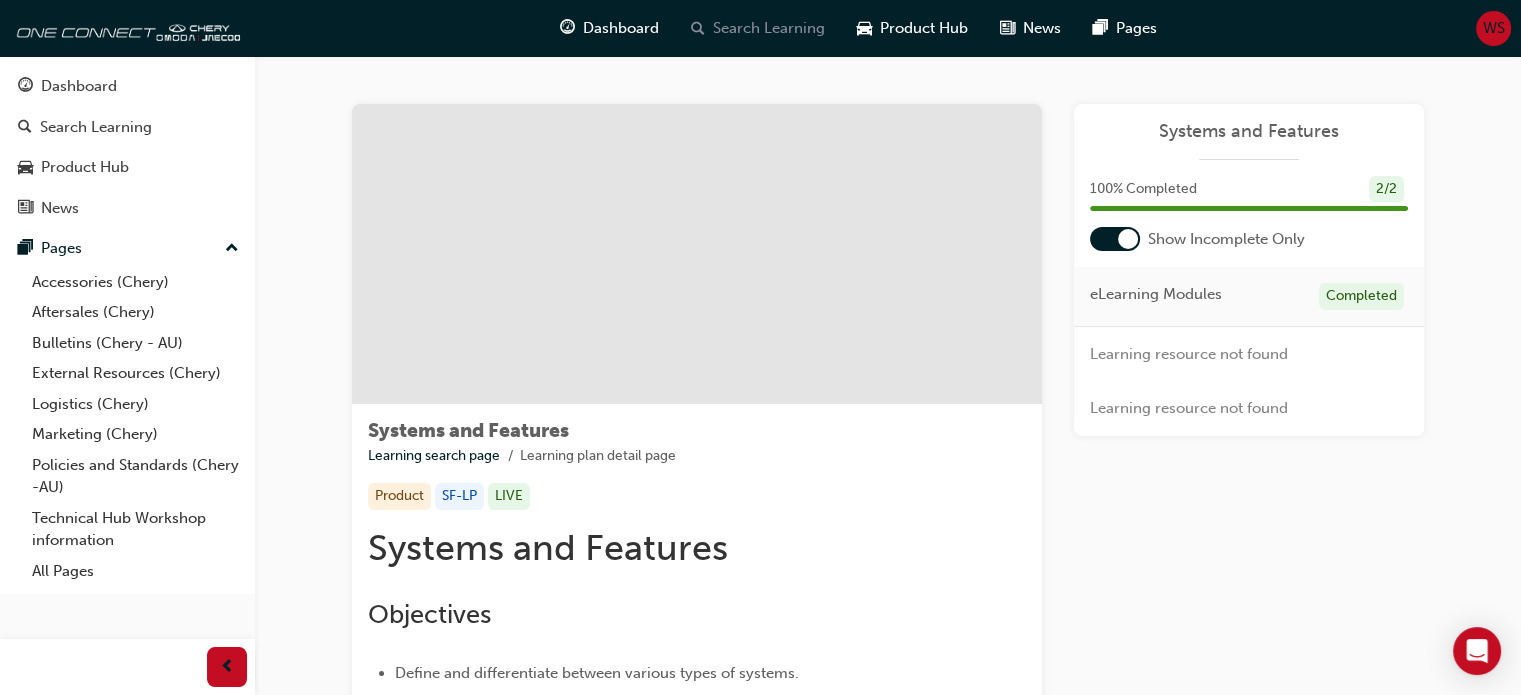 click on "Search Learning" at bounding box center [758, 28] 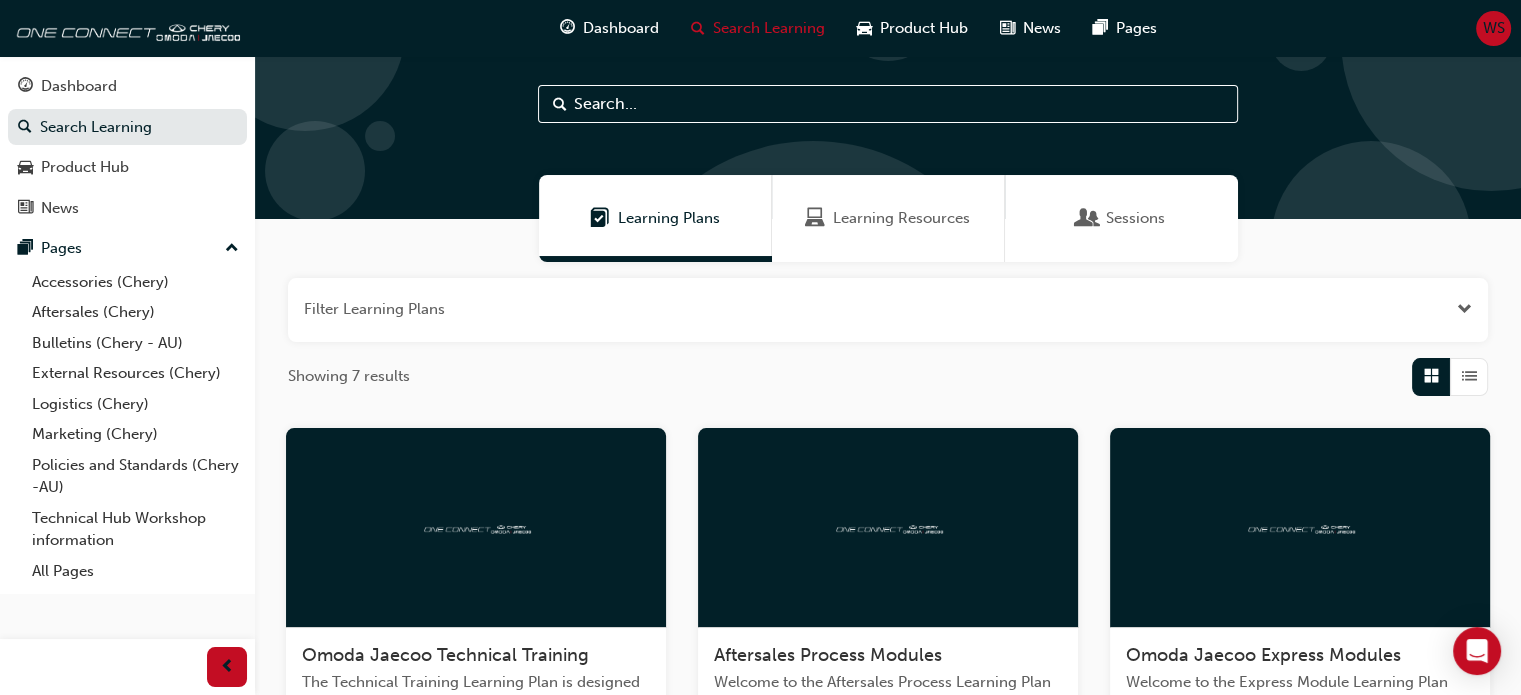 scroll, scrollTop: 36, scrollLeft: 0, axis: vertical 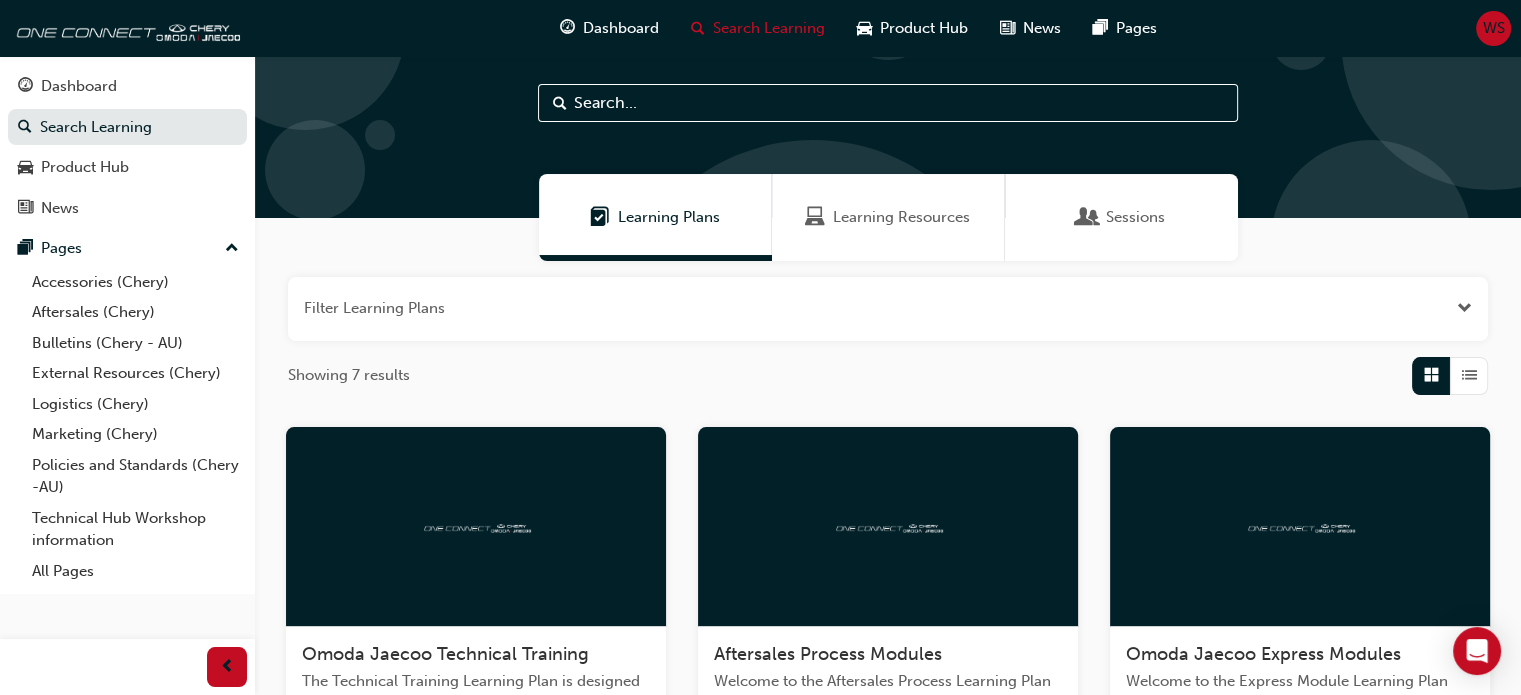 click on "Sessions" at bounding box center [1121, 217] 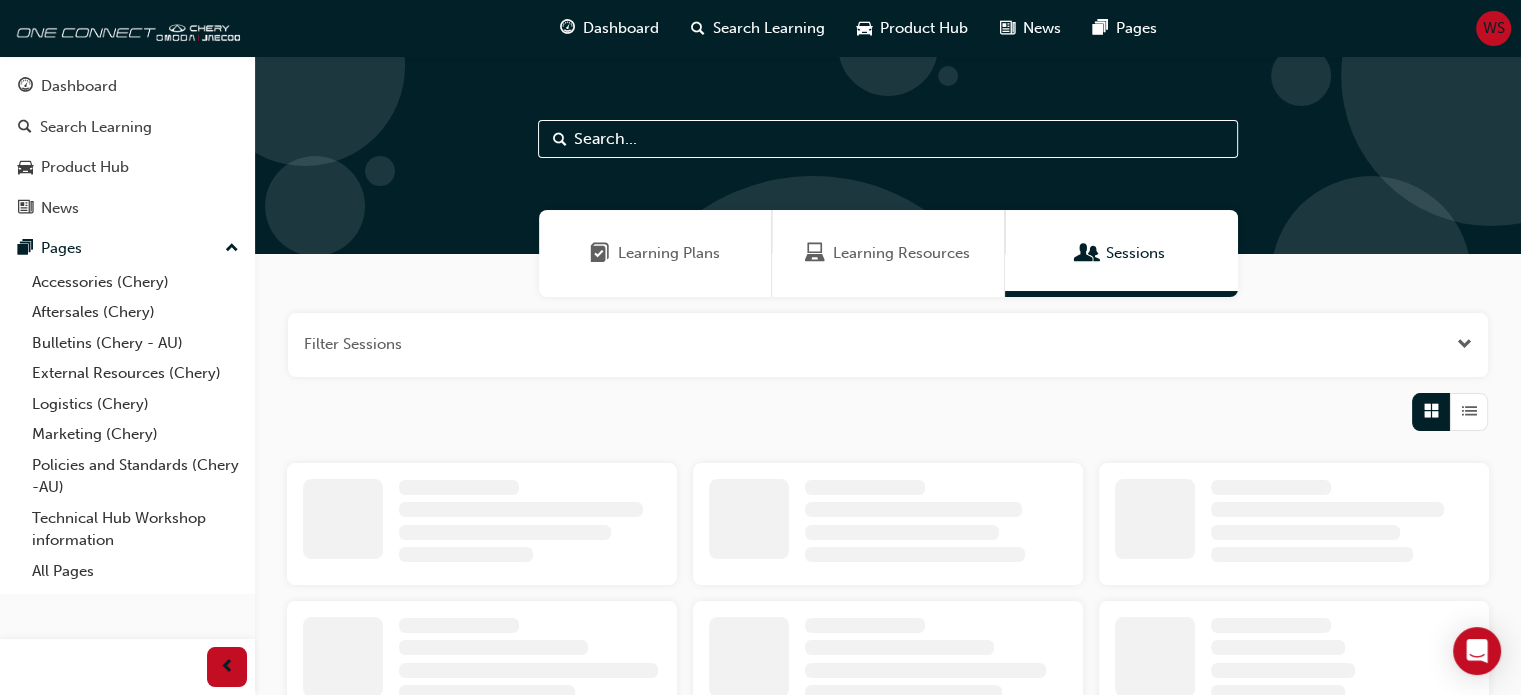 scroll, scrollTop: 123, scrollLeft: 0, axis: vertical 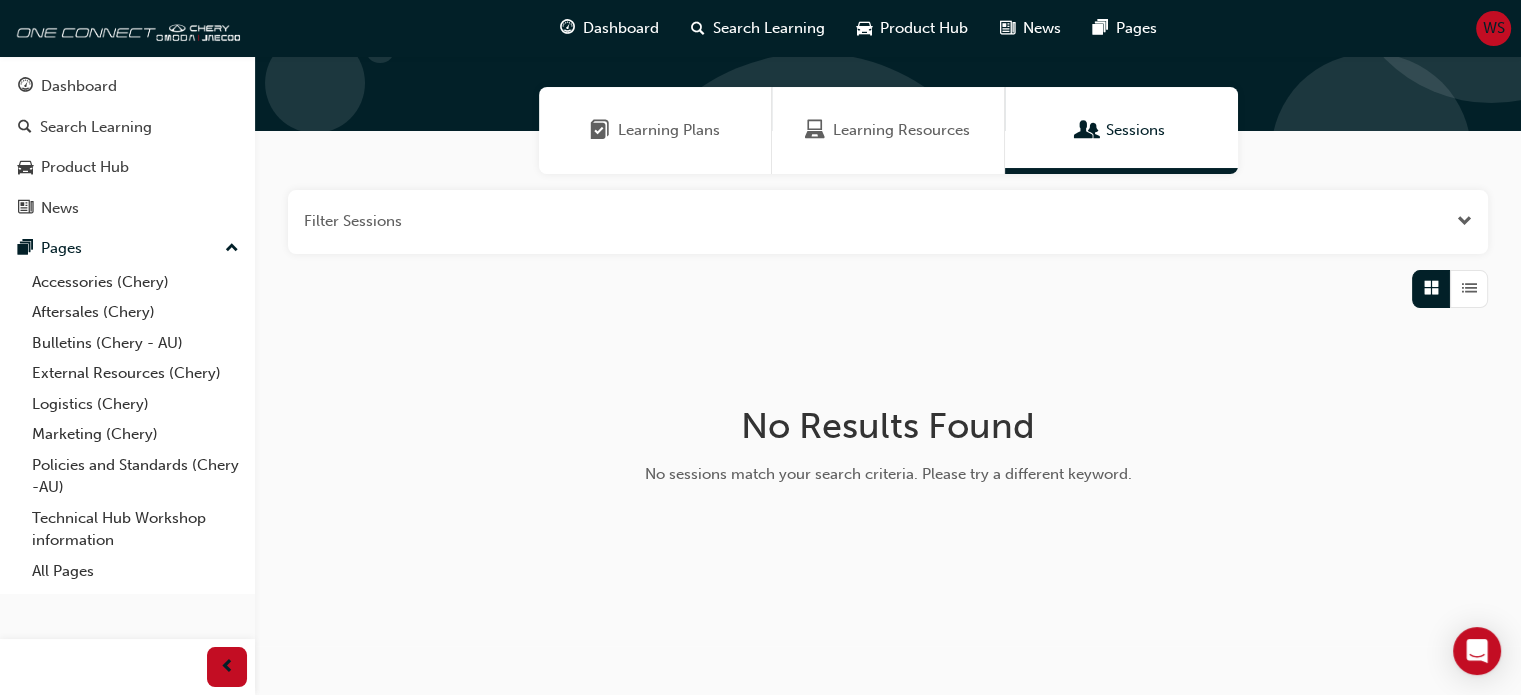 click on "Learning Plans" at bounding box center (669, 130) 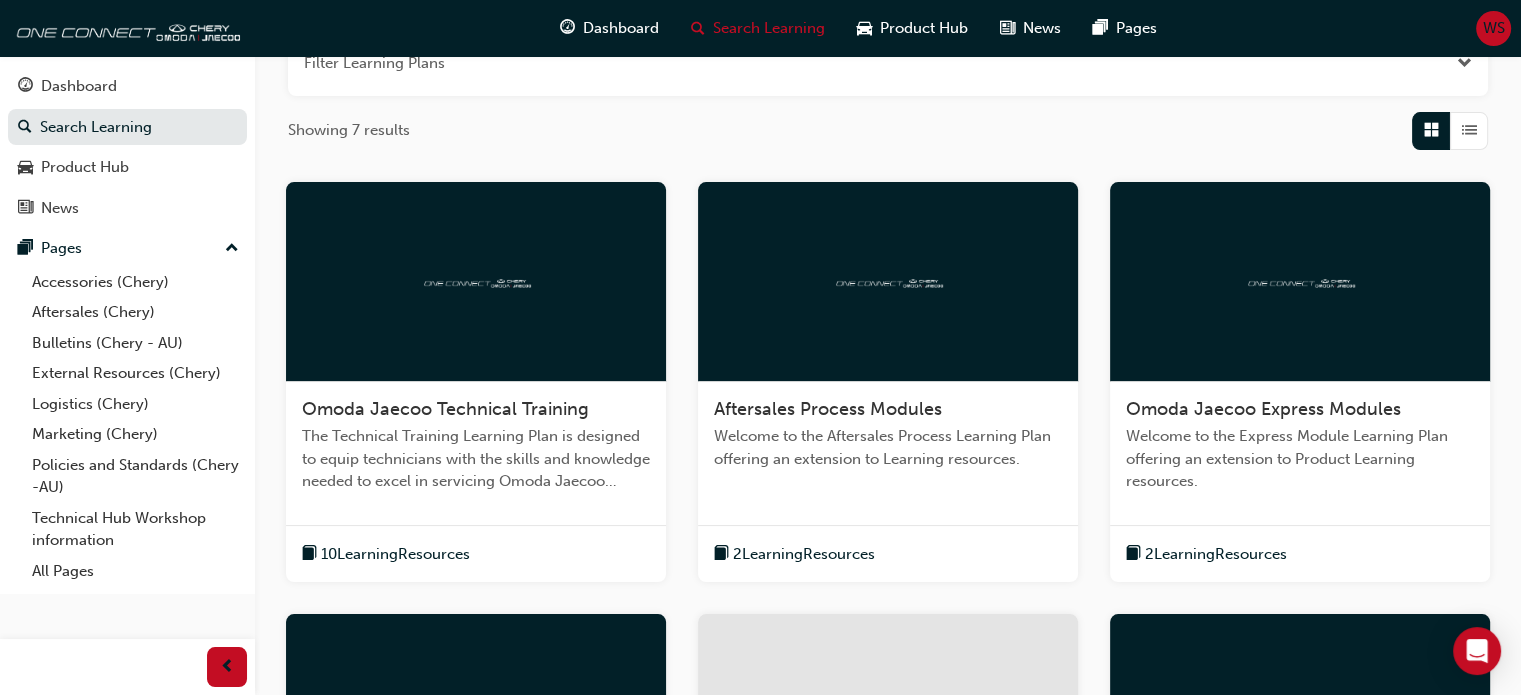 scroll, scrollTop: 54, scrollLeft: 0, axis: vertical 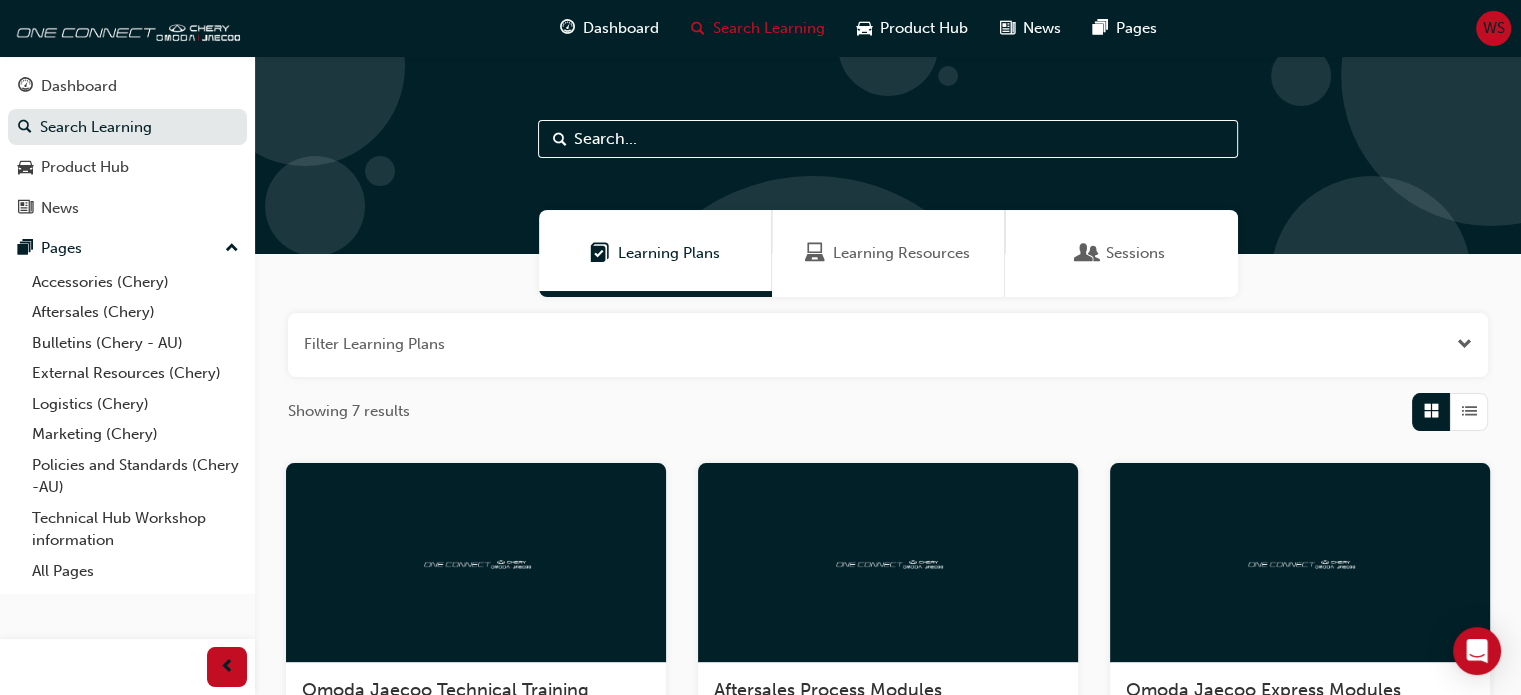 click on "Learning Resources" at bounding box center (901, 253) 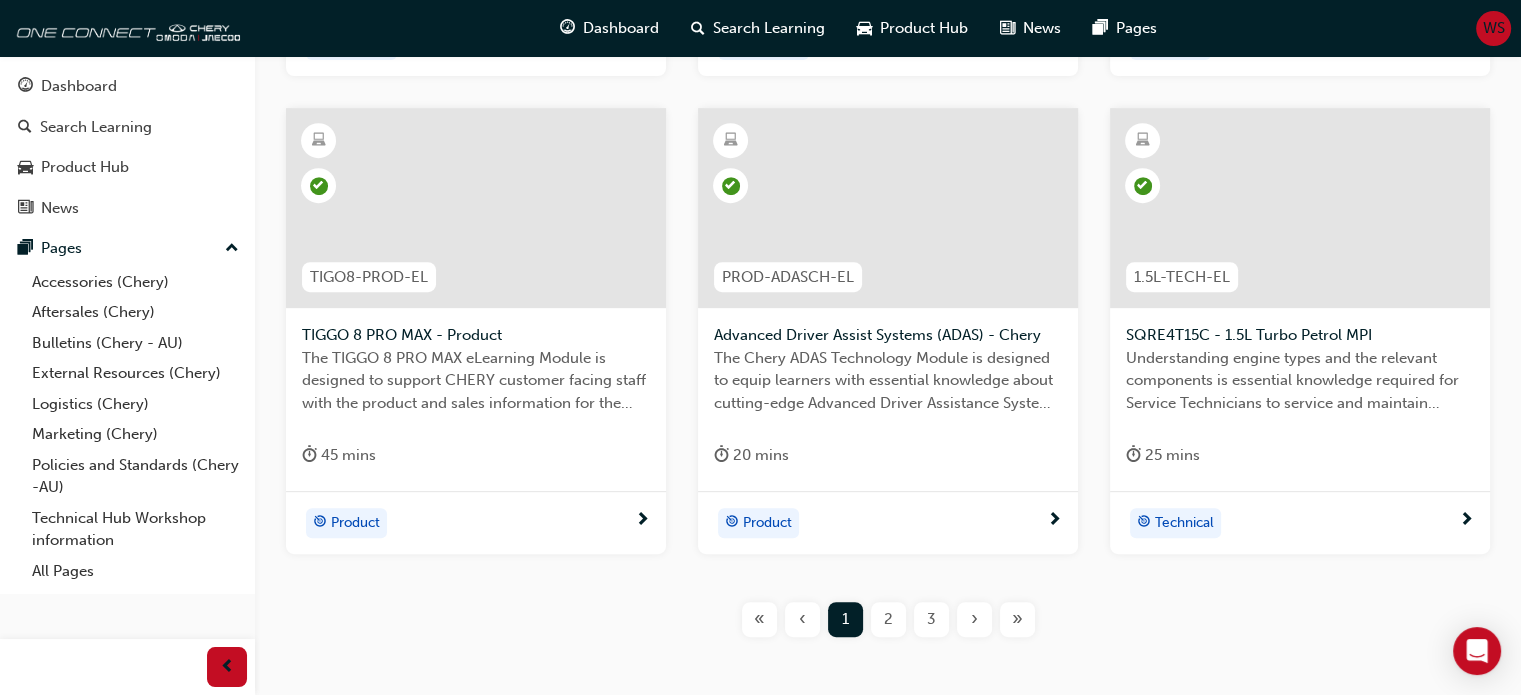 scroll, scrollTop: 936, scrollLeft: 0, axis: vertical 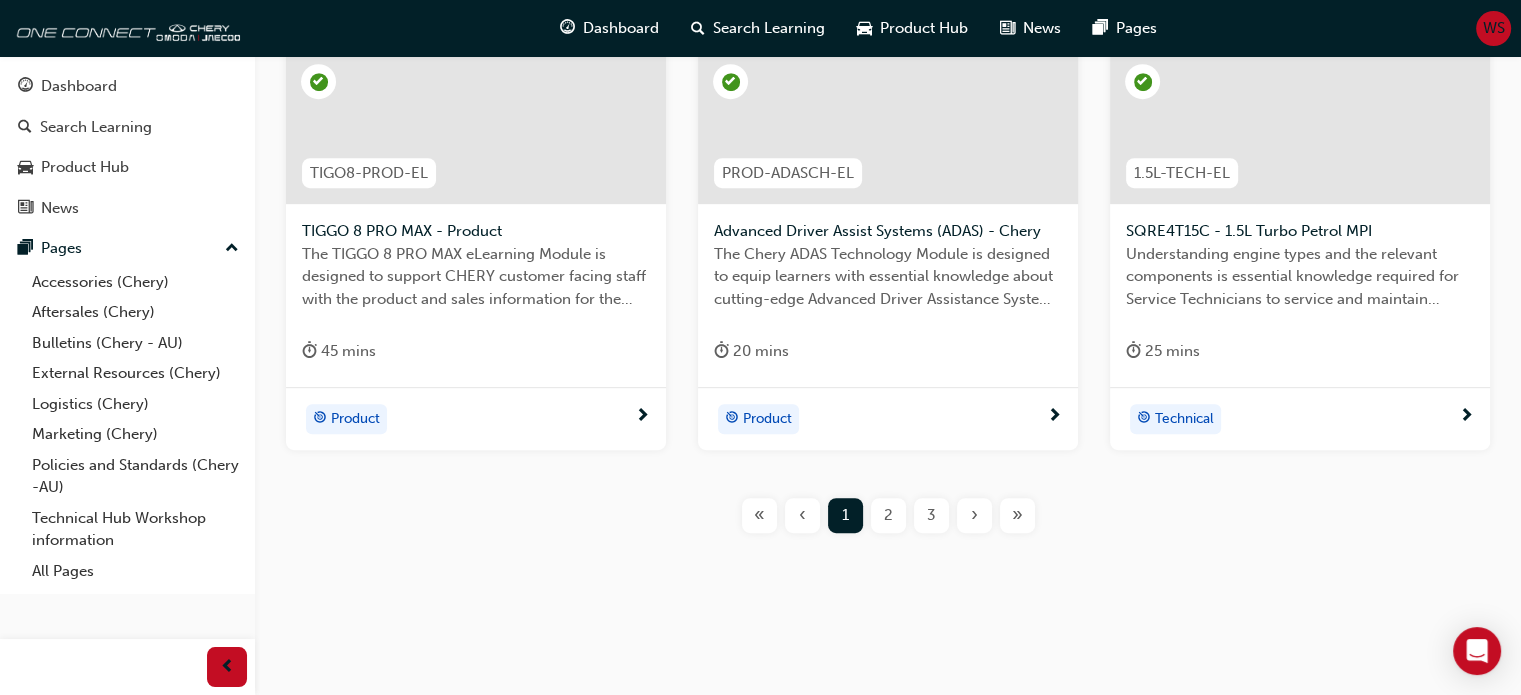 click on "2" at bounding box center [888, 515] 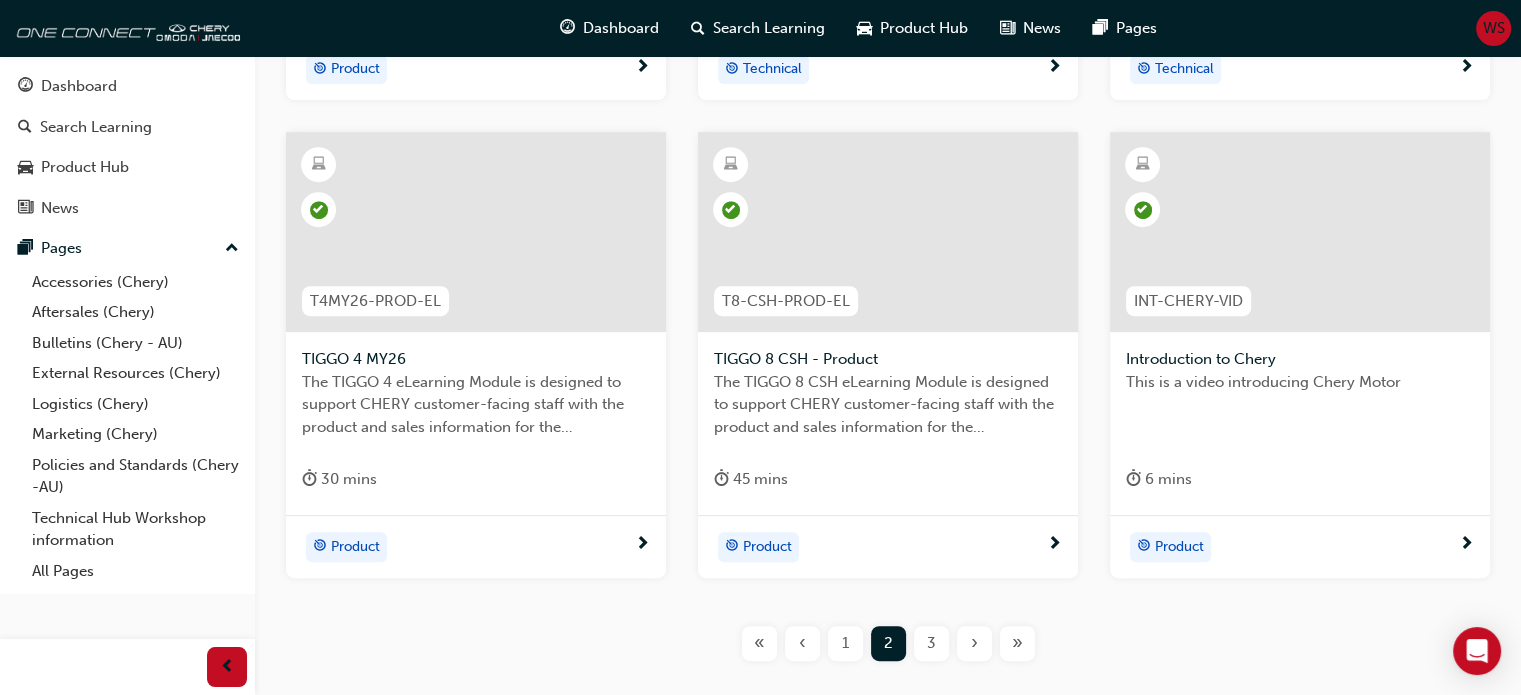 scroll, scrollTop: 936, scrollLeft: 0, axis: vertical 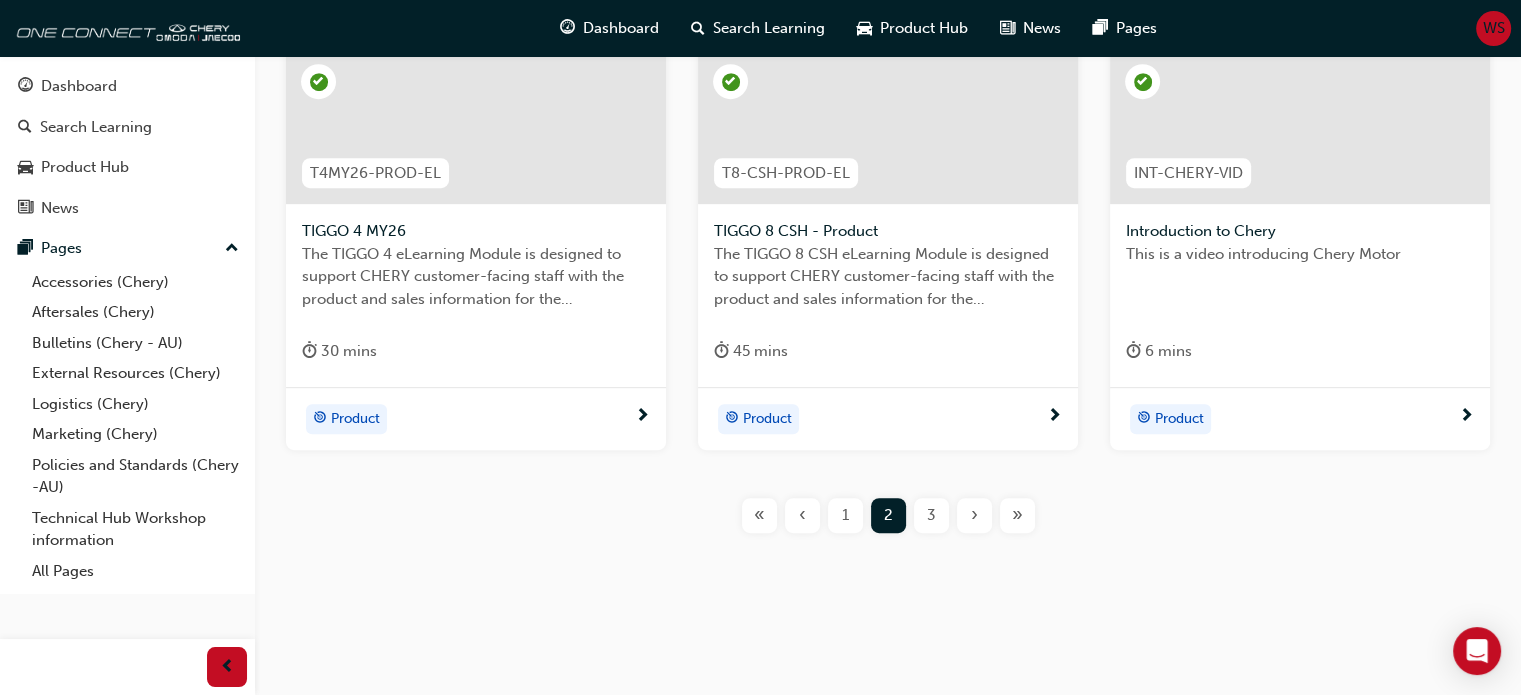 click on "3" at bounding box center [931, 515] 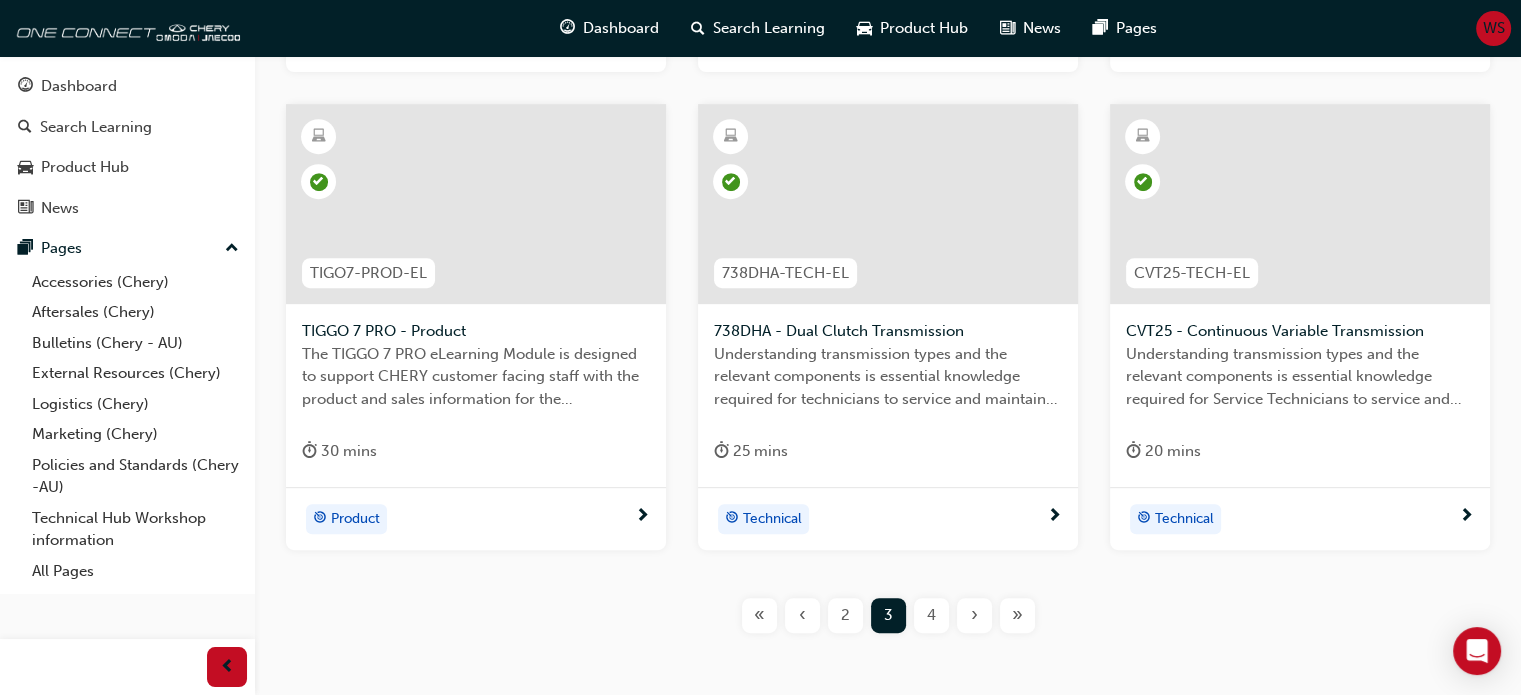 scroll, scrollTop: 900, scrollLeft: 0, axis: vertical 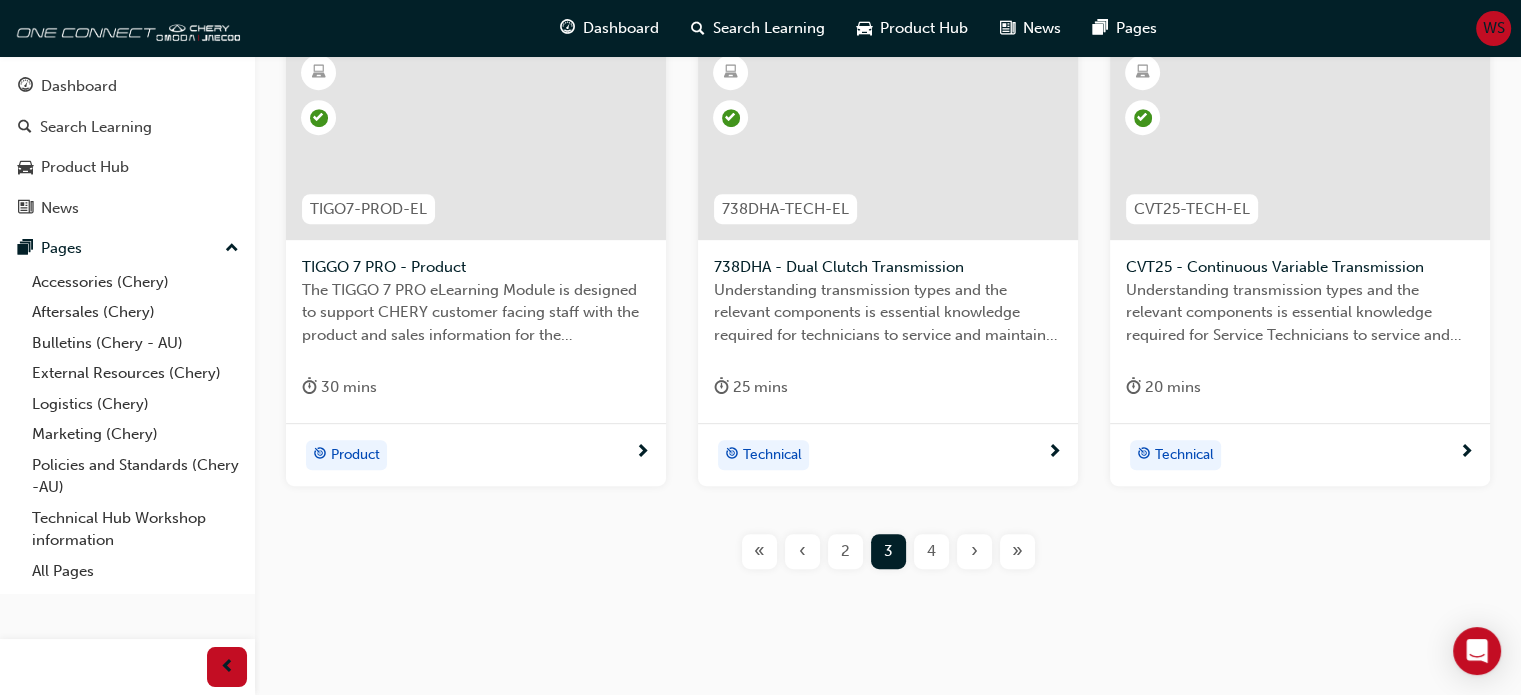 click on "4" at bounding box center (931, 551) 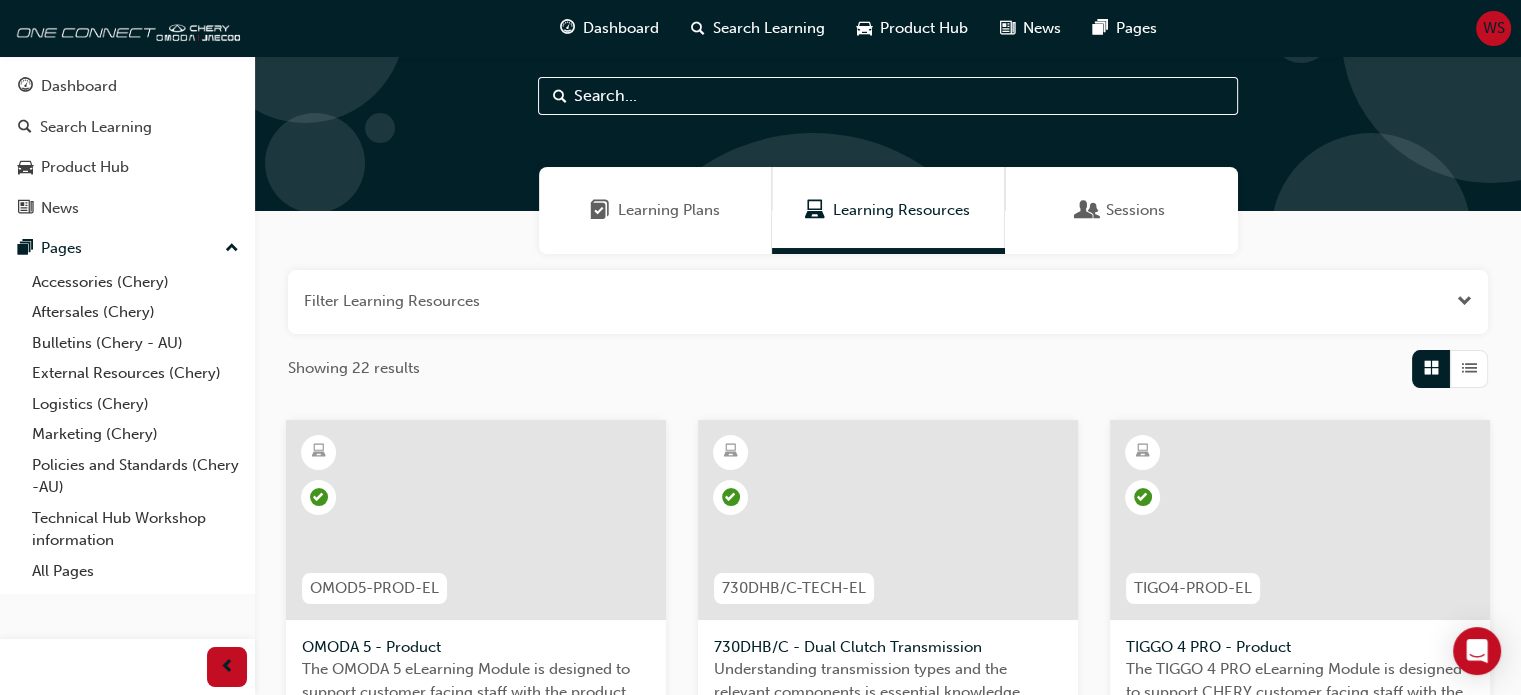 scroll, scrollTop: 0, scrollLeft: 0, axis: both 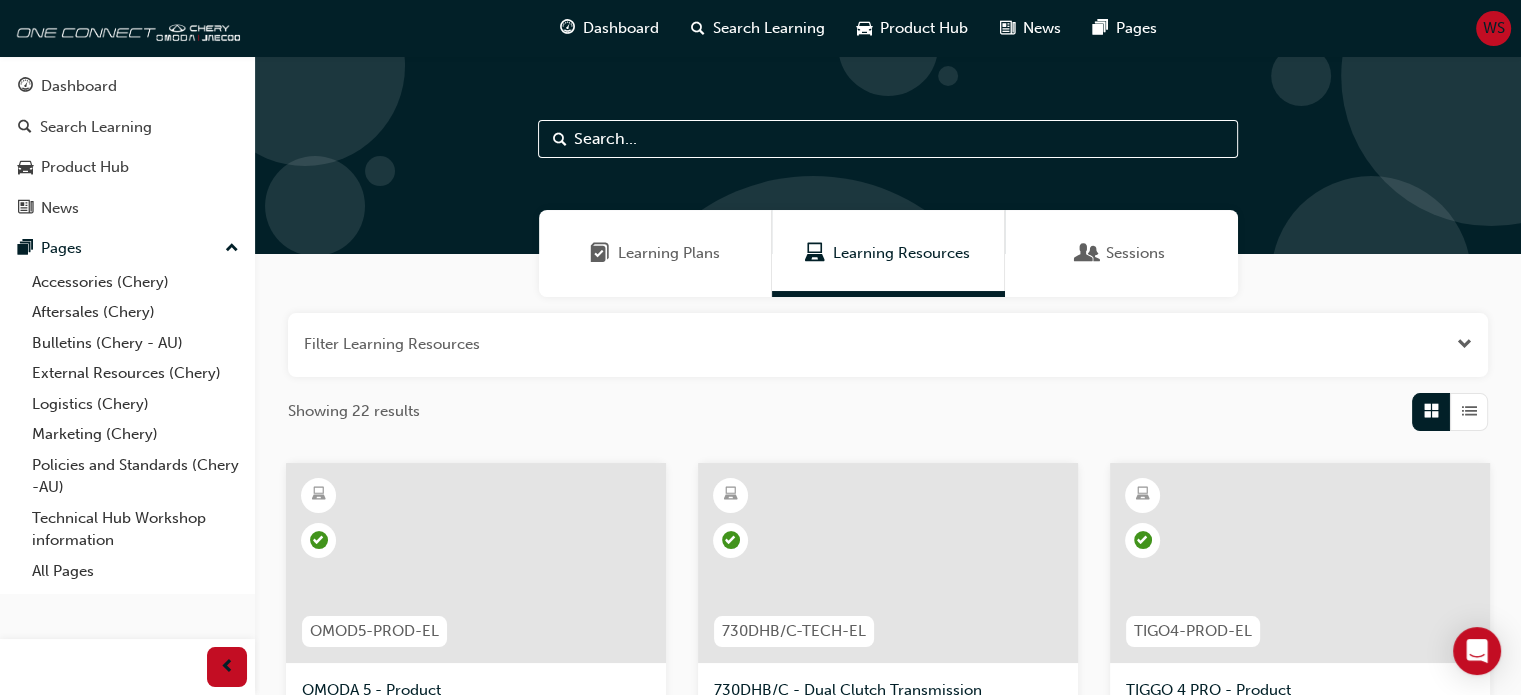 click on "Learning Plans" at bounding box center [669, 253] 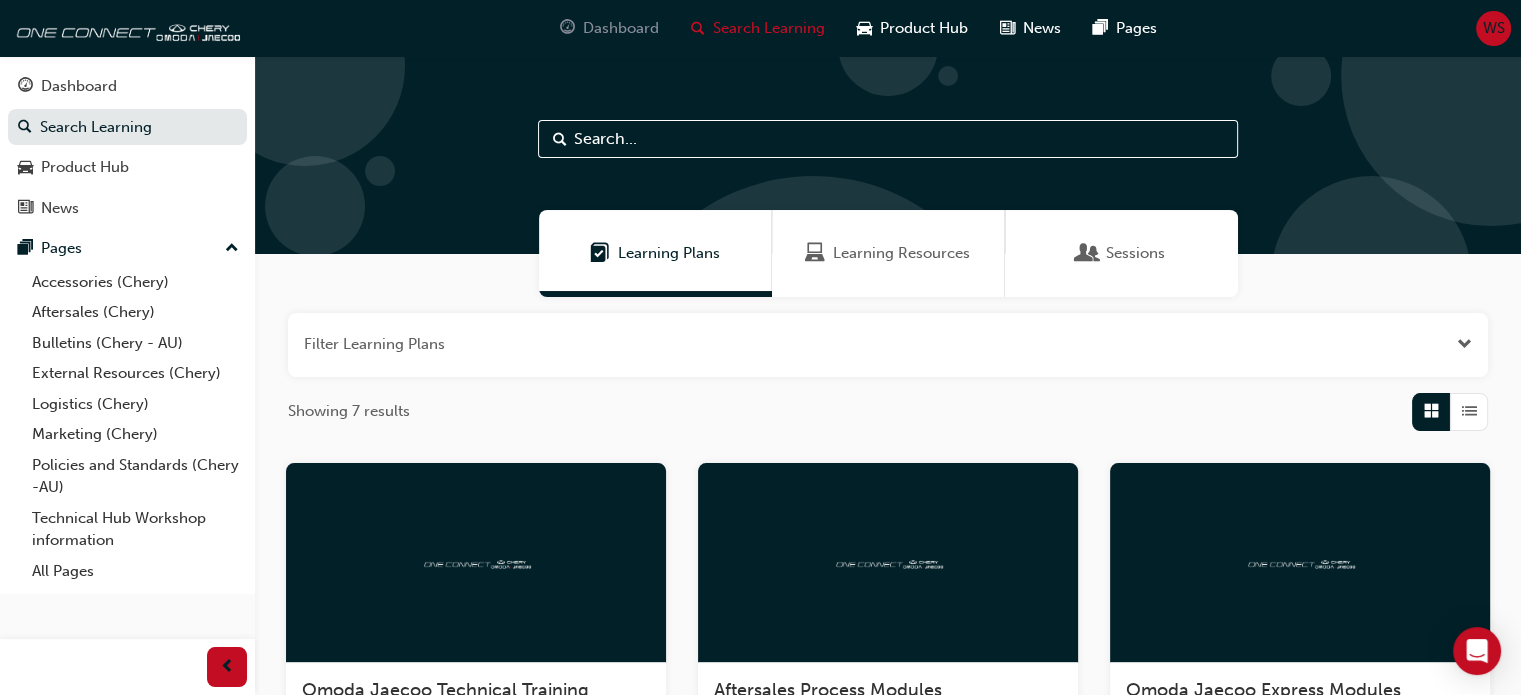 click on "Dashboard" at bounding box center [621, 28] 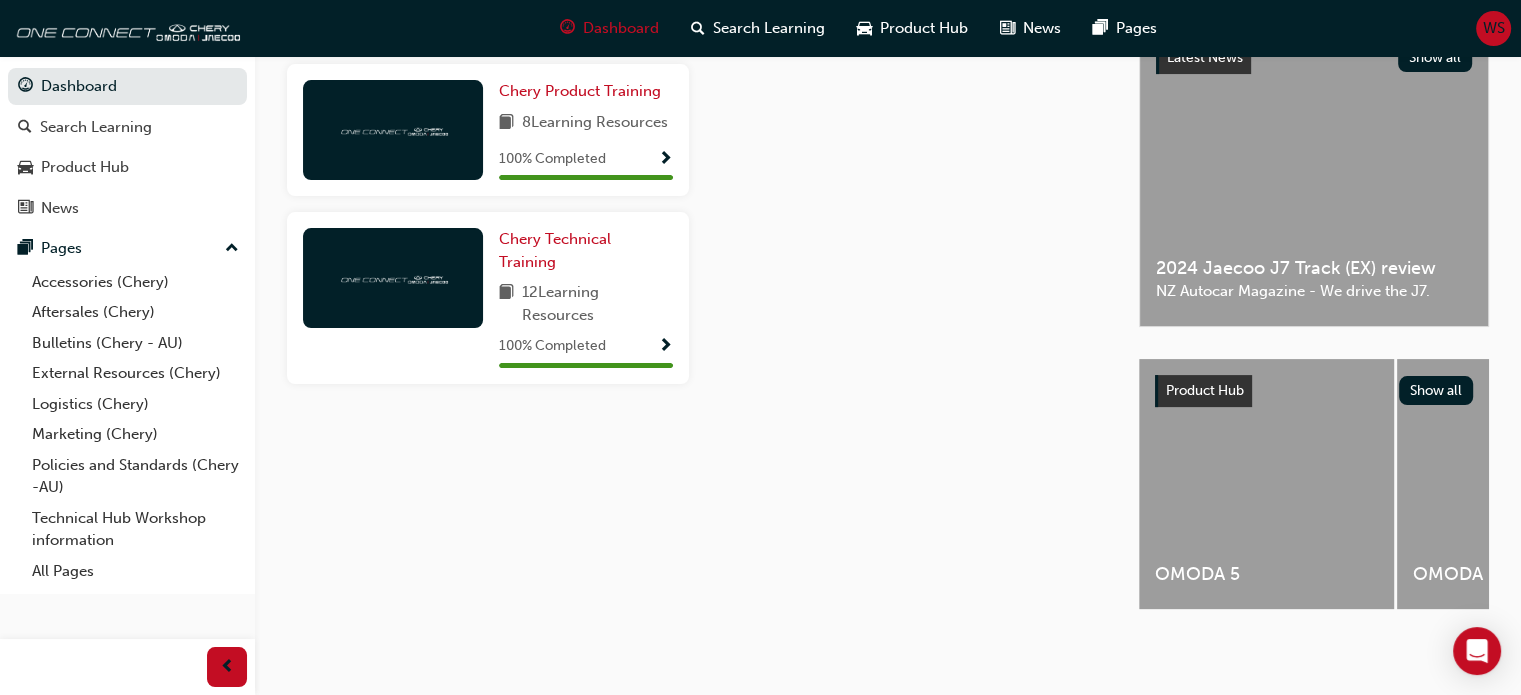 scroll, scrollTop: 437, scrollLeft: 0, axis: vertical 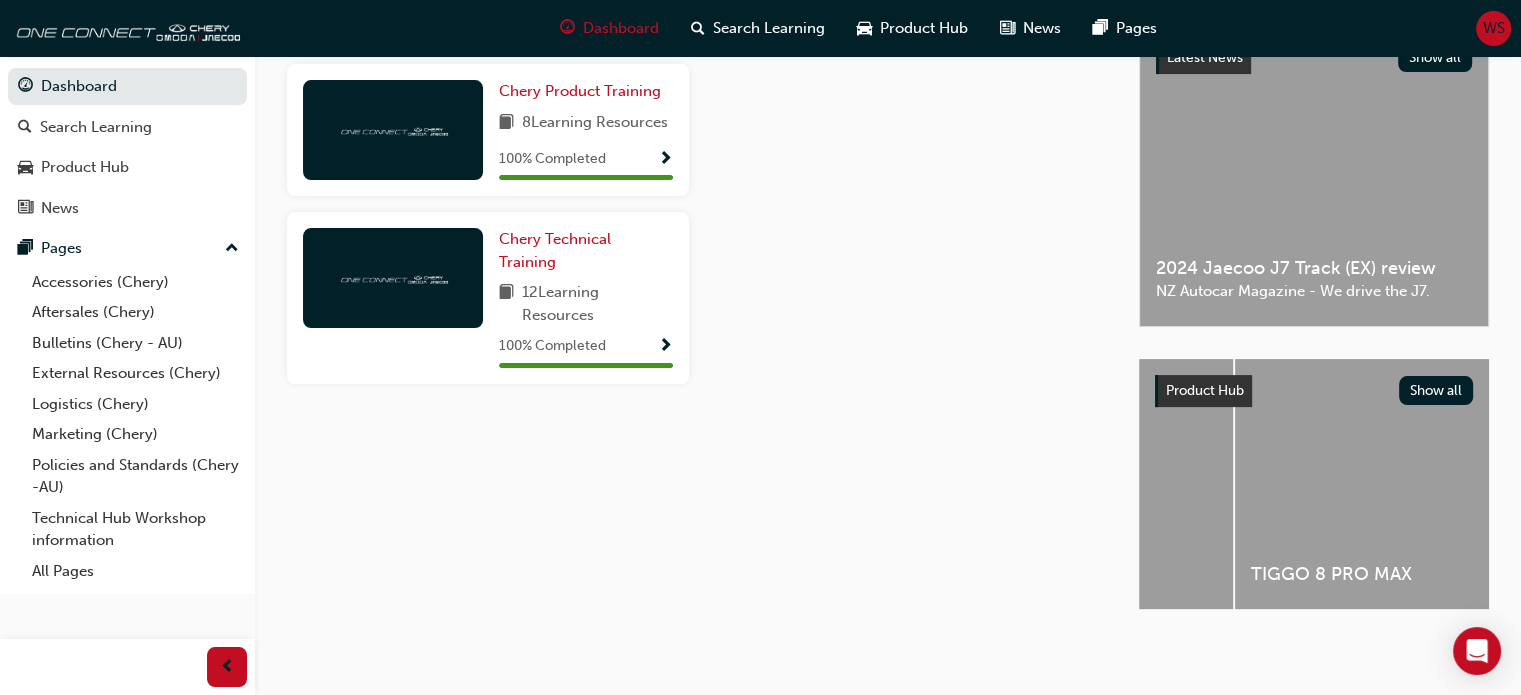 click on "TIGGO 8 CSH" at bounding box center (1105, 484) 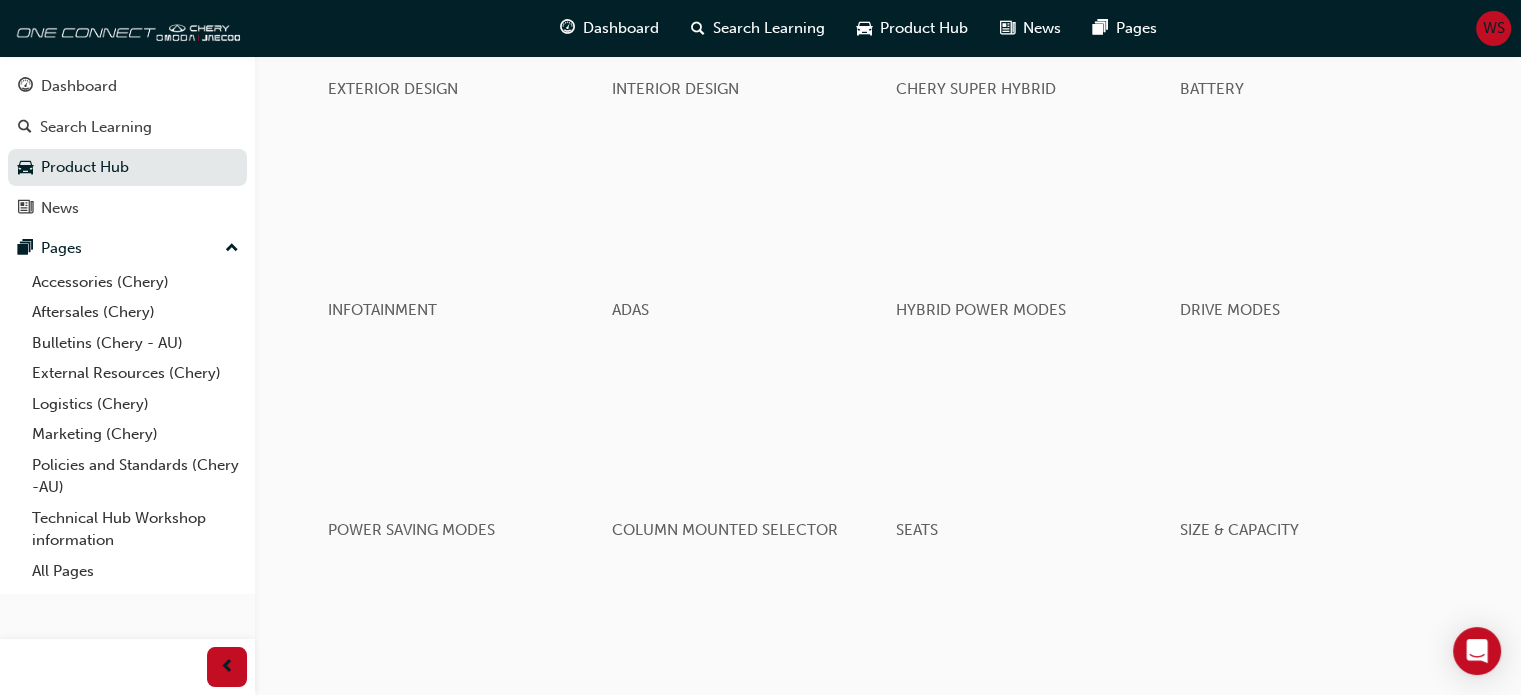 scroll, scrollTop: 1219, scrollLeft: 0, axis: vertical 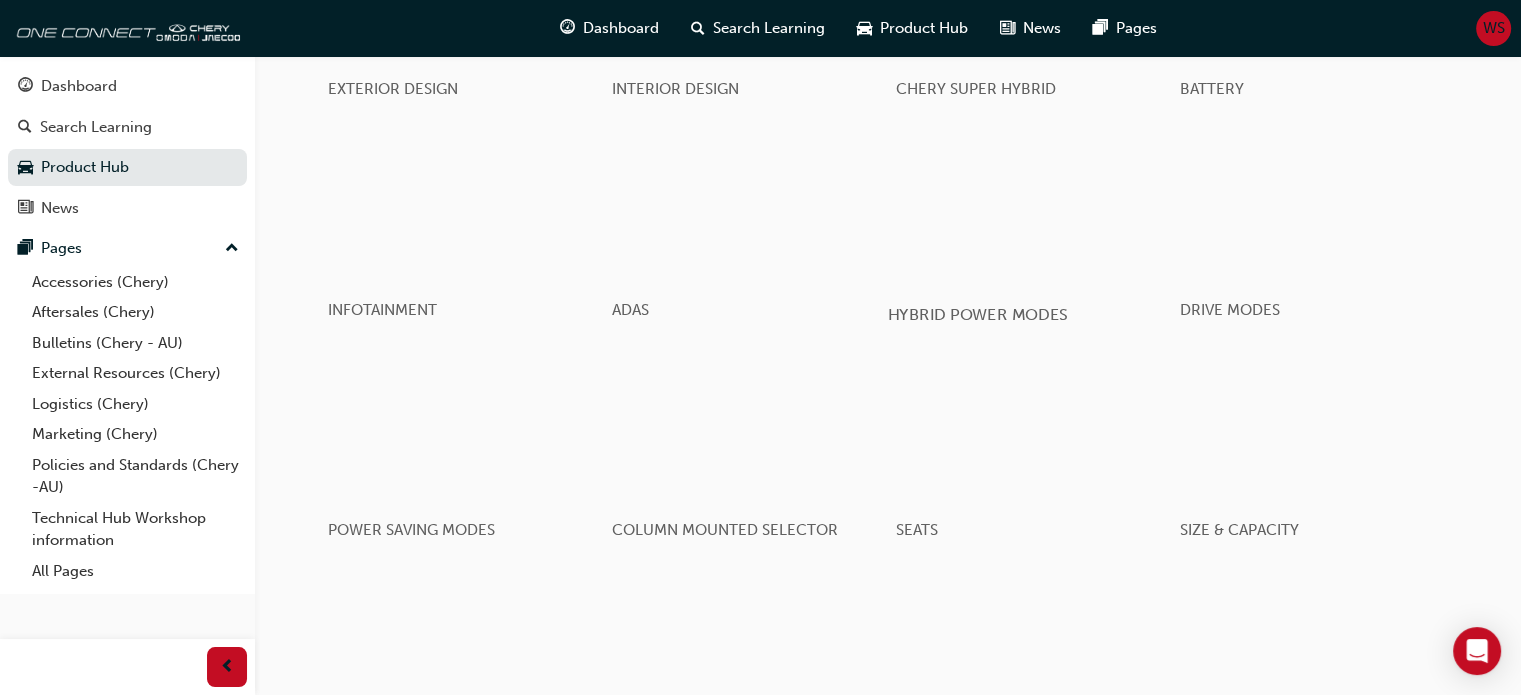 click at bounding box center [1029, 205] 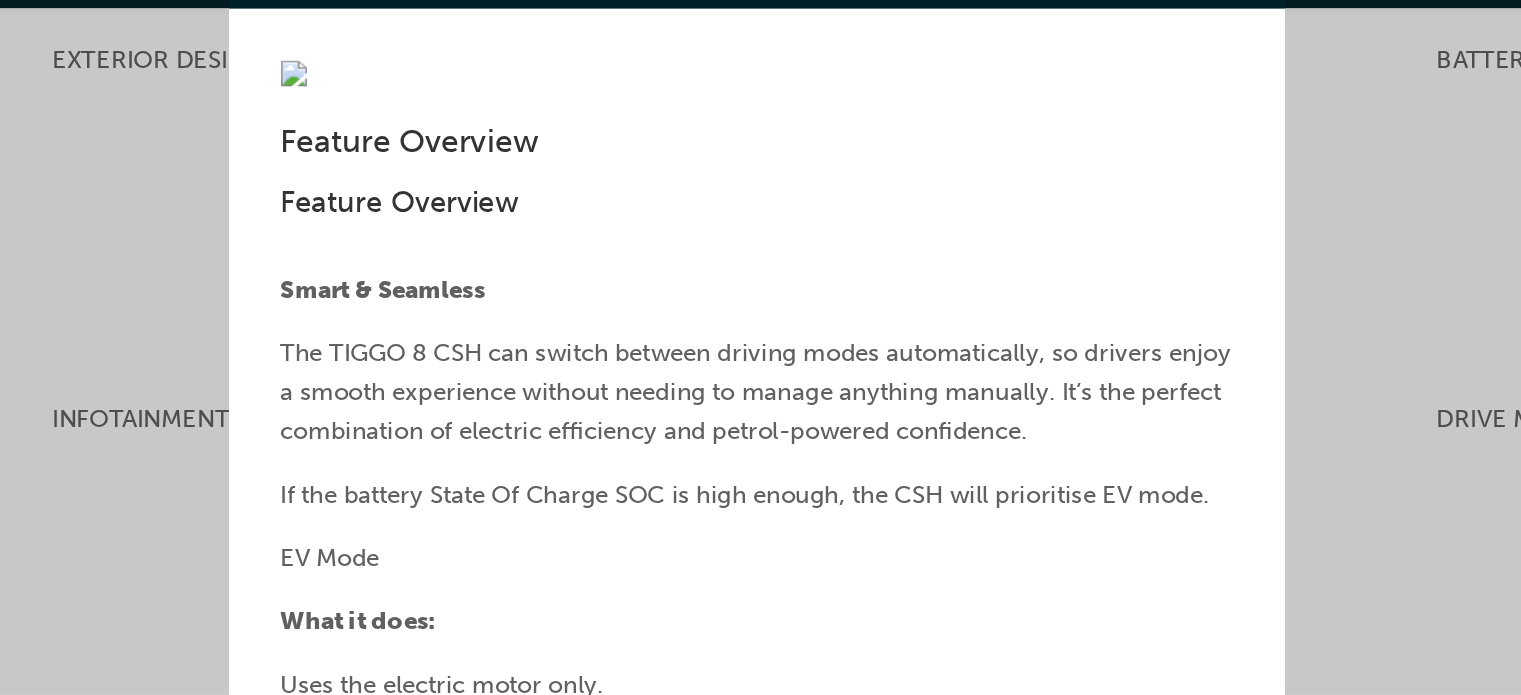 scroll, scrollTop: 1219, scrollLeft: 0, axis: vertical 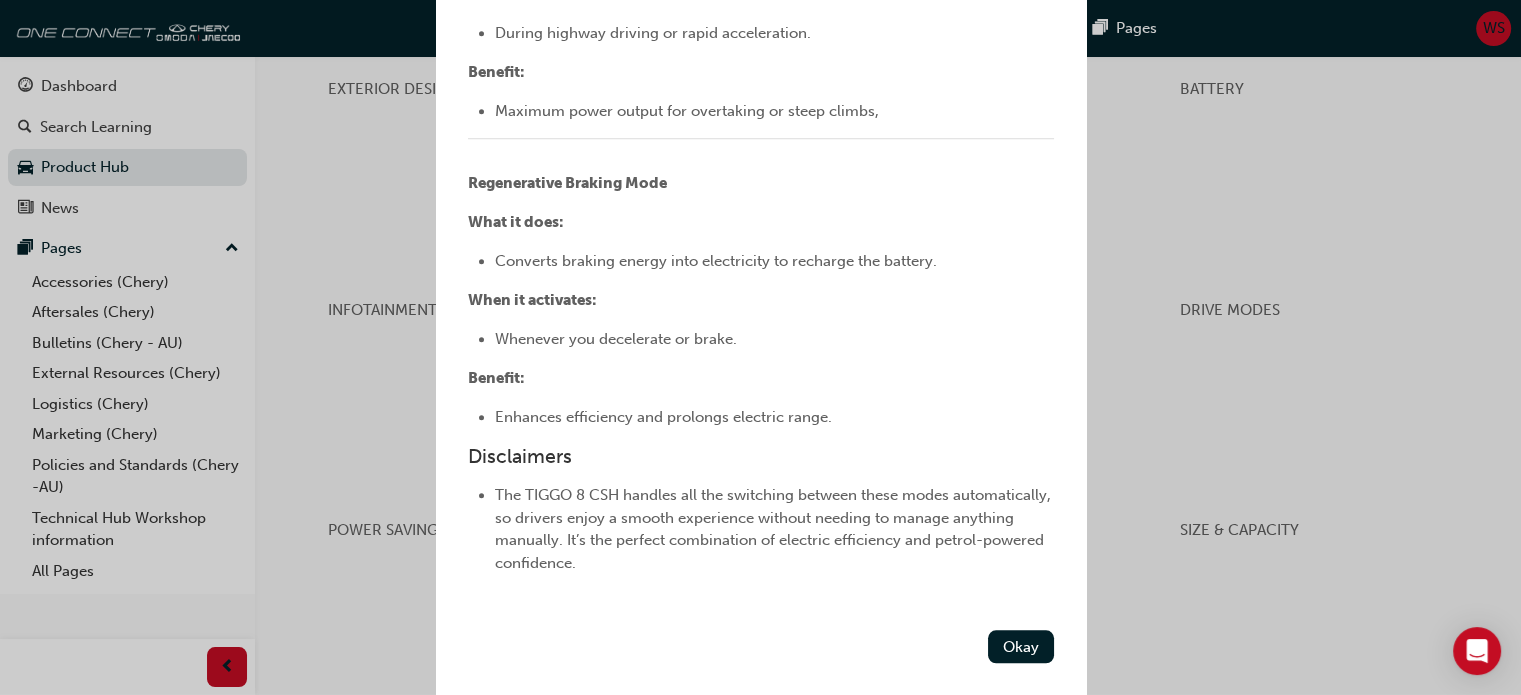click on "Feature Overview Smart & Seamless The TIGGO 8 CSH can switch between driving modes automatically, so drivers enjoy a smooth experience without needing to manage anything manually. It’s the perfect combination of electric efficiency and petrol-powered confidence. If the battery State Of Charge SOC is high enough, the CSH will prioritise EV mode.  EV Mode What it does:   Uses the electric motor only. When it activates:   Low-speed driving, short commutes, stop-start city traffic. EV mode can power the vehicle up to 120 km/h. EV+ is an added option to allow the driver to deplete a lower SOC from the battery in an emergency. This may be to extend the range of the vehicle if at risk of running out of fuel.   Benefit:   Zero-emissions, whisper-quiet drive, and reduced fuel use. ﻿ Hybrid Mode What it does:   Combines petrol engine and electric motor for optimal efficiency. When it activates:   Everyday mixed driving – balancing fuel savings with performance. Benefit:   ﻿ Series Mode What it does:       ﻿" at bounding box center (761, -488) 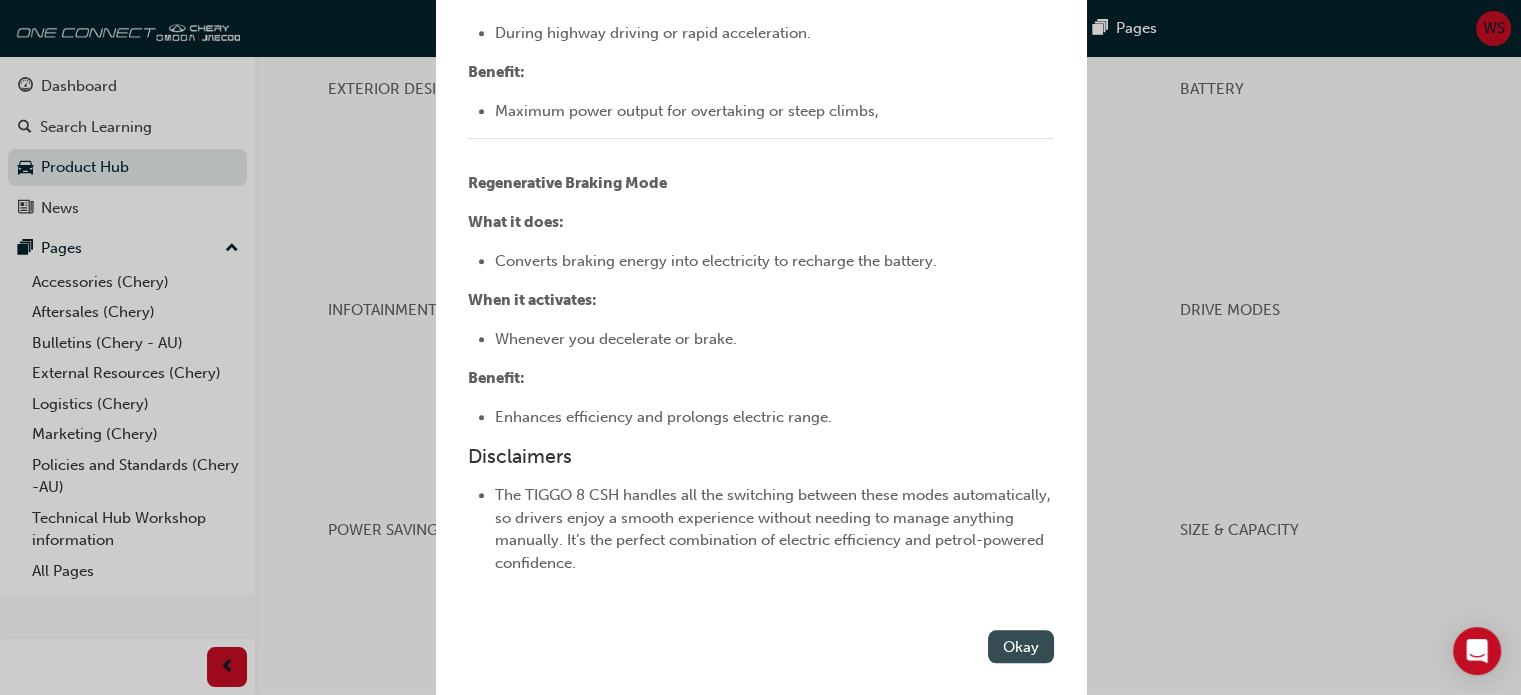 click on "Okay" at bounding box center [1021, 646] 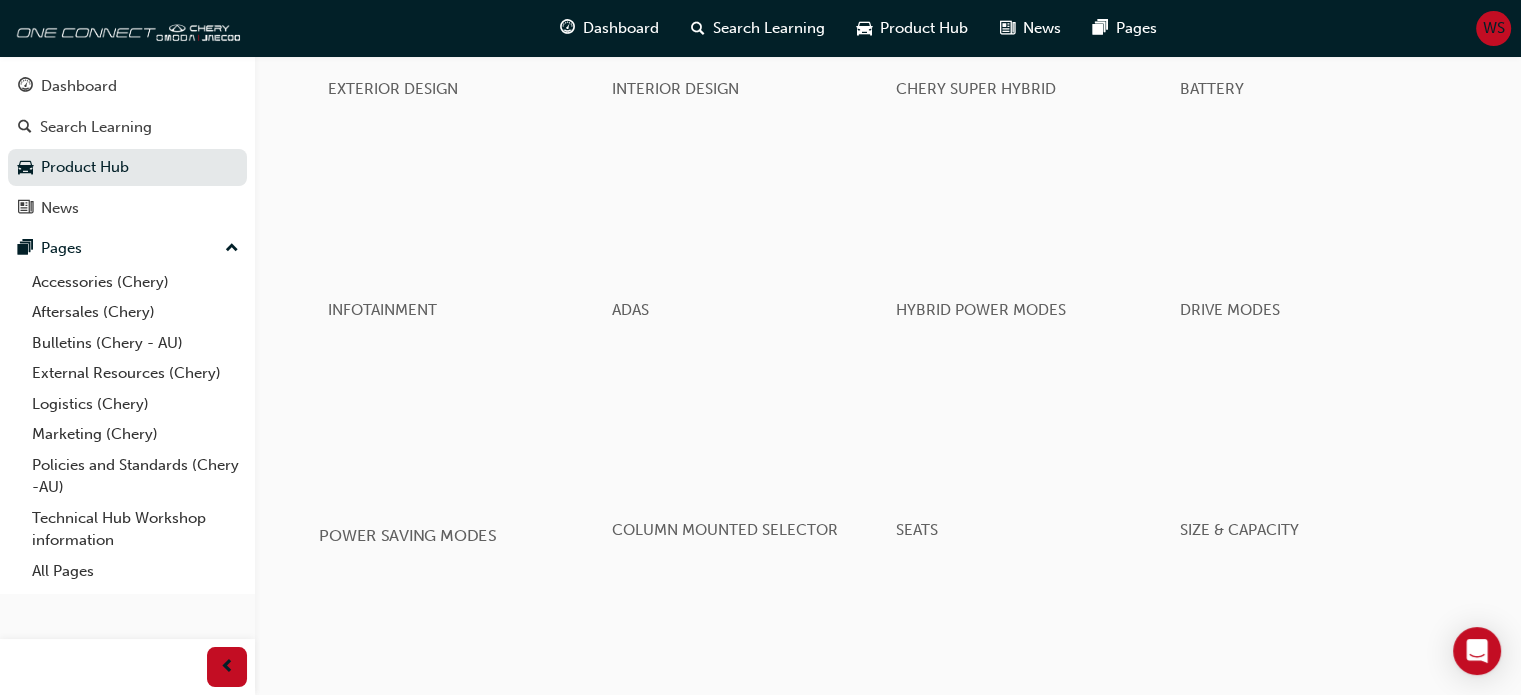 click at bounding box center [461, 426] 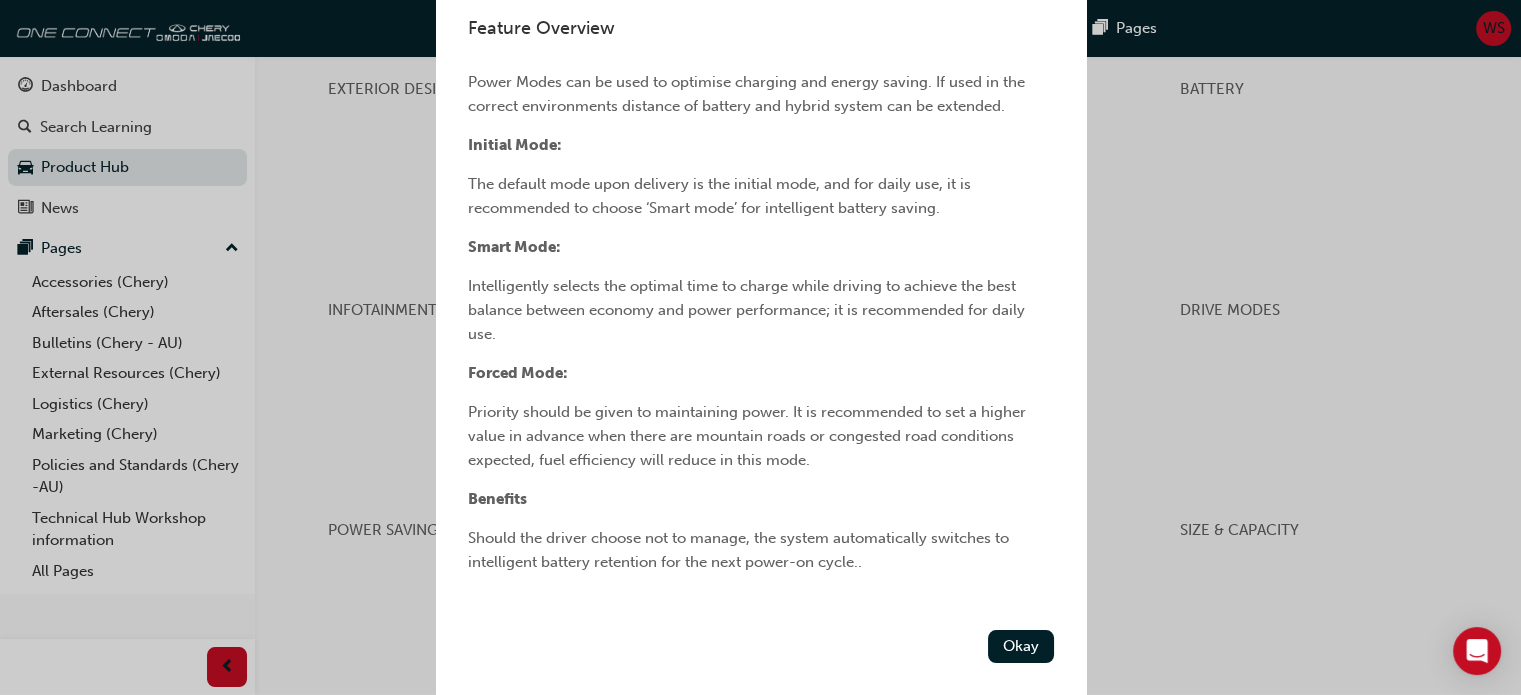 scroll, scrollTop: 0, scrollLeft: 0, axis: both 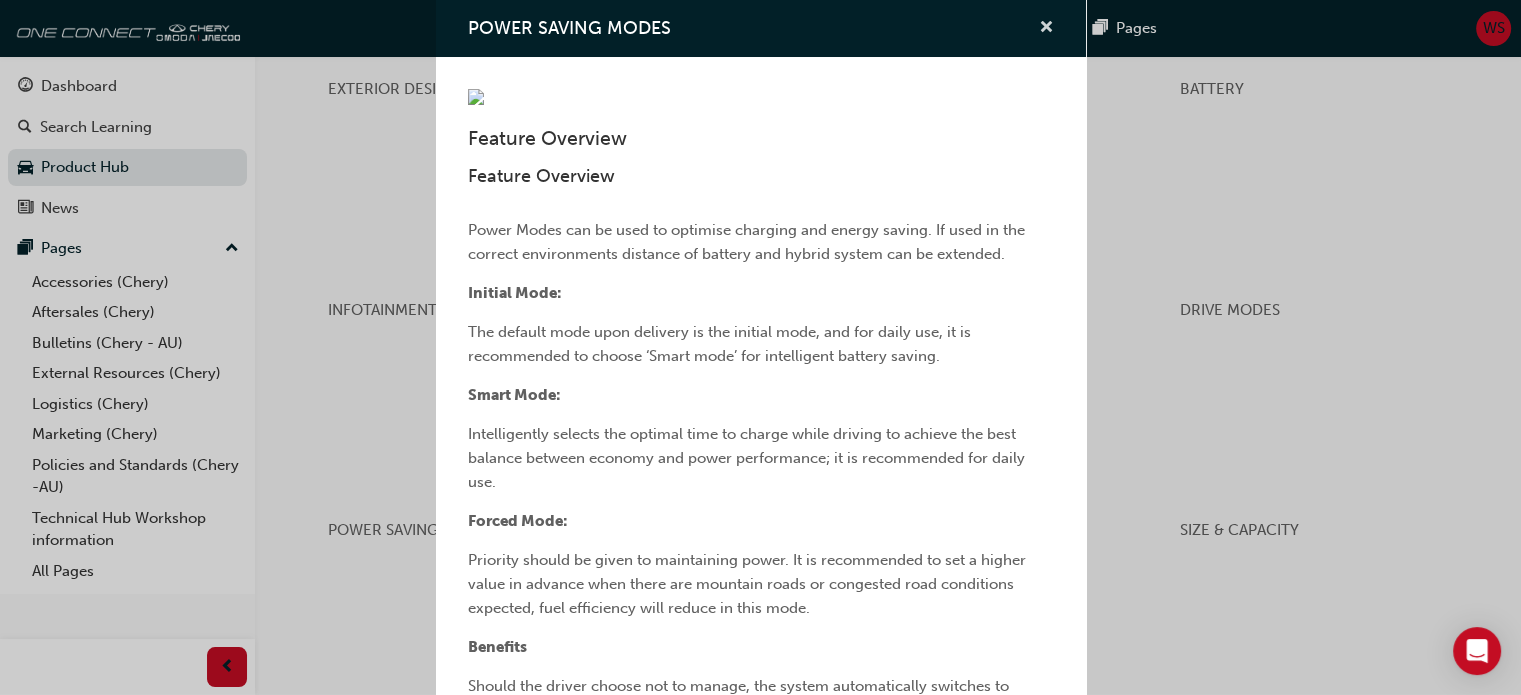 click at bounding box center (1046, 29) 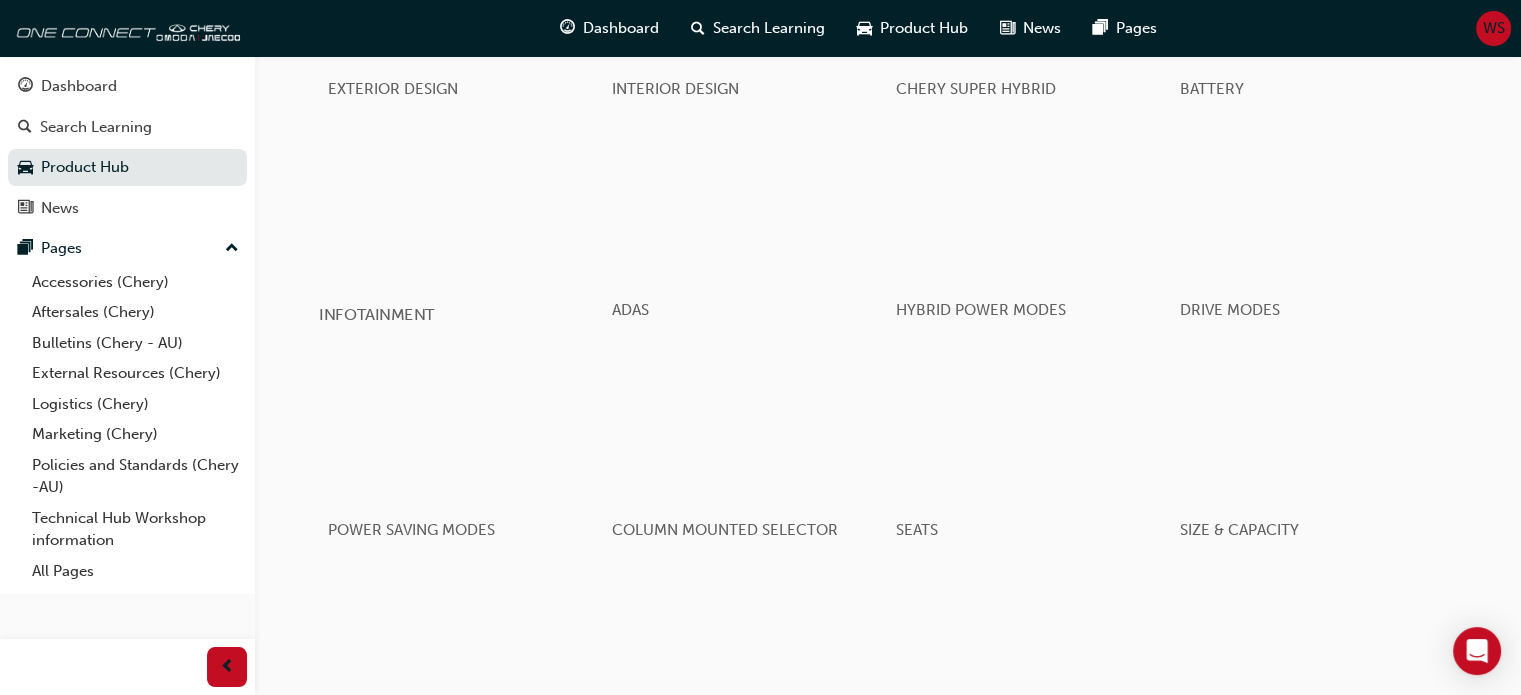 click at bounding box center (461, 205) 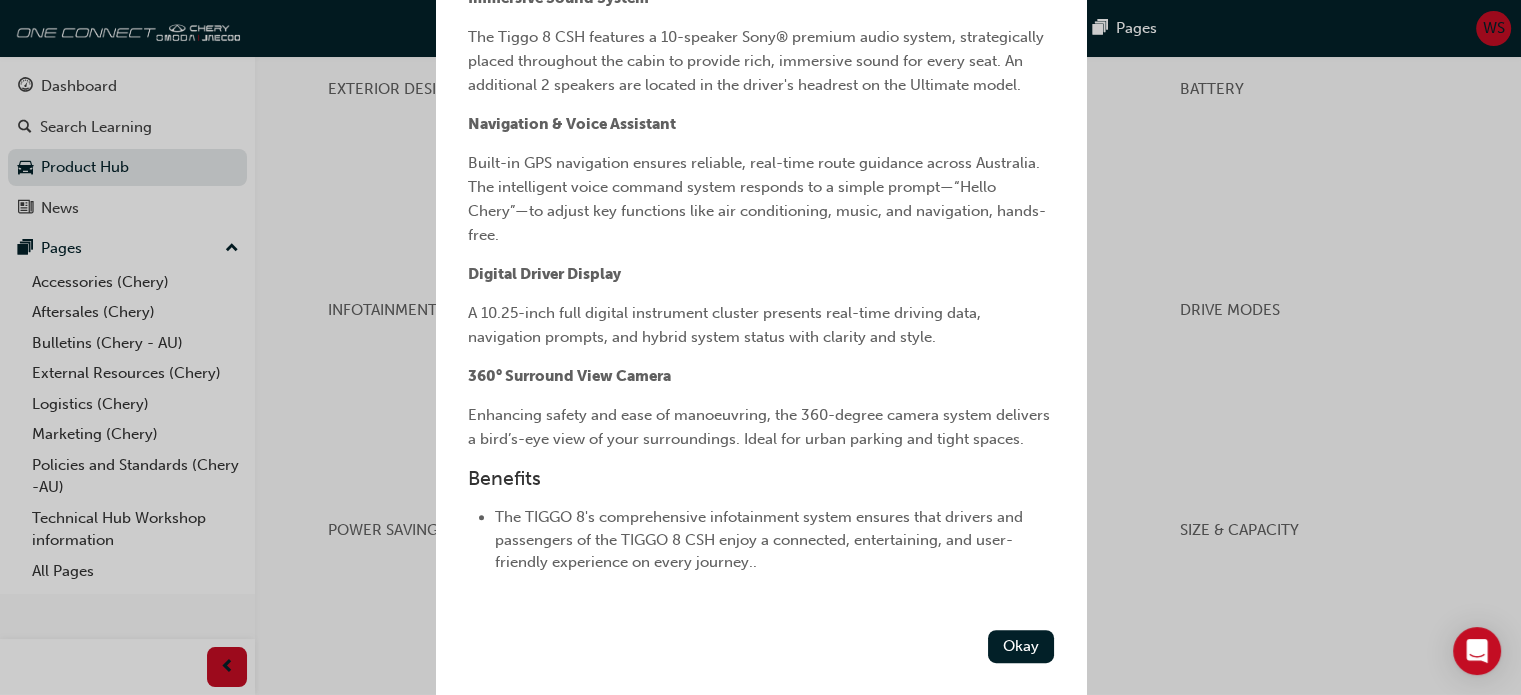 scroll, scrollTop: 952, scrollLeft: 0, axis: vertical 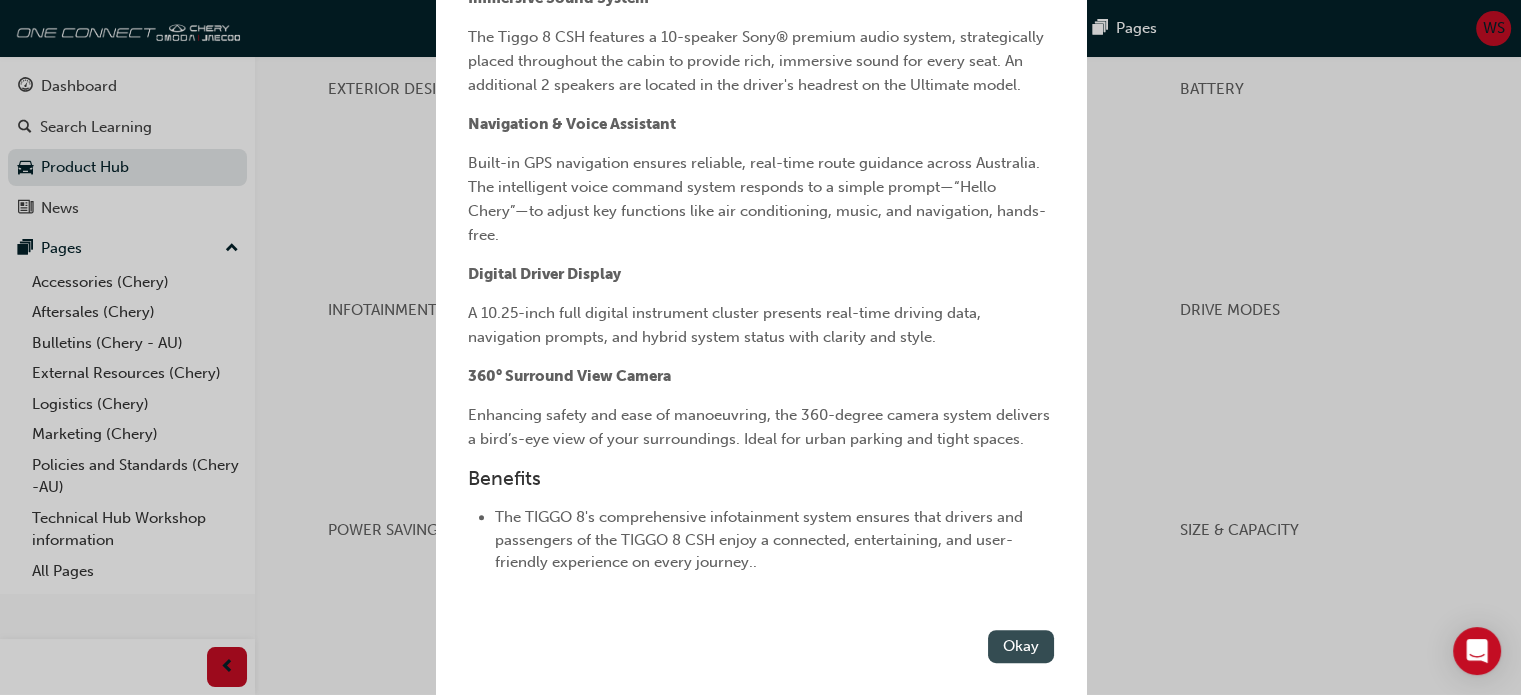 click on "Okay" at bounding box center [1021, 646] 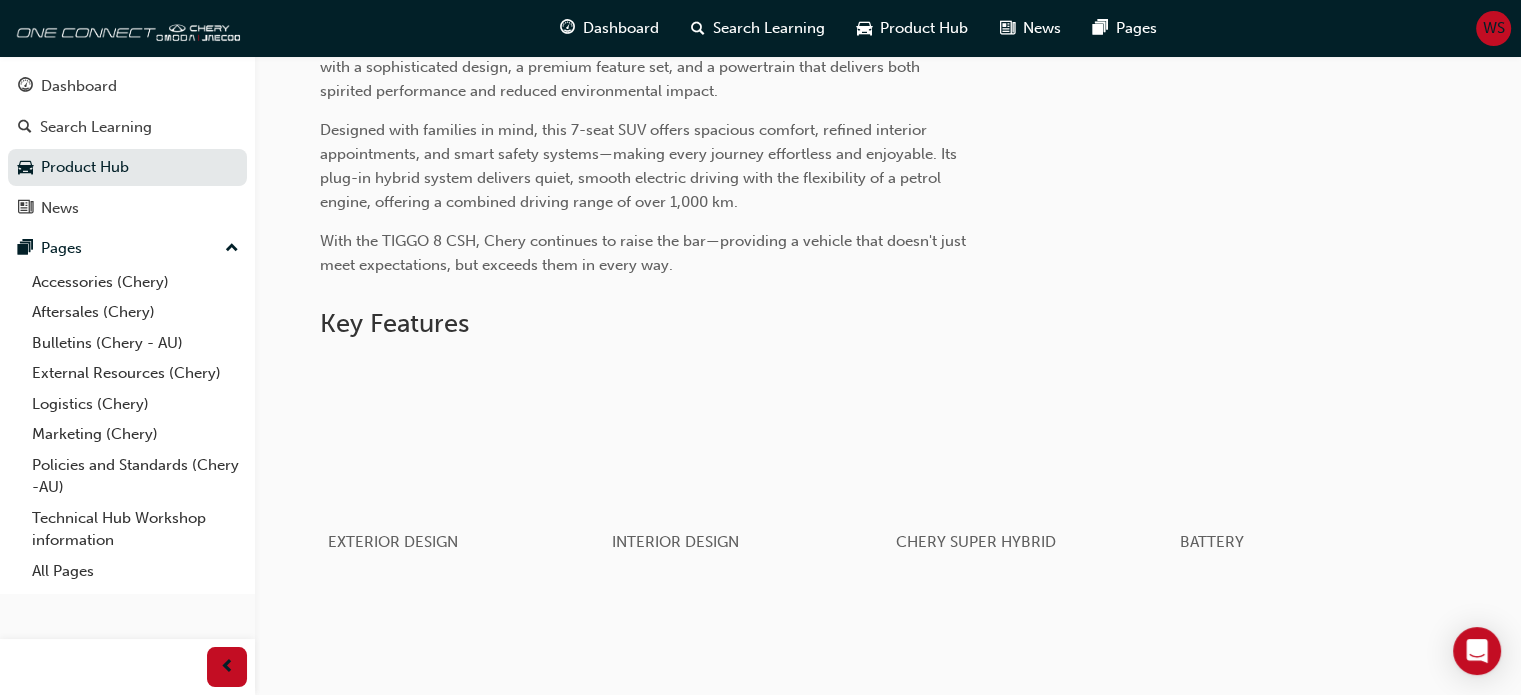 scroll, scrollTop: 756, scrollLeft: 0, axis: vertical 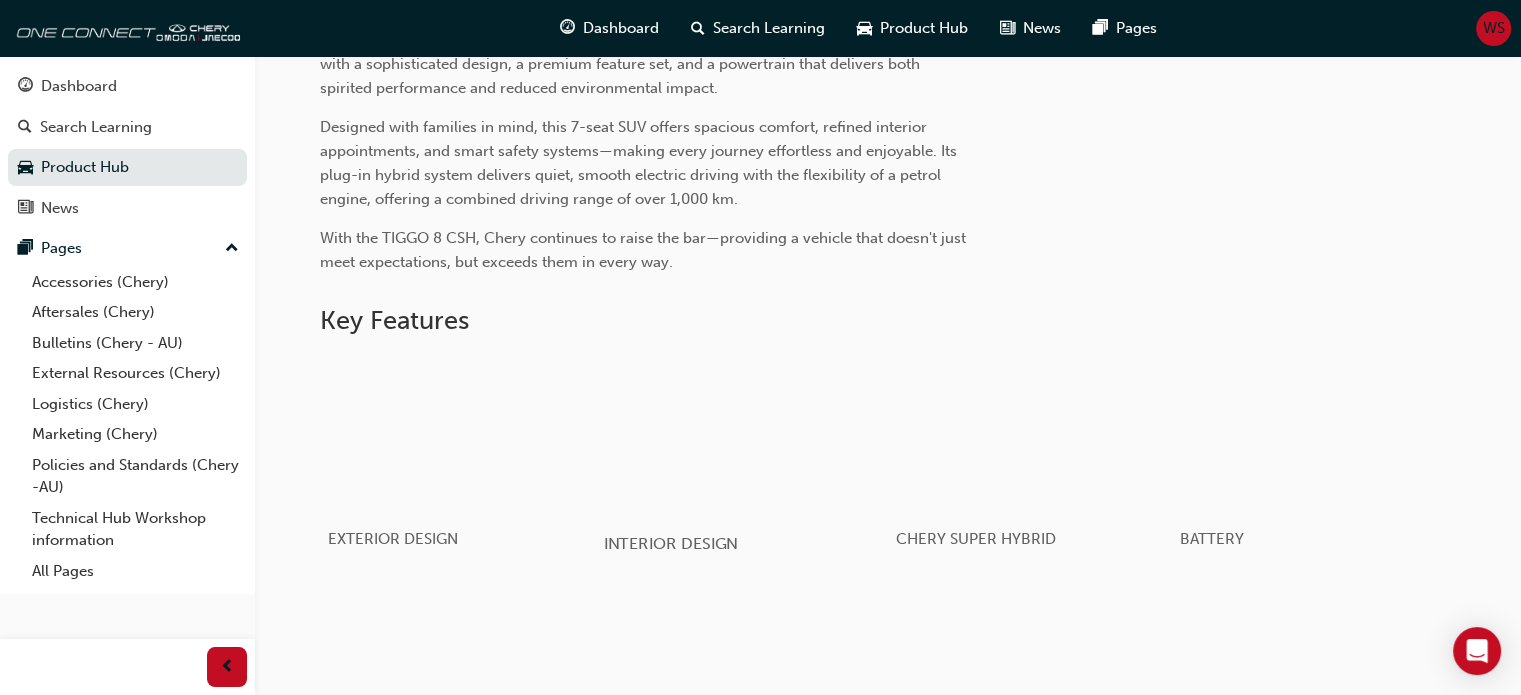 click at bounding box center (745, 434) 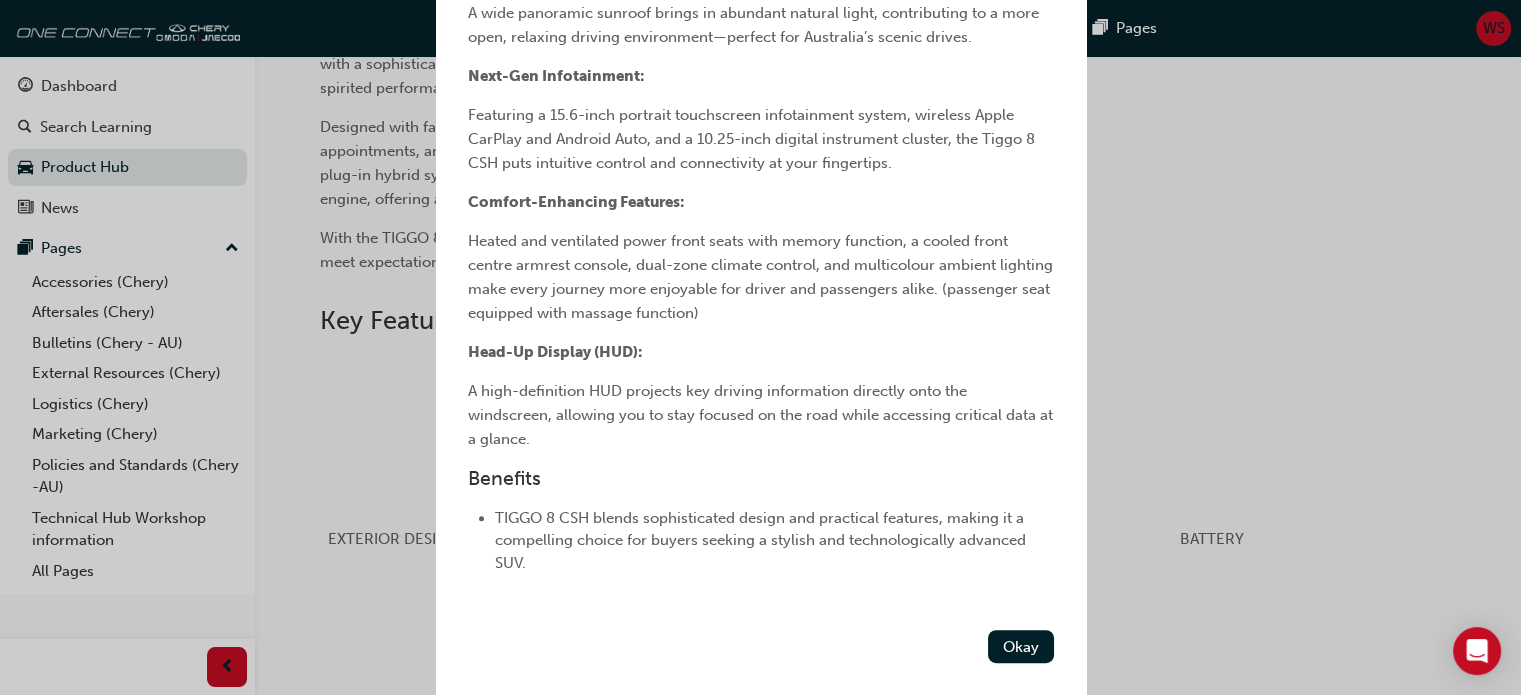 scroll, scrollTop: 751, scrollLeft: 0, axis: vertical 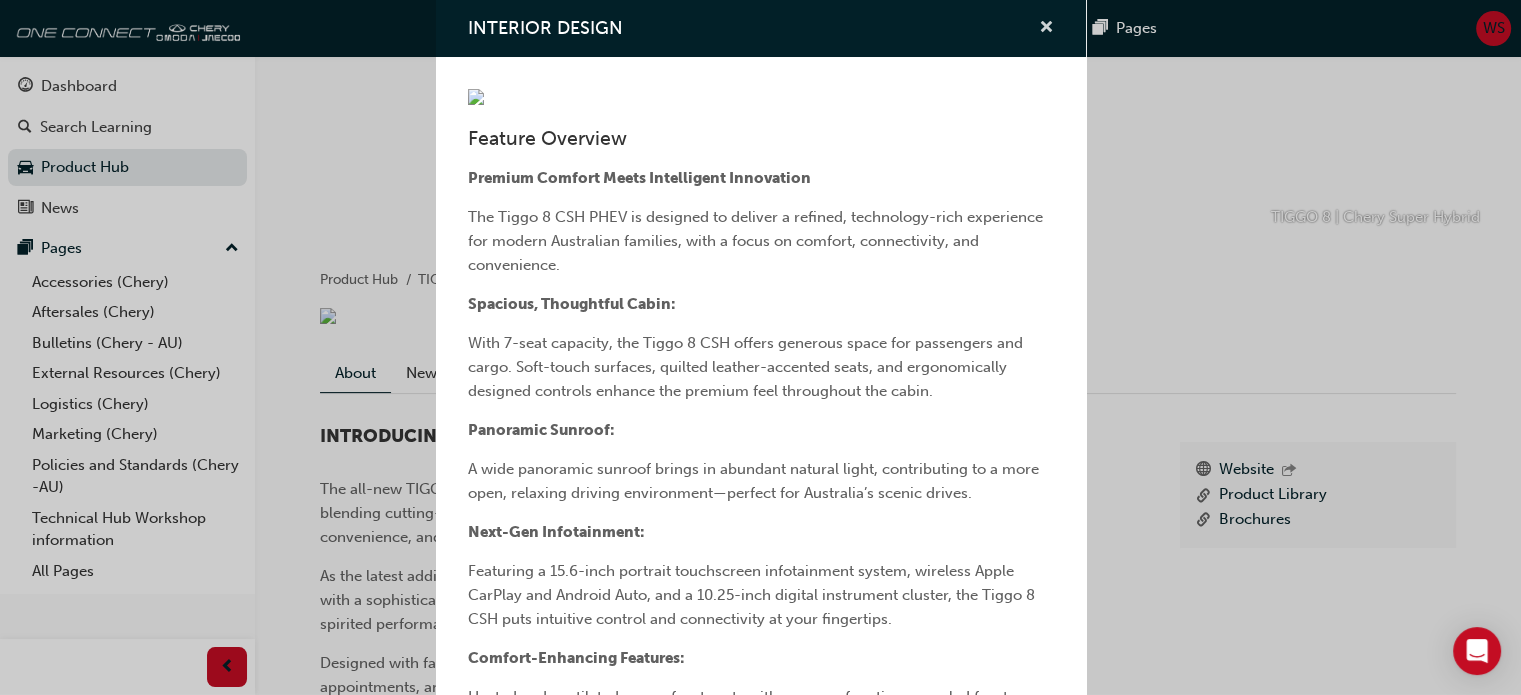 click at bounding box center [1046, 29] 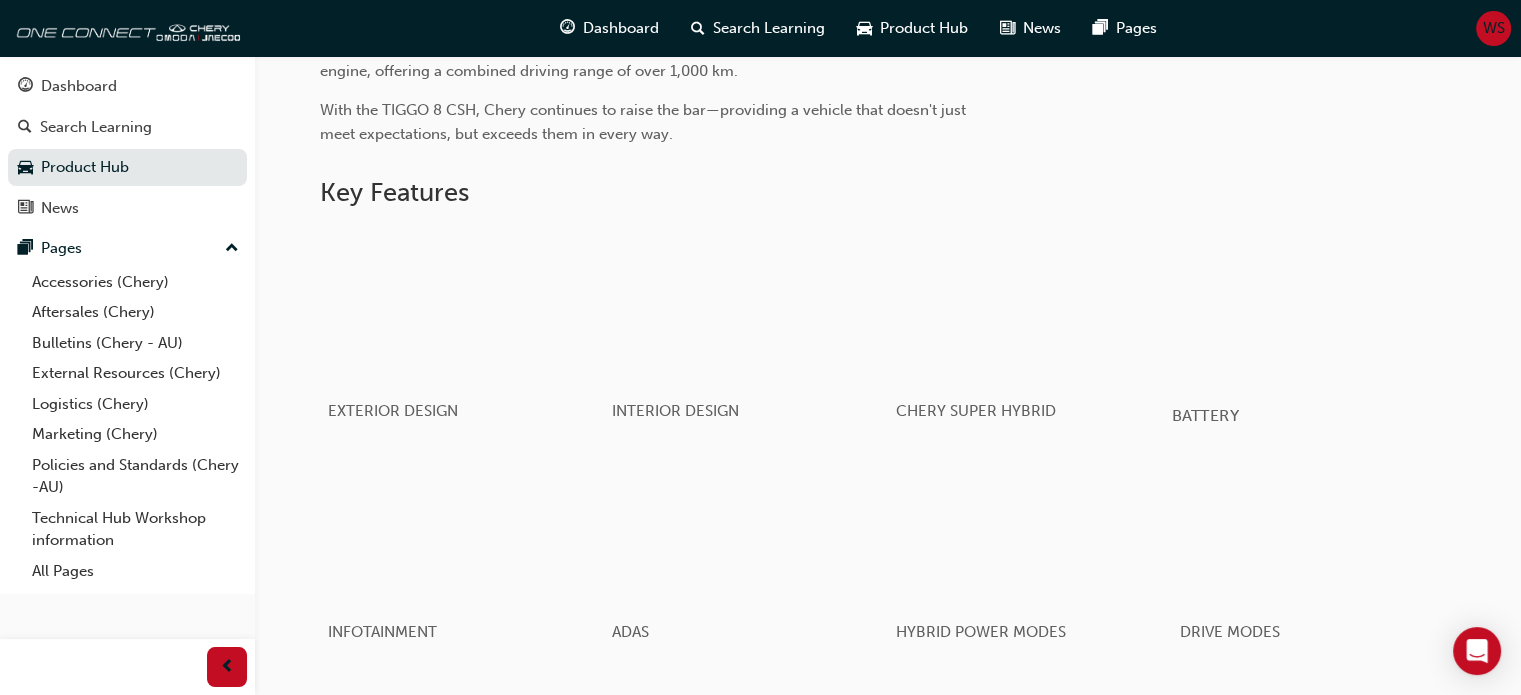 click at bounding box center (1313, 306) 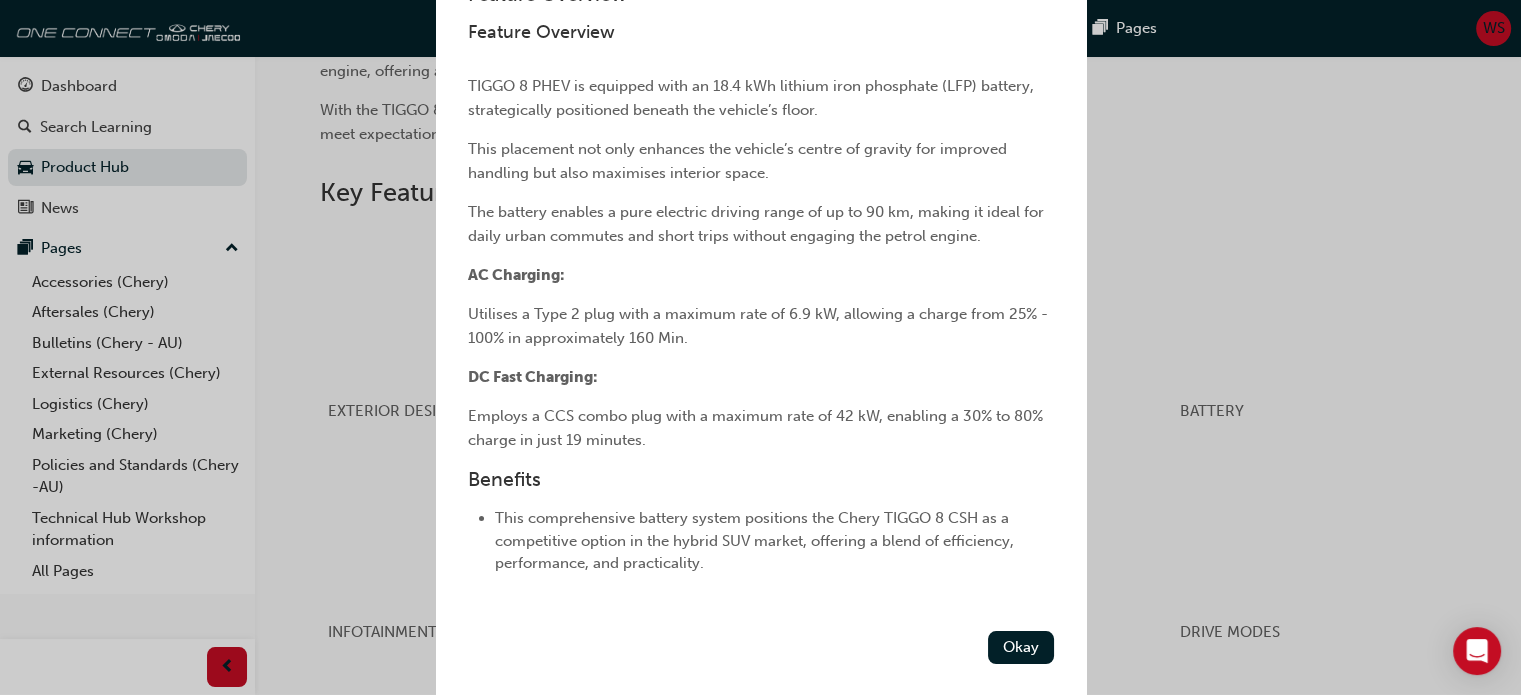 scroll, scrollTop: 146, scrollLeft: 0, axis: vertical 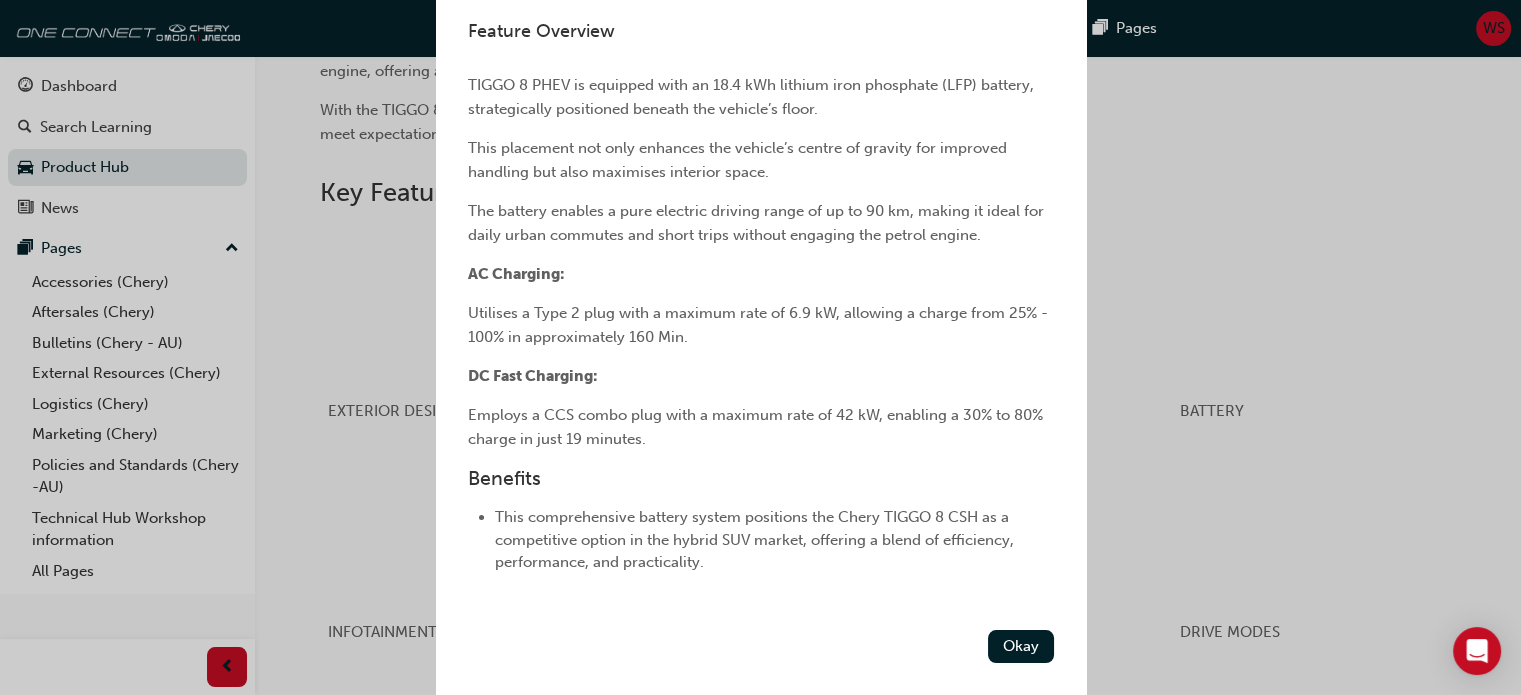 drag, startPoint x: 963, startPoint y: 349, endPoint x: 886, endPoint y: 422, distance: 106.10372 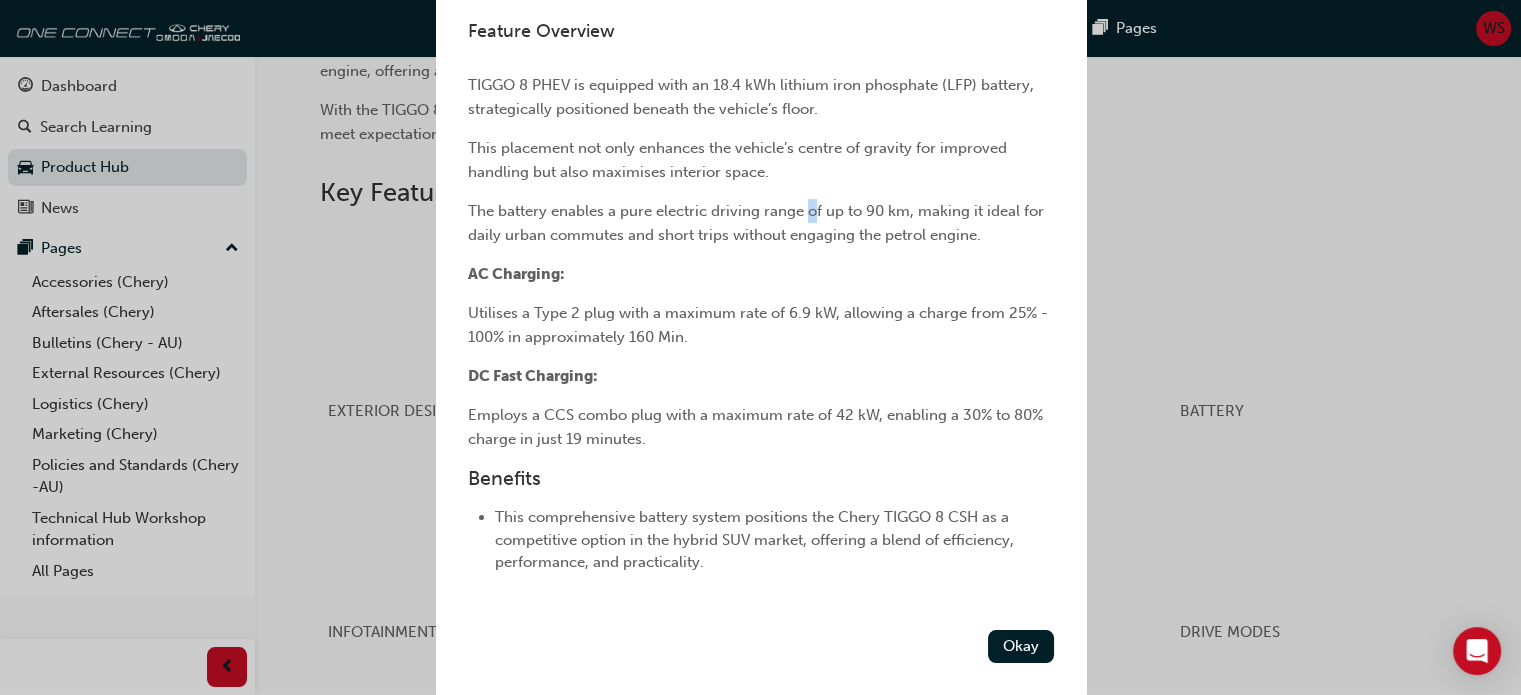 drag, startPoint x: 886, startPoint y: 422, endPoint x: 811, endPoint y: 488, distance: 99.90495 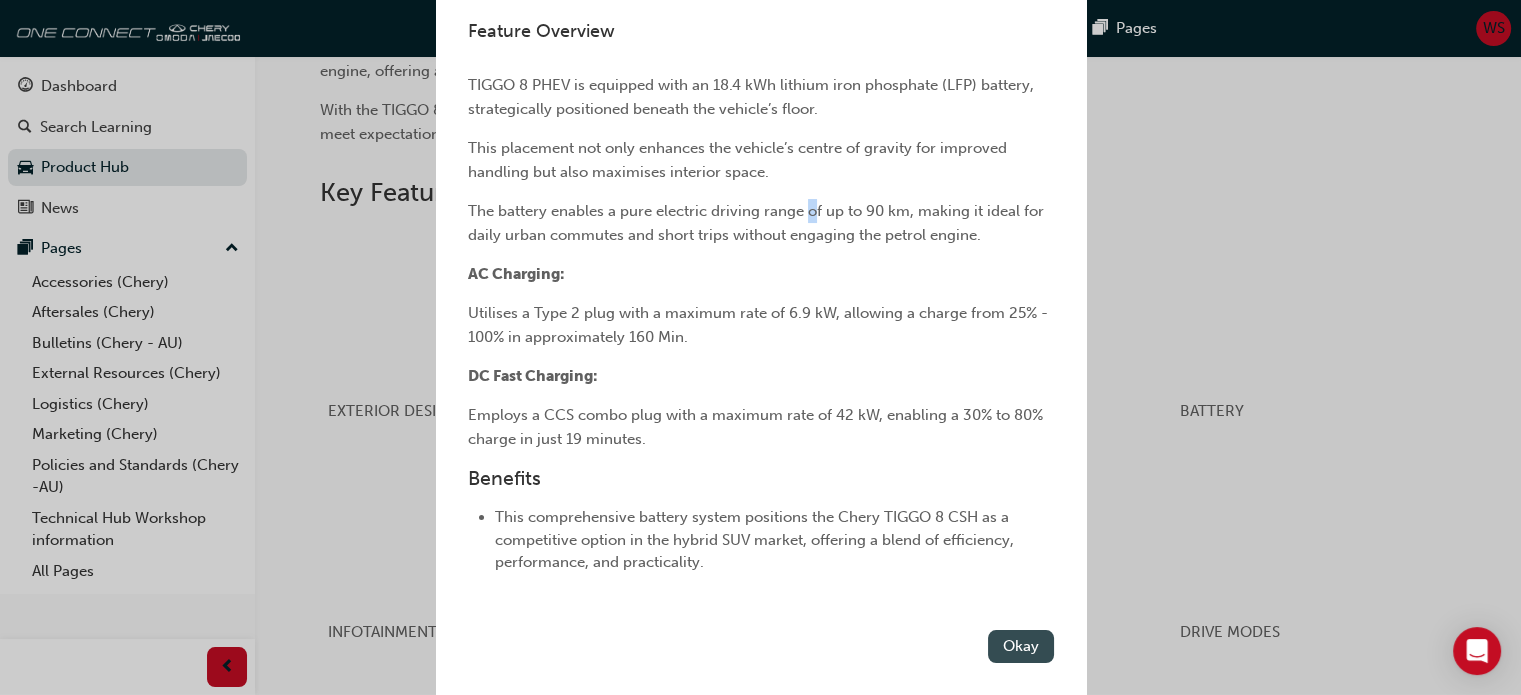 click on "Okay" at bounding box center [1021, 646] 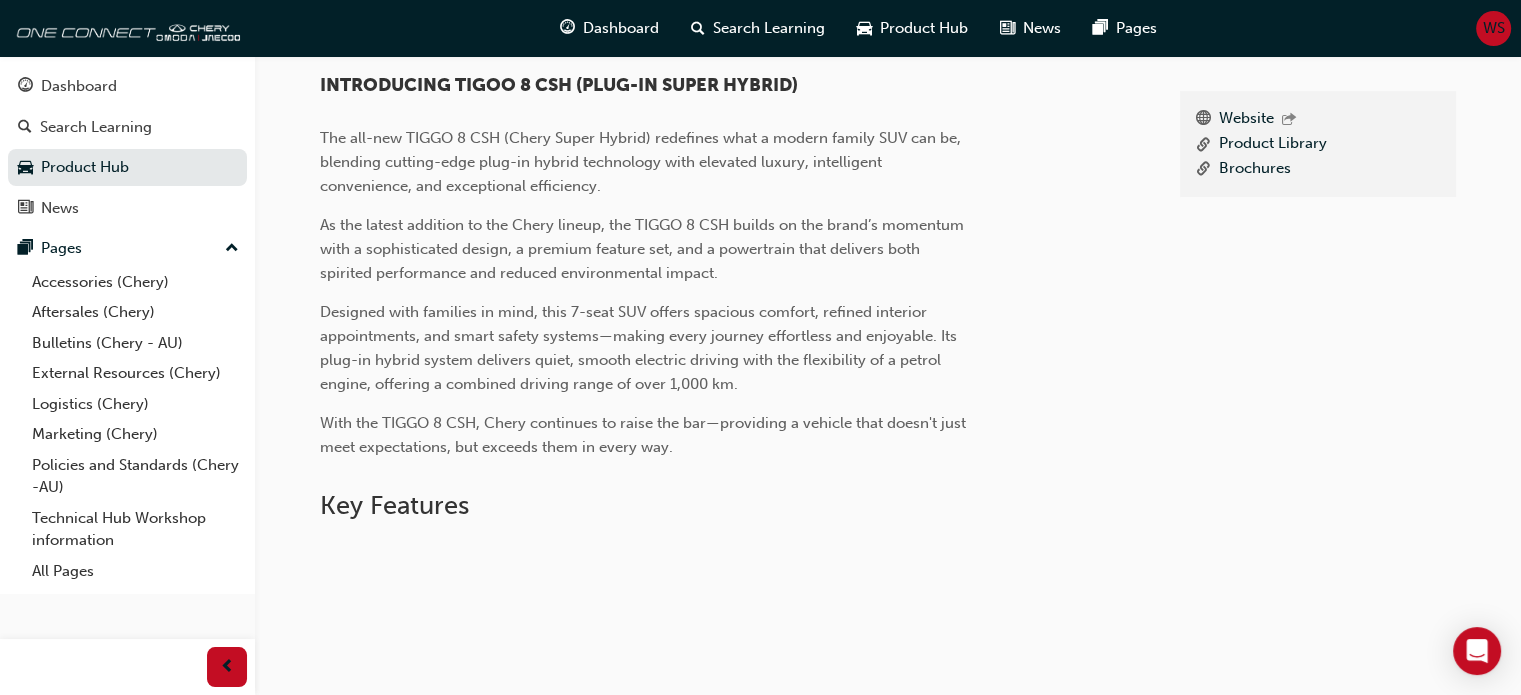 scroll, scrollTop: 568, scrollLeft: 0, axis: vertical 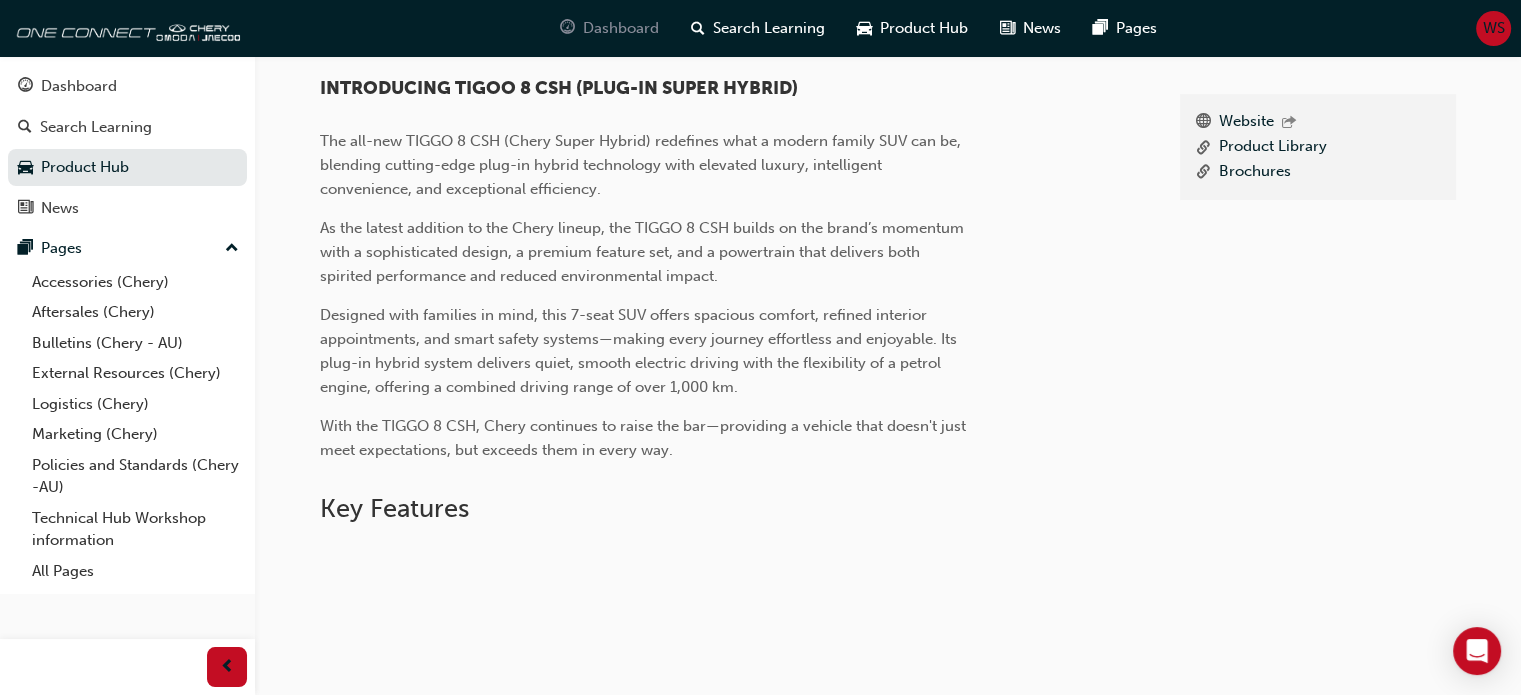 click on "Dashboard" at bounding box center (621, 28) 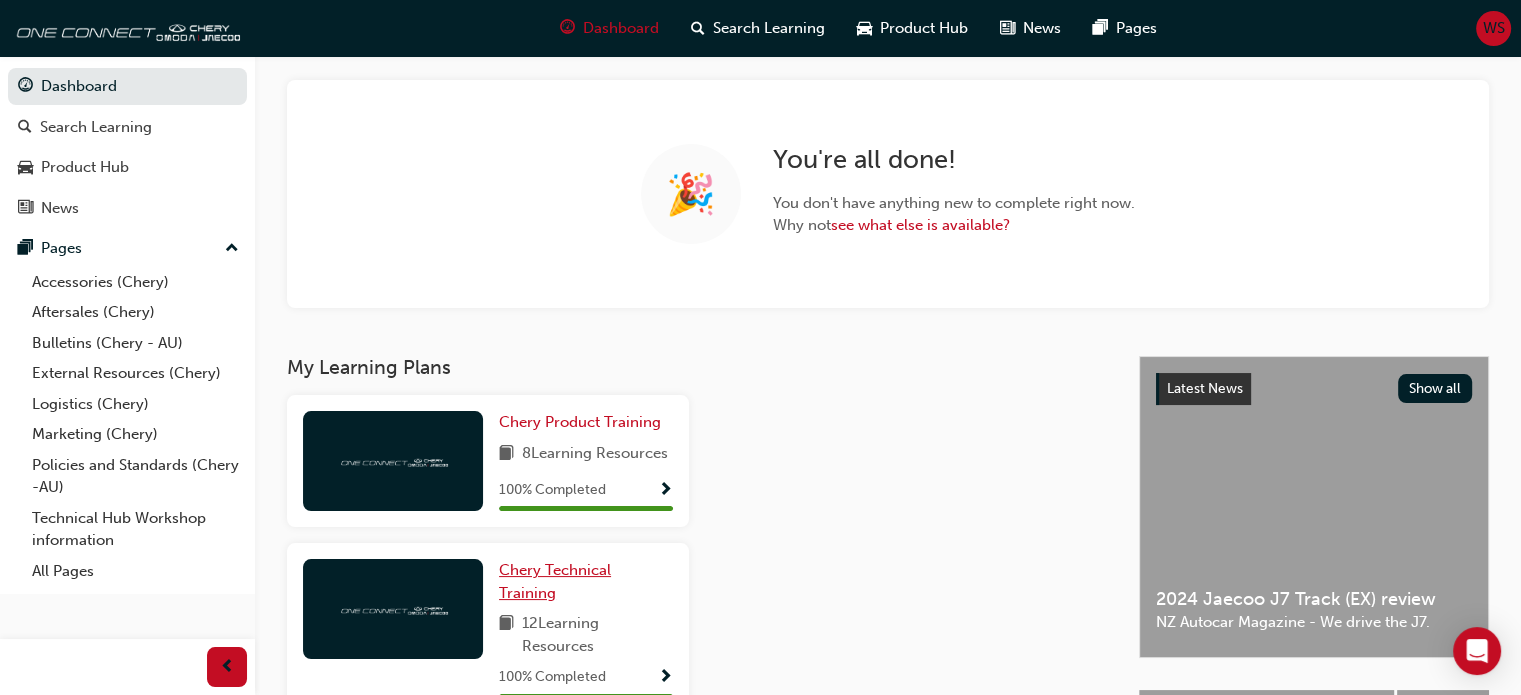 scroll, scrollTop: 0, scrollLeft: 0, axis: both 